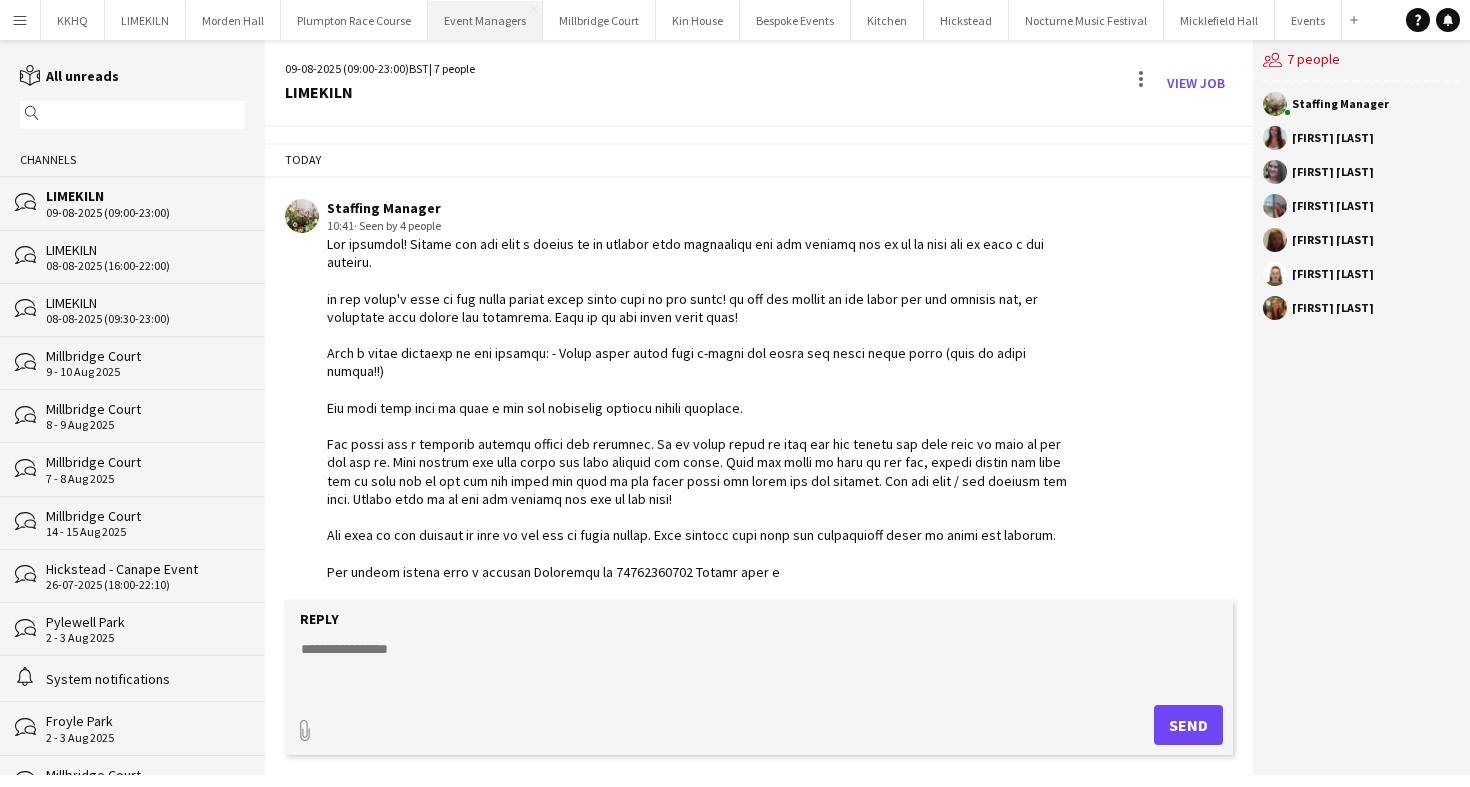 scroll, scrollTop: 0, scrollLeft: 0, axis: both 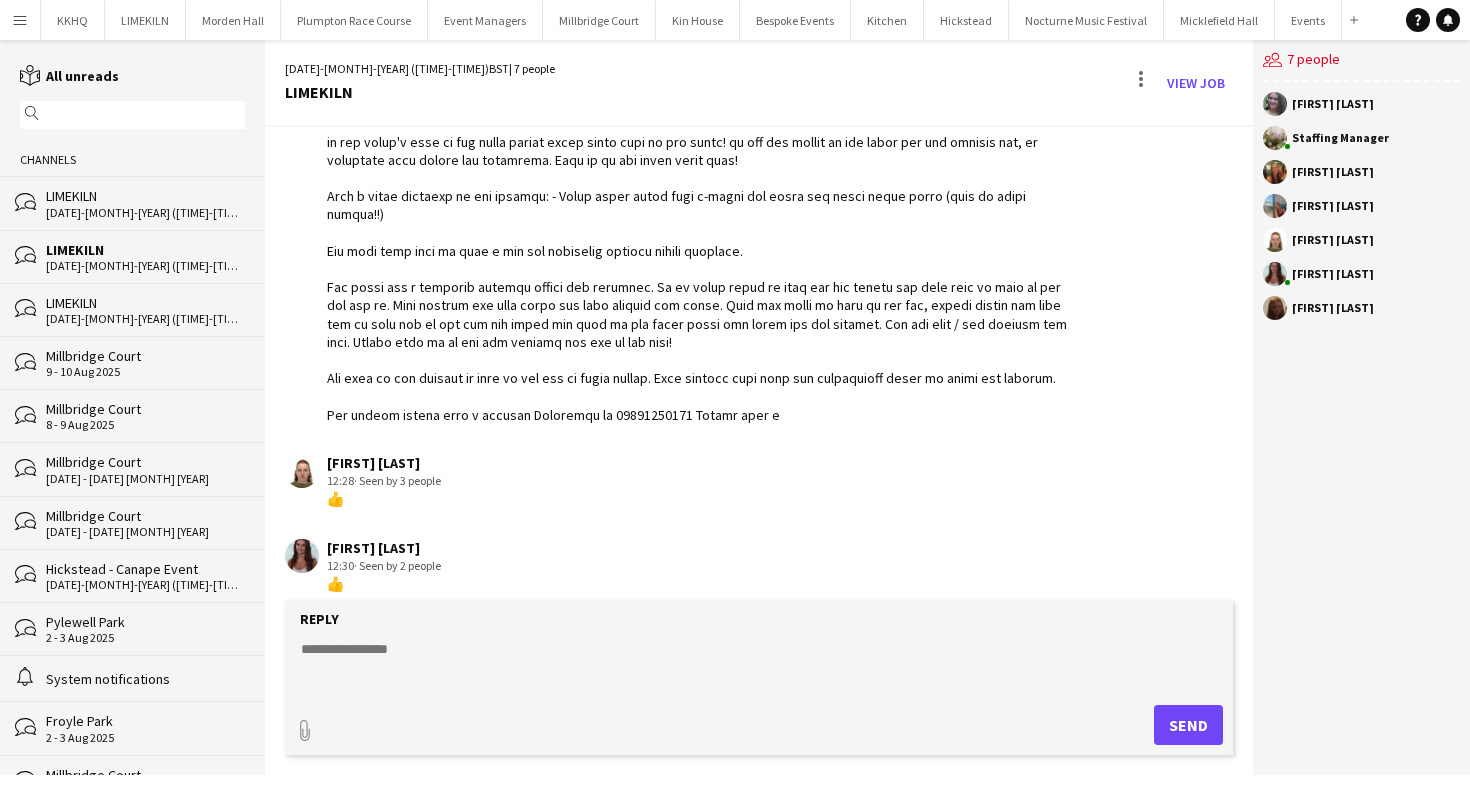 click on "LIMEKILN" 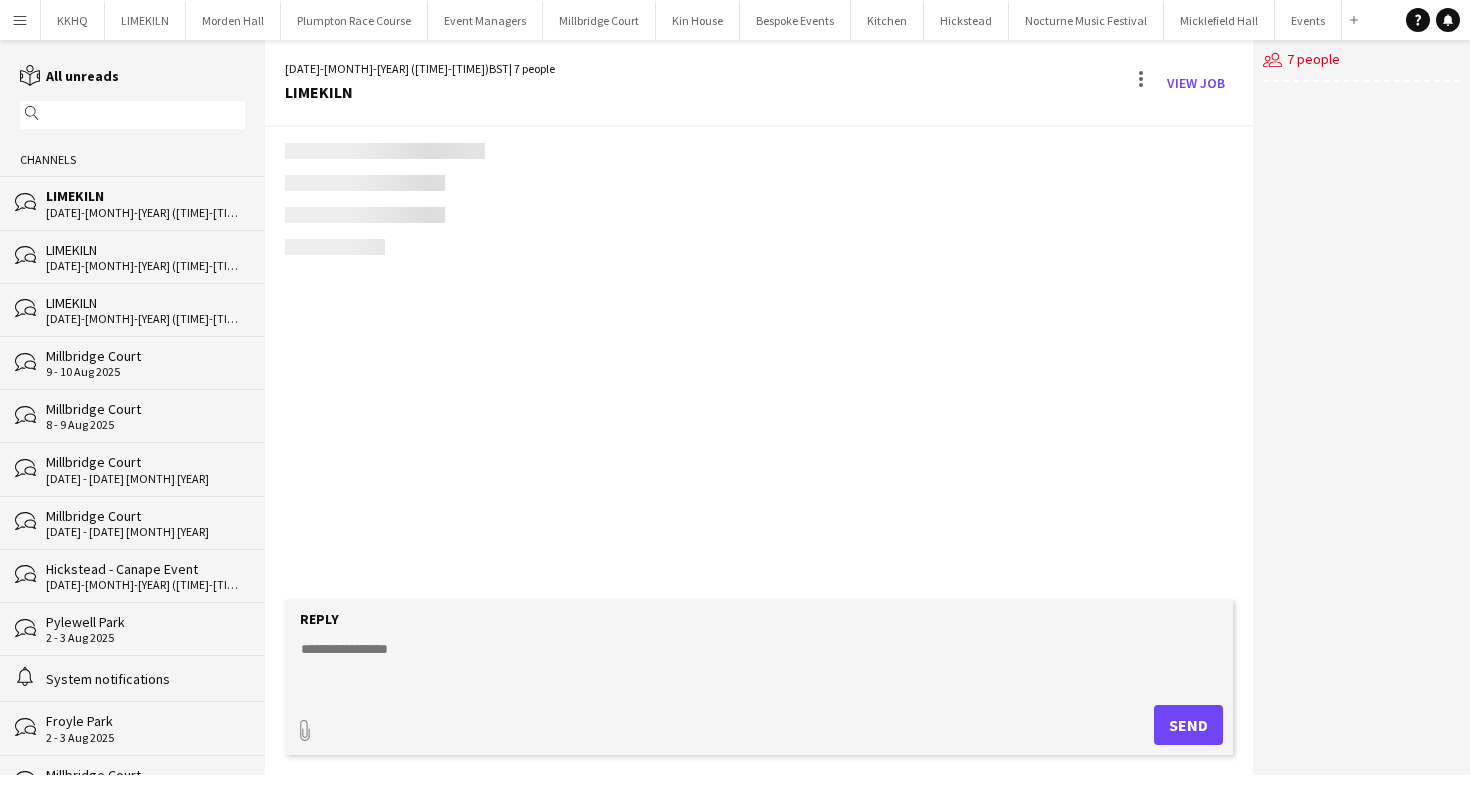 scroll, scrollTop: 327, scrollLeft: 0, axis: vertical 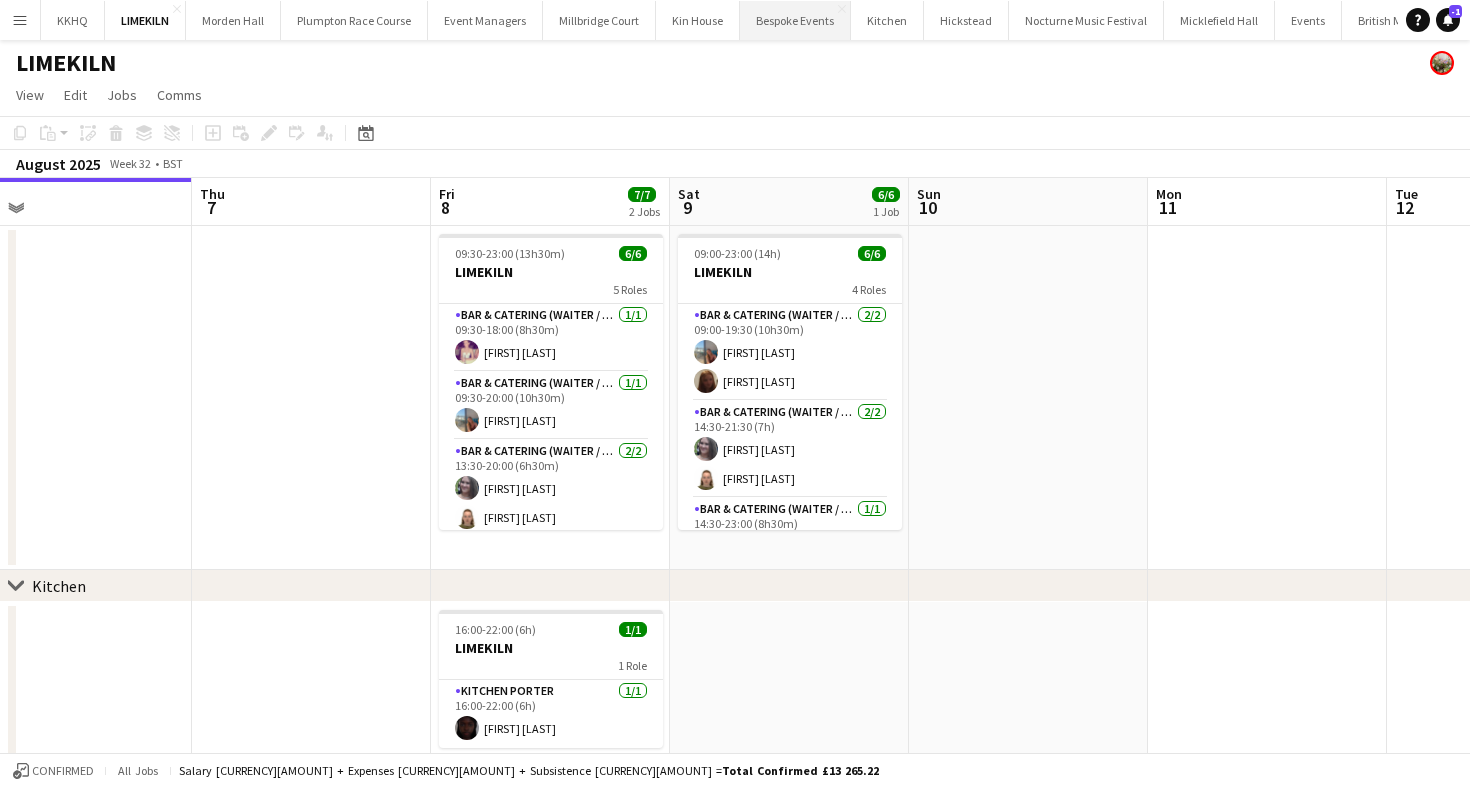click on "Bespoke Events
Close" at bounding box center (795, 20) 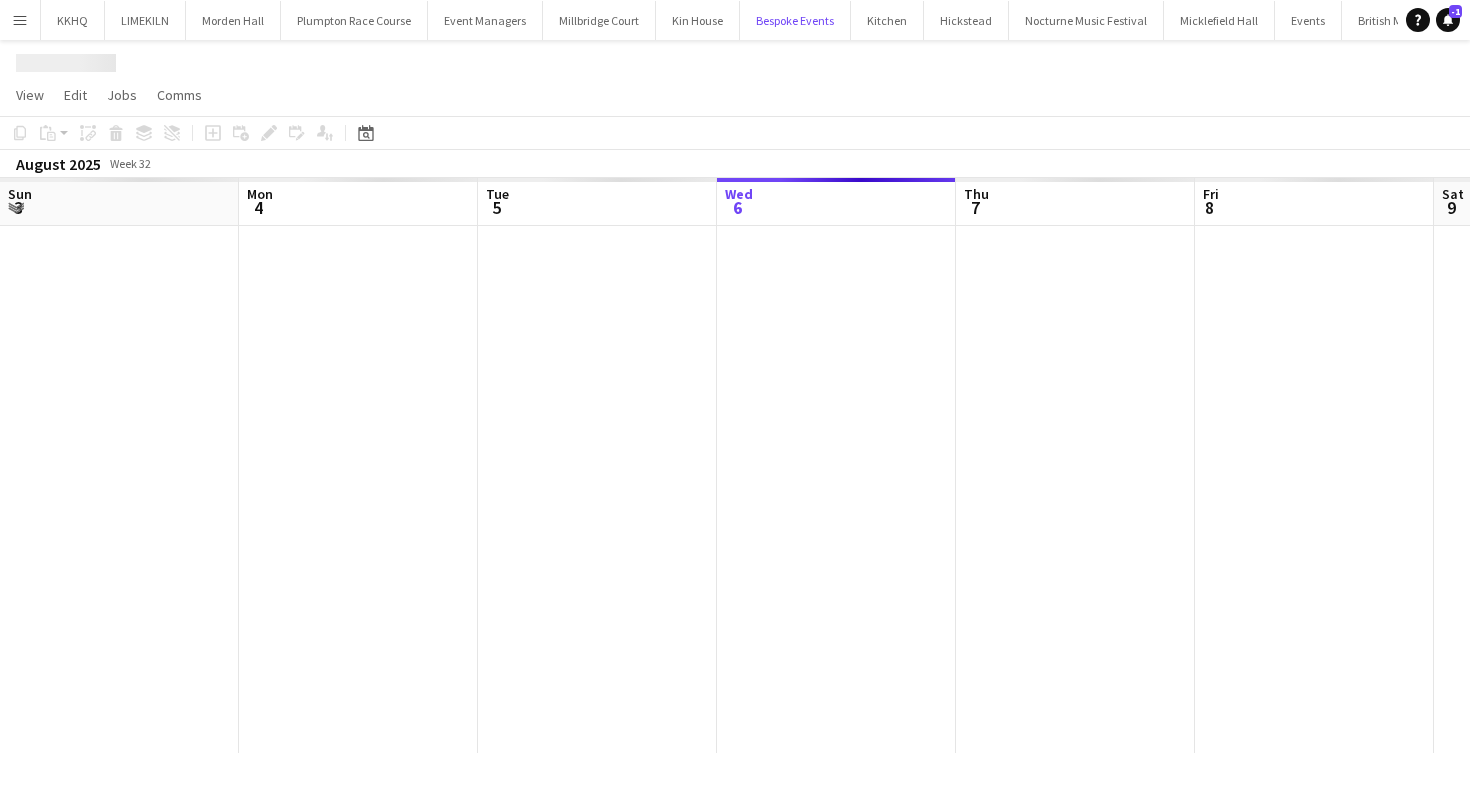 scroll, scrollTop: 0, scrollLeft: 478, axis: horizontal 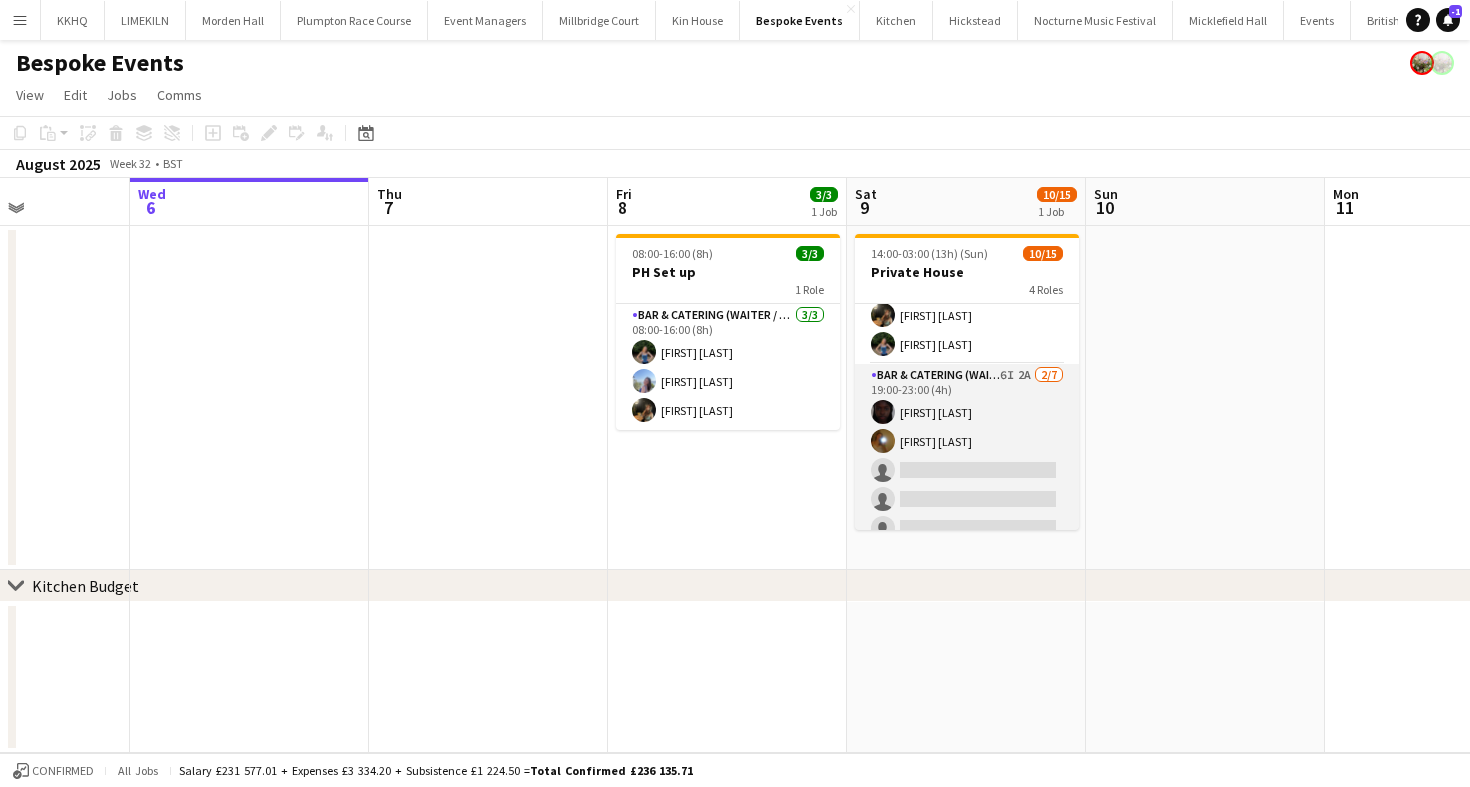 click on "Bar & Catering (Waiter / waitress)   6I   2A   2/7   19:00-23:00 (4h)
Maguette Seck Alice Manning
single-neutral-actions
single-neutral-actions
single-neutral-actions
single-neutral-actions
single-neutral-actions" at bounding box center (967, 485) 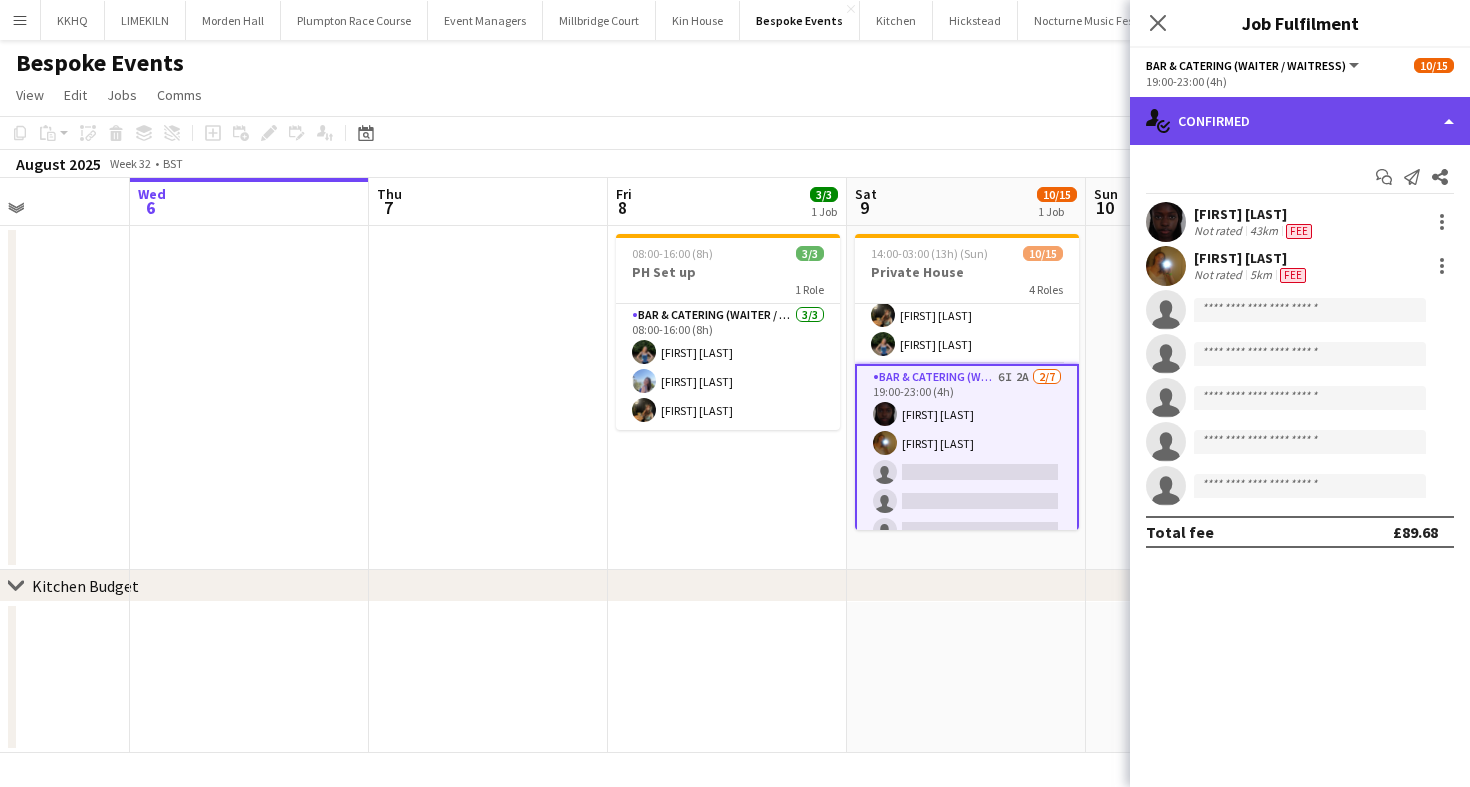click on "single-neutral-actions-check-2
Confirmed" 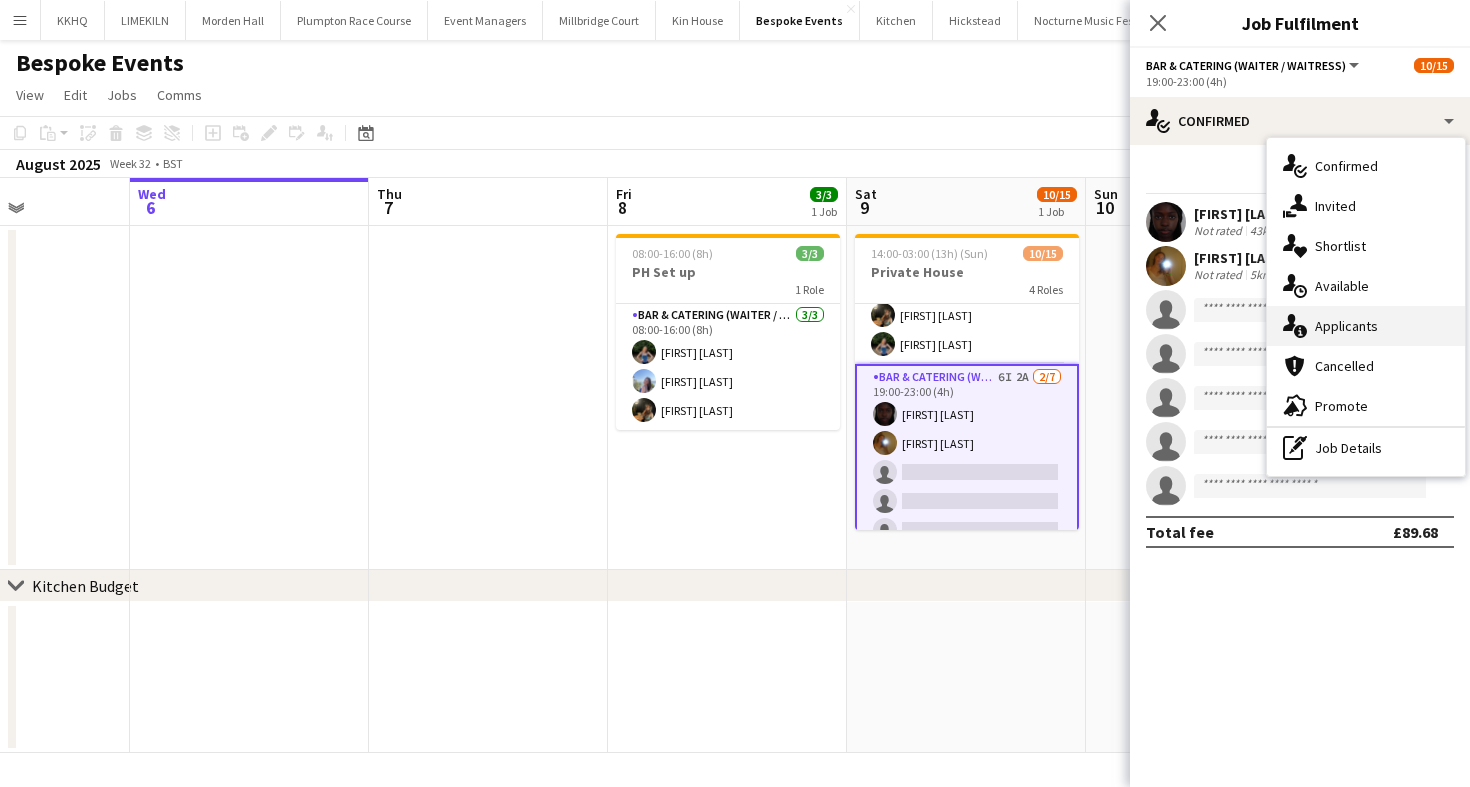 click on "single-neutral-actions-information
Applicants" at bounding box center (1366, 326) 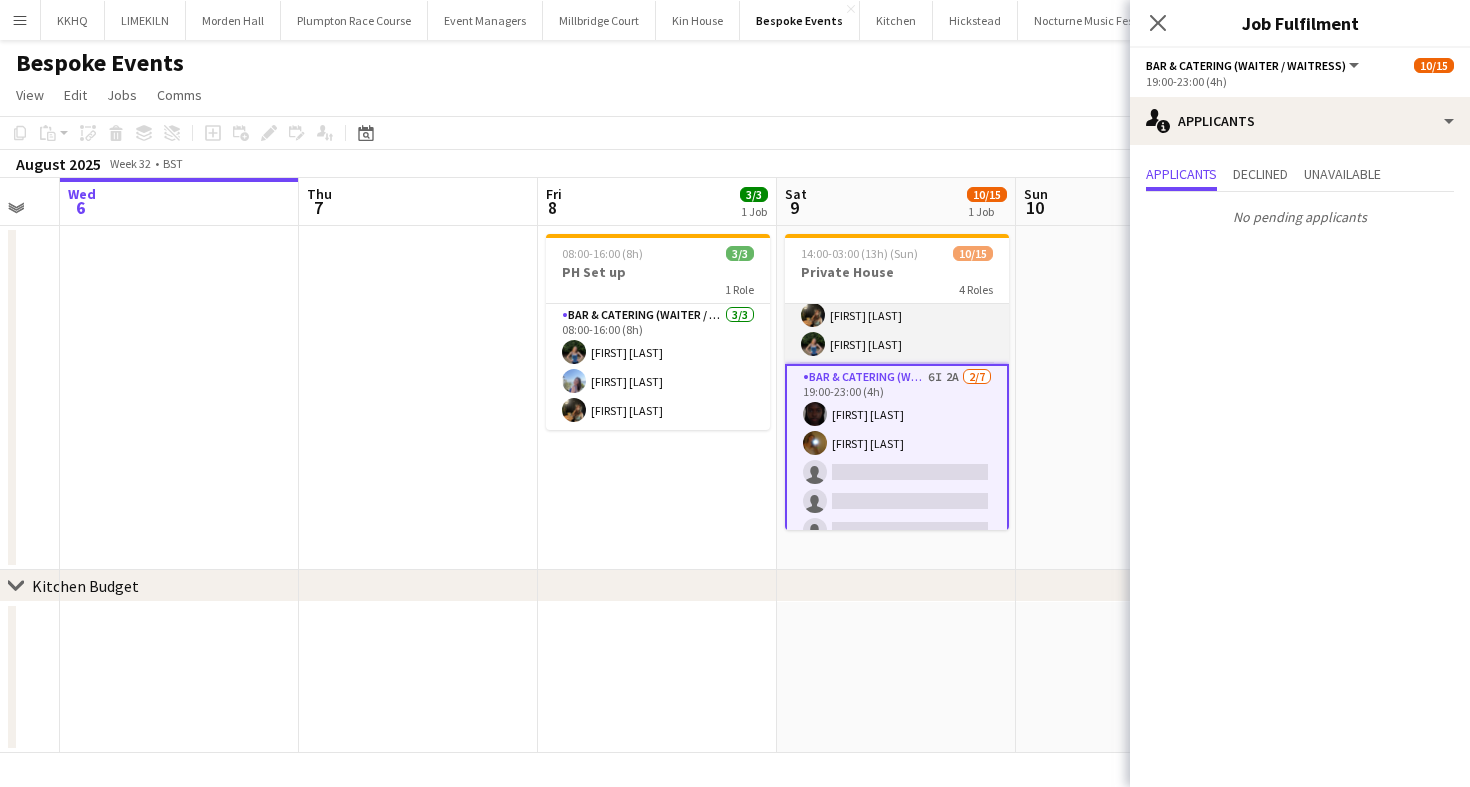 scroll, scrollTop: 0, scrollLeft: 683, axis: horizontal 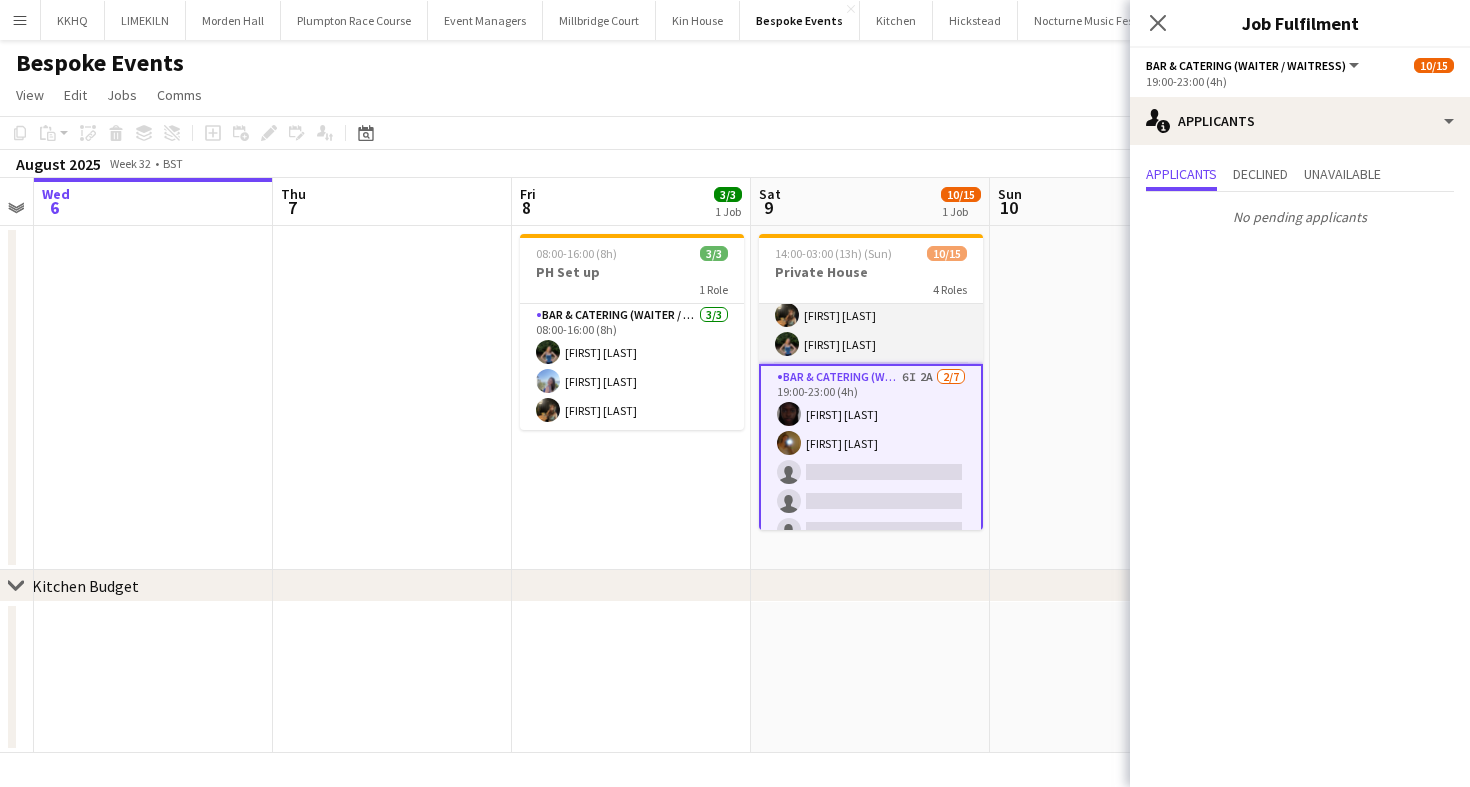 click on "Bar & Catering (Waiter / waitress)   5/5   16:00-21:30 (5h30m)
Mia Hester Sienna Calvert Heidi Croucher Emily Bonser Violet Beaumont" at bounding box center [871, 272] 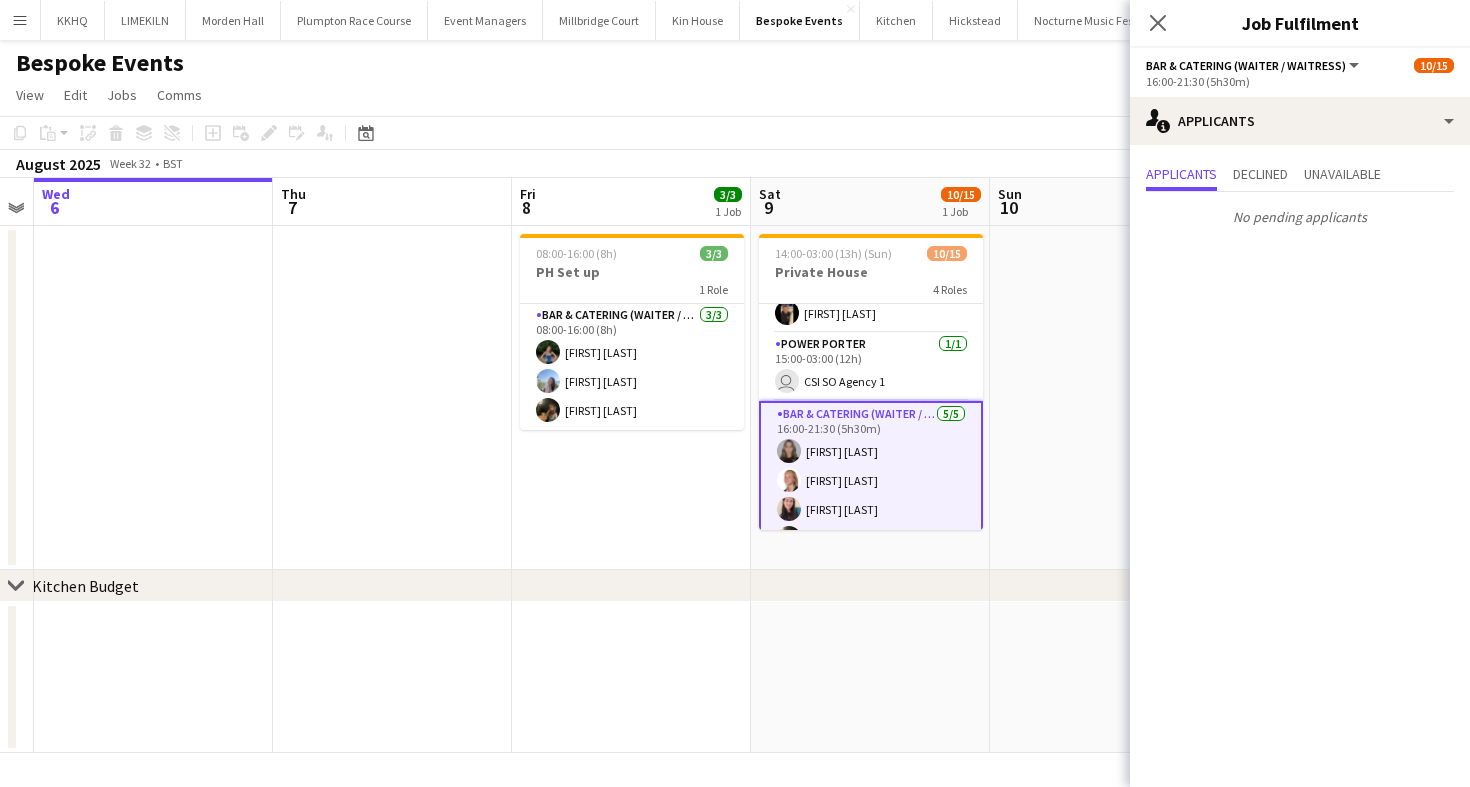 scroll, scrollTop: 61, scrollLeft: 0, axis: vertical 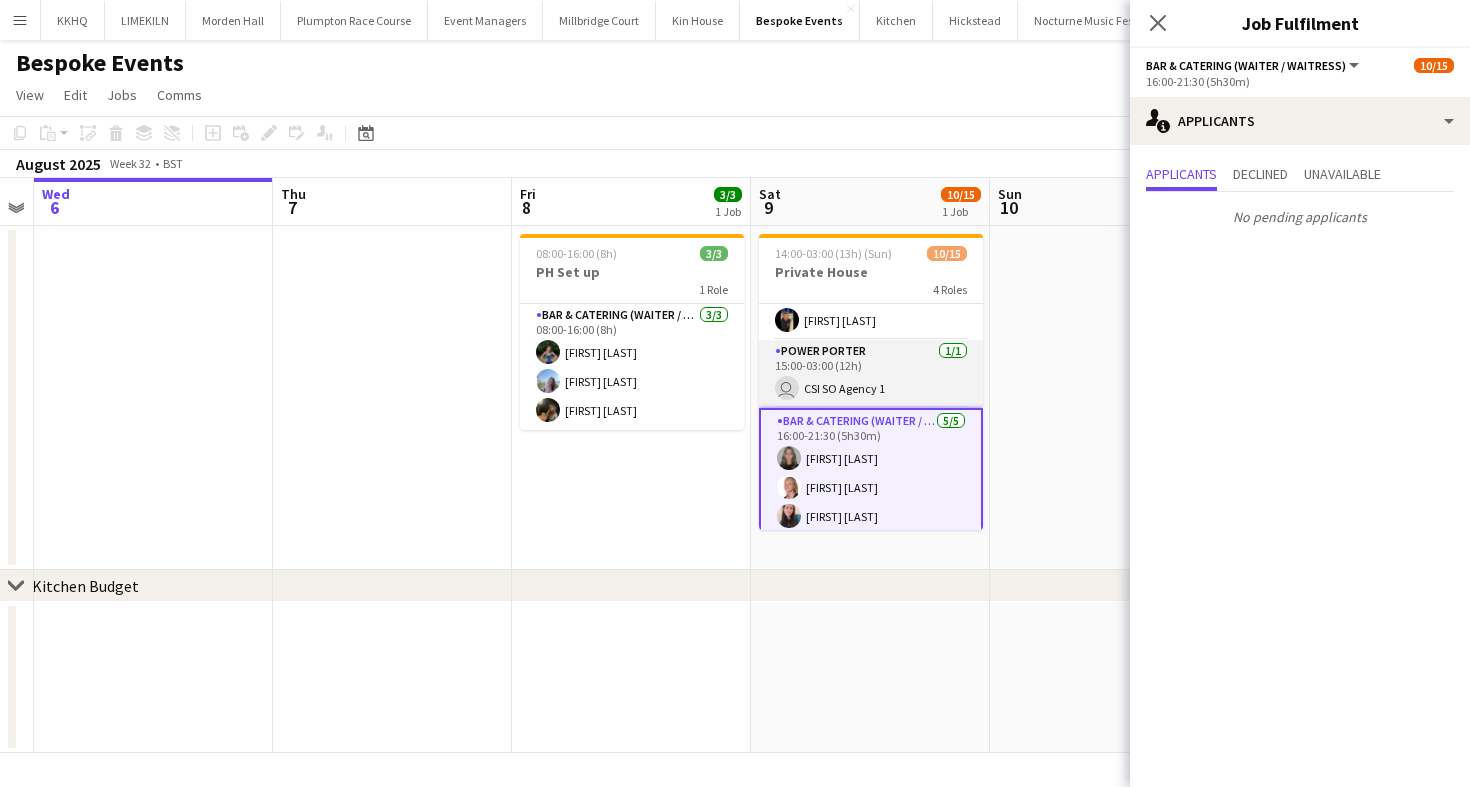 click on "Power Porter    1/1   15:00-03:00 (12h)
user
CSI SO Agency 1" at bounding box center (871, 374) 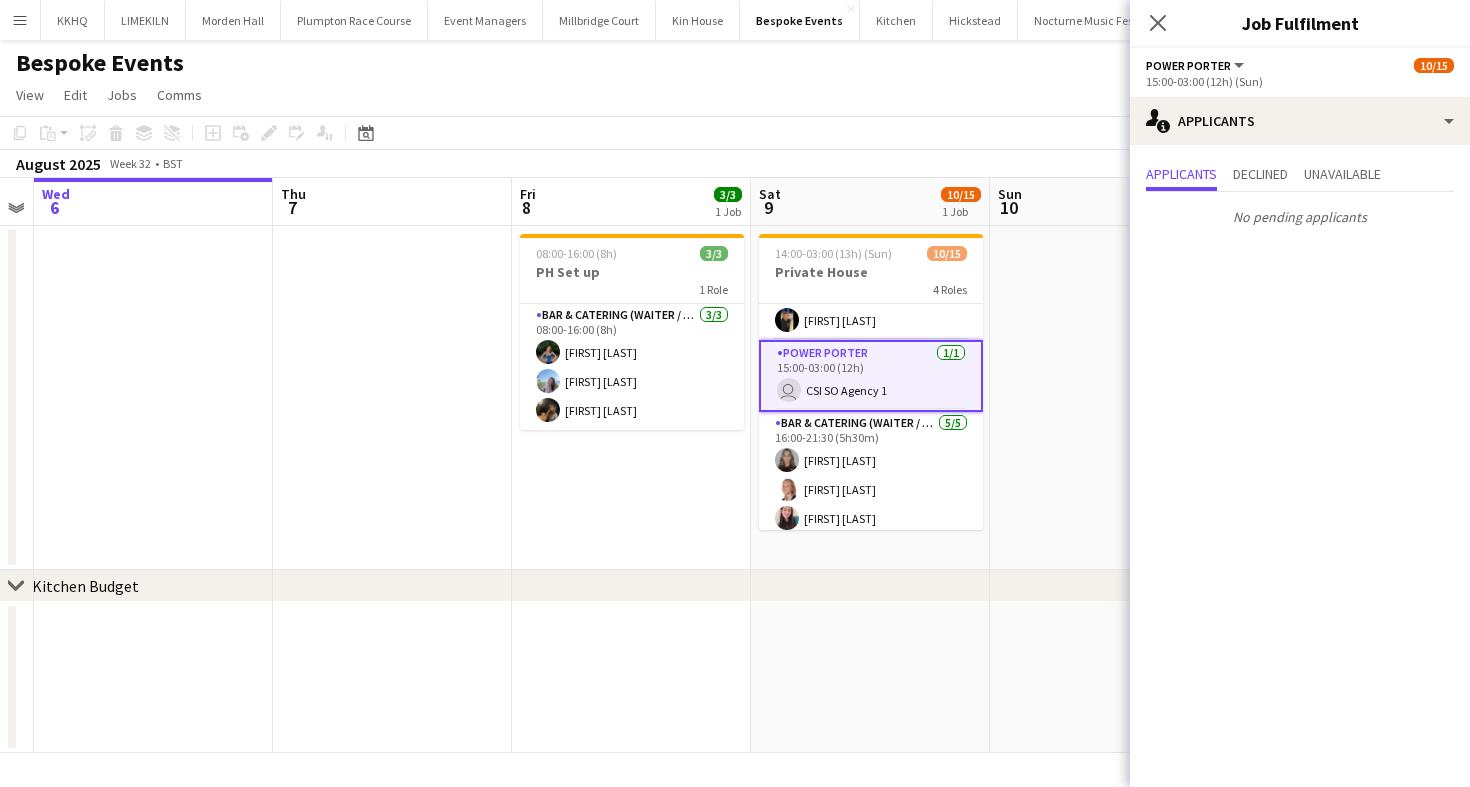 scroll, scrollTop: 0, scrollLeft: 0, axis: both 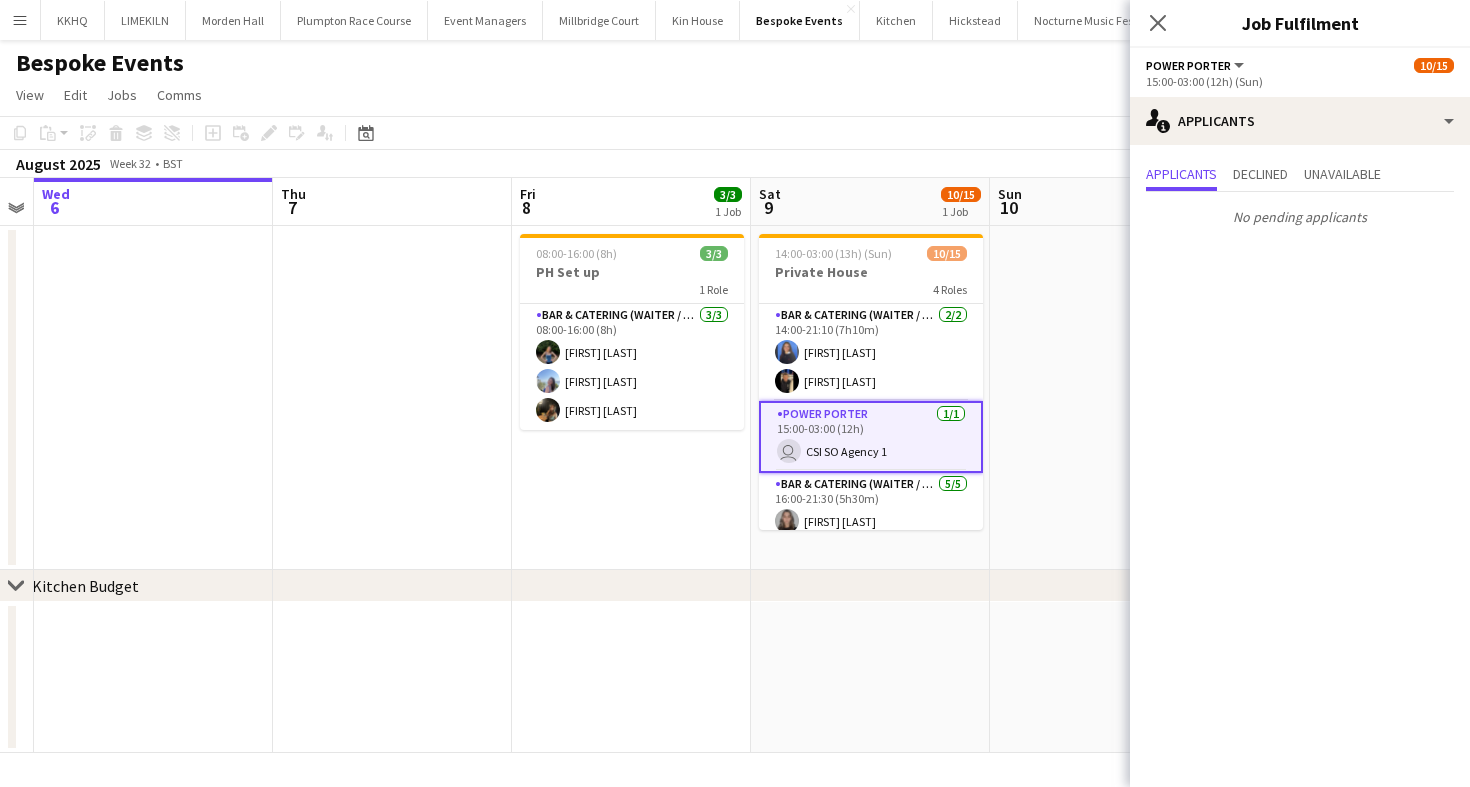click on "Bar & Catering (Waiter / waitress)   2/2   14:00-21:10 (7h10m)
Poppy Sheward Wian Van der Merwe" at bounding box center (871, 352) 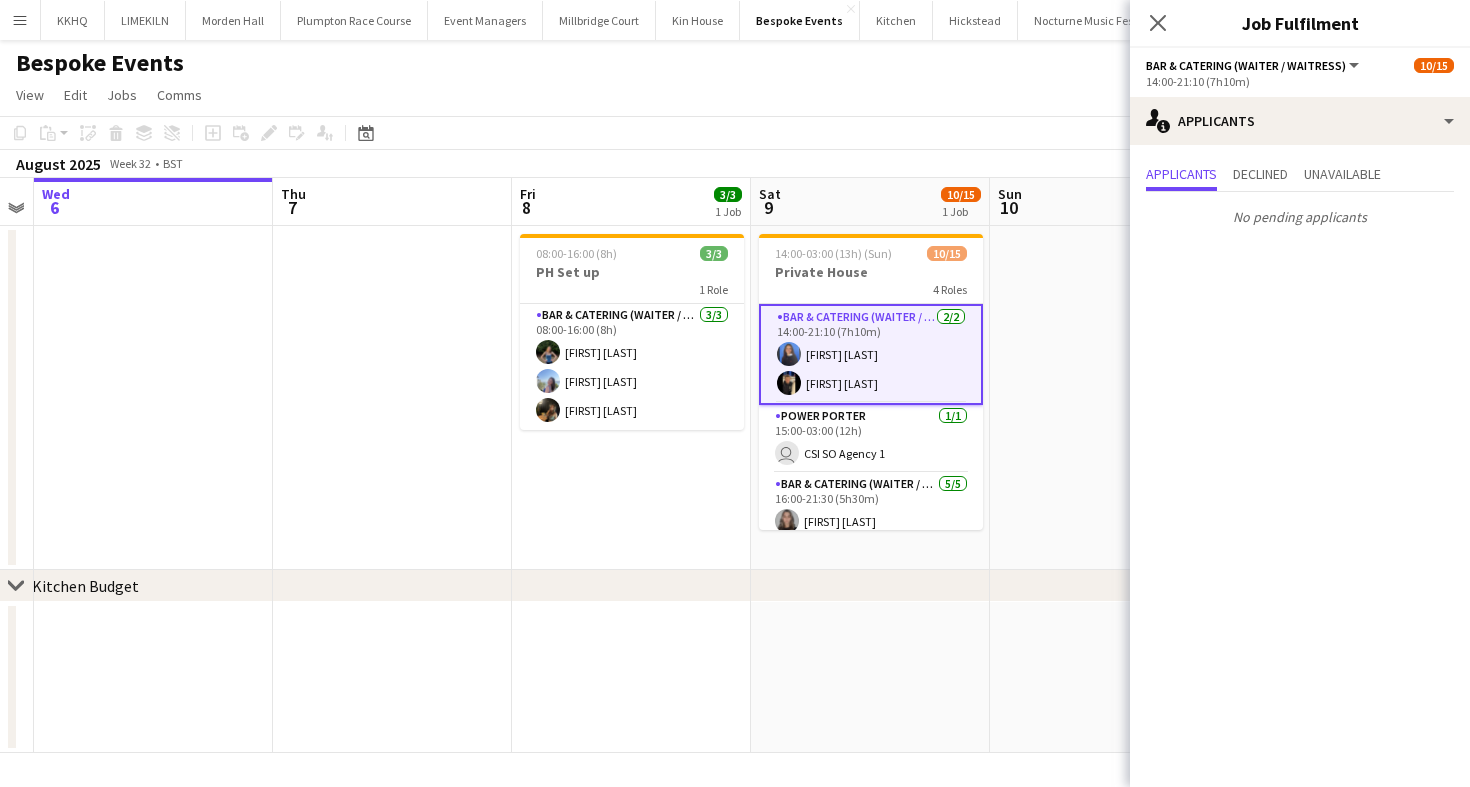 click on "Copy
Paste
Paste
Command
V Paste with crew
Command
Shift
V
Paste linked Job
Delete
Group
Ungroup
Add job
Add linked Job
Edit
Edit linked Job
Applicants
Date picker
AUG 2025 AUG 2025 Monday M Tuesday T Wednesday W Thursday T Friday F Saturday S Sunday S  AUG   1   2   3   4   5   6   7   8   9   10   11   12   13   14   15   16   17   18   19   20   21   22   23   24   25" 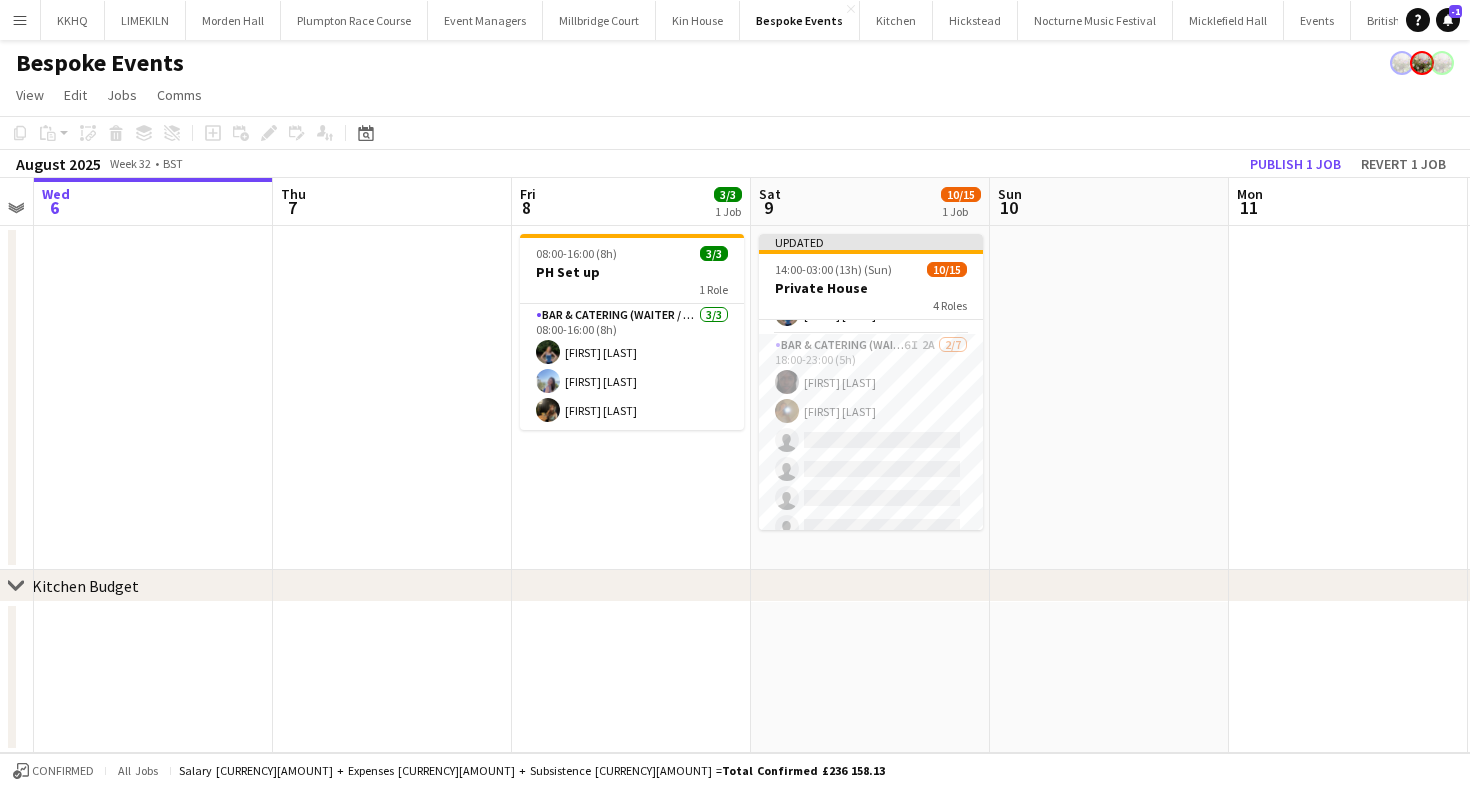 scroll, scrollTop: 327, scrollLeft: 0, axis: vertical 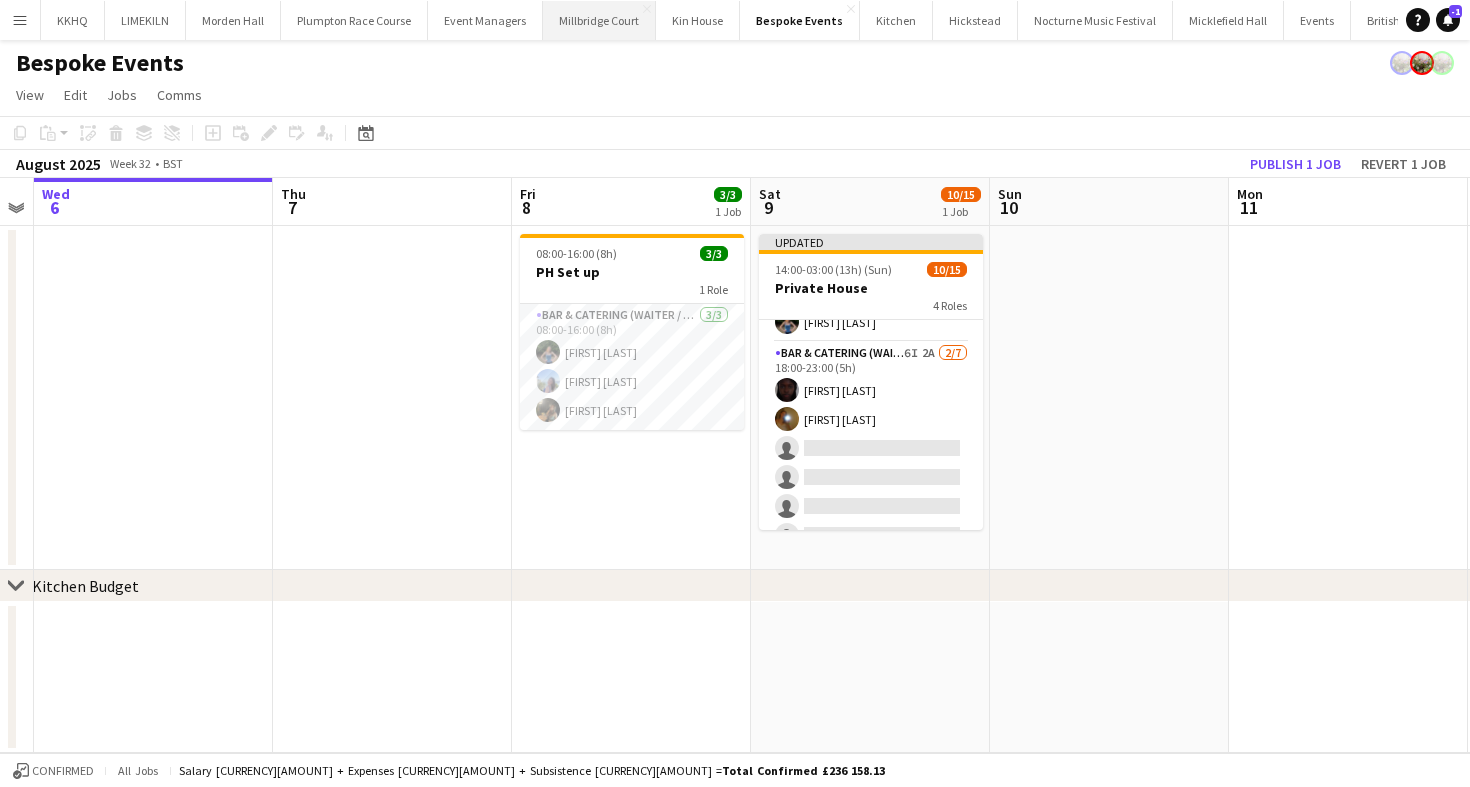 click on "Millbridge Court
Close" at bounding box center (599, 20) 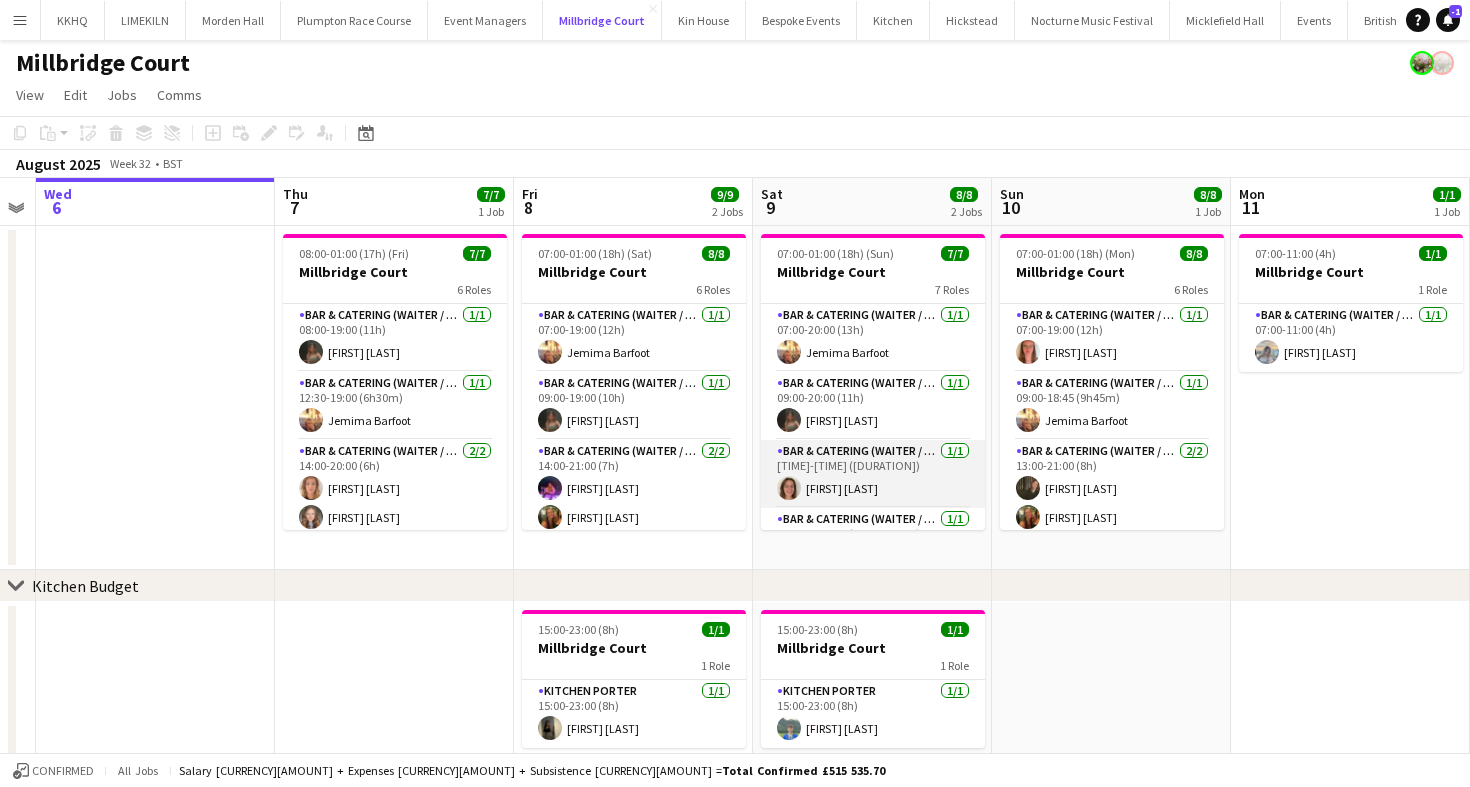 scroll, scrollTop: 0, scrollLeft: 700, axis: horizontal 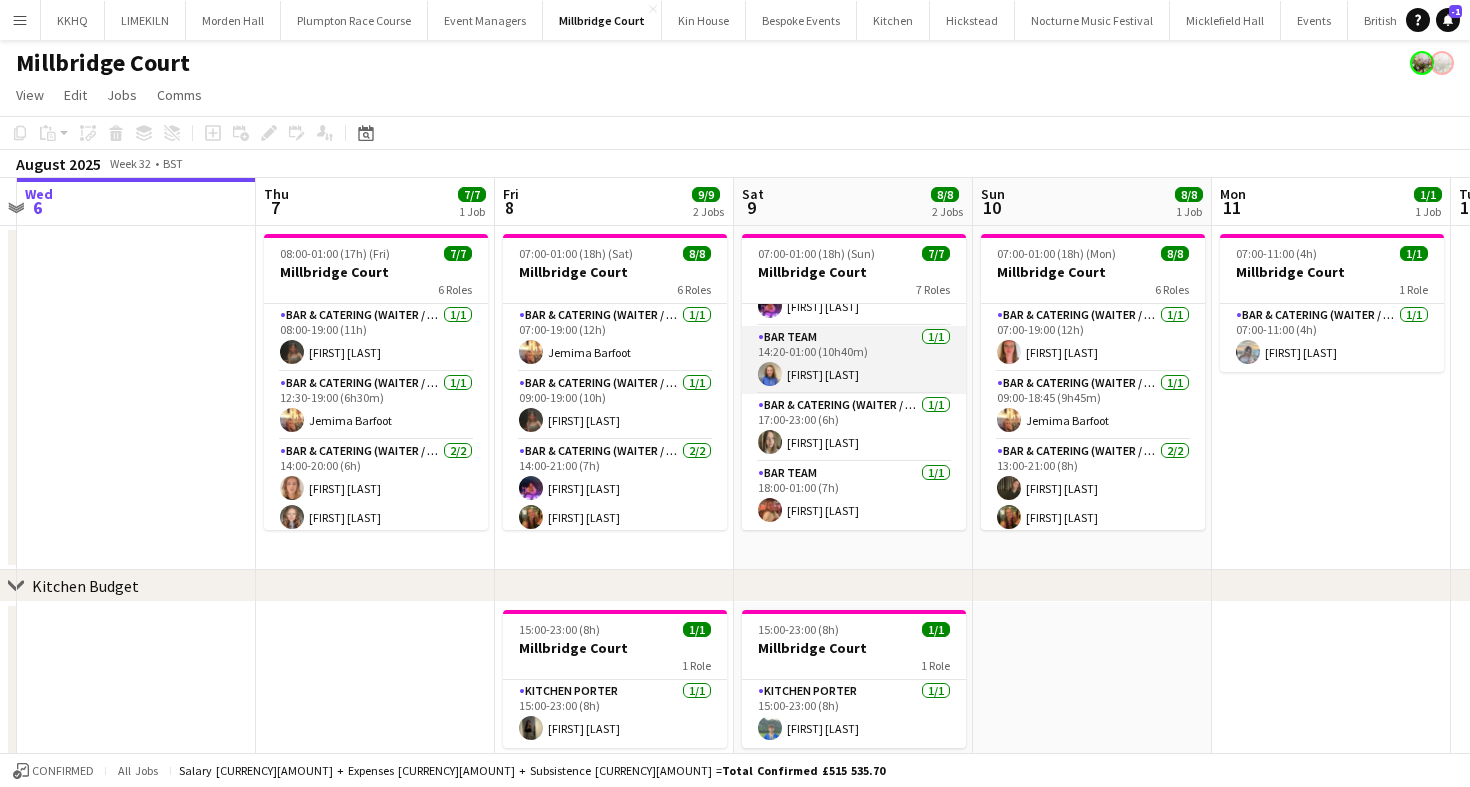 click on "Bar Team   1/1   14:20-01:00 (10h40m)
Helena Lorenzen" at bounding box center [854, 360] 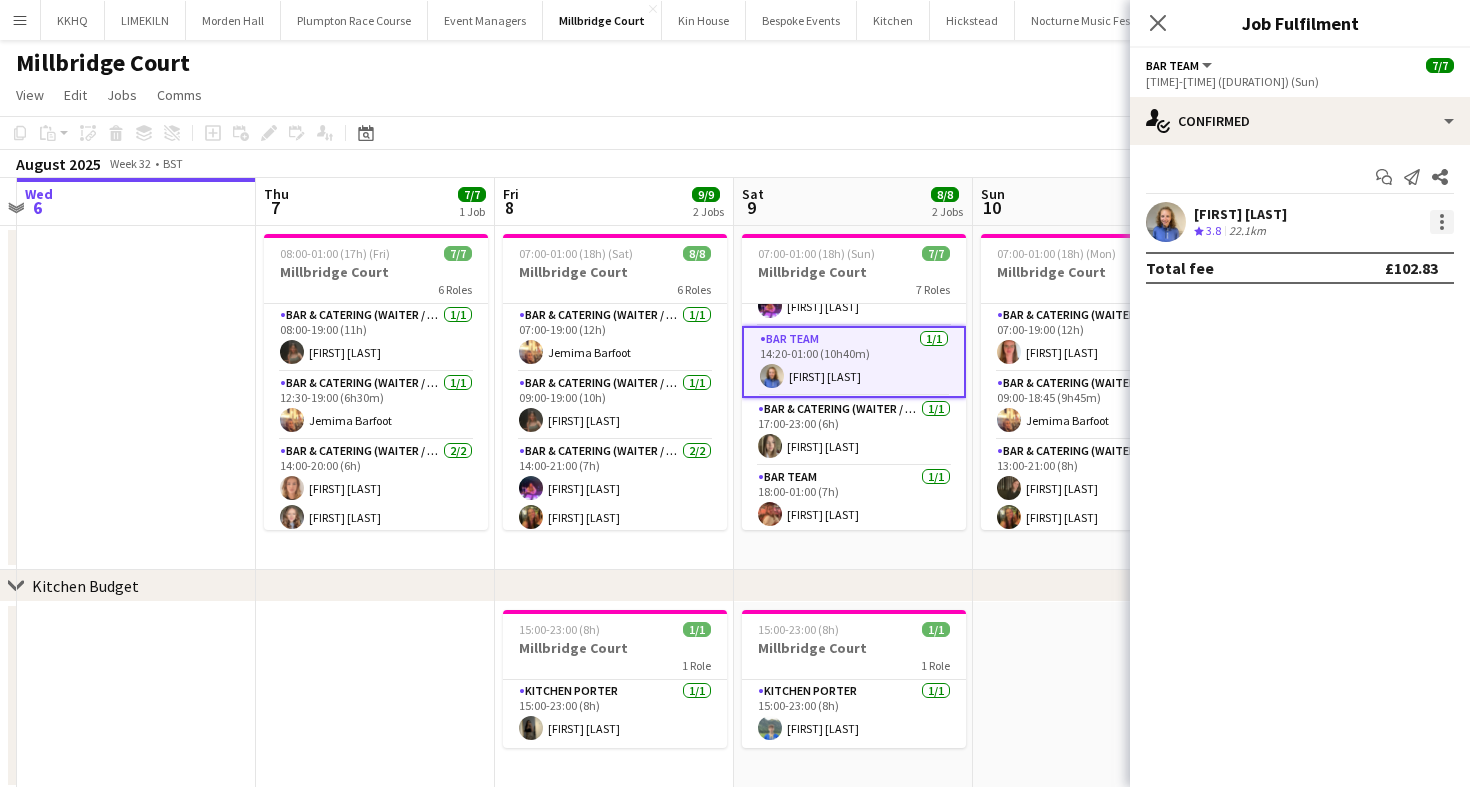 click at bounding box center (1442, 222) 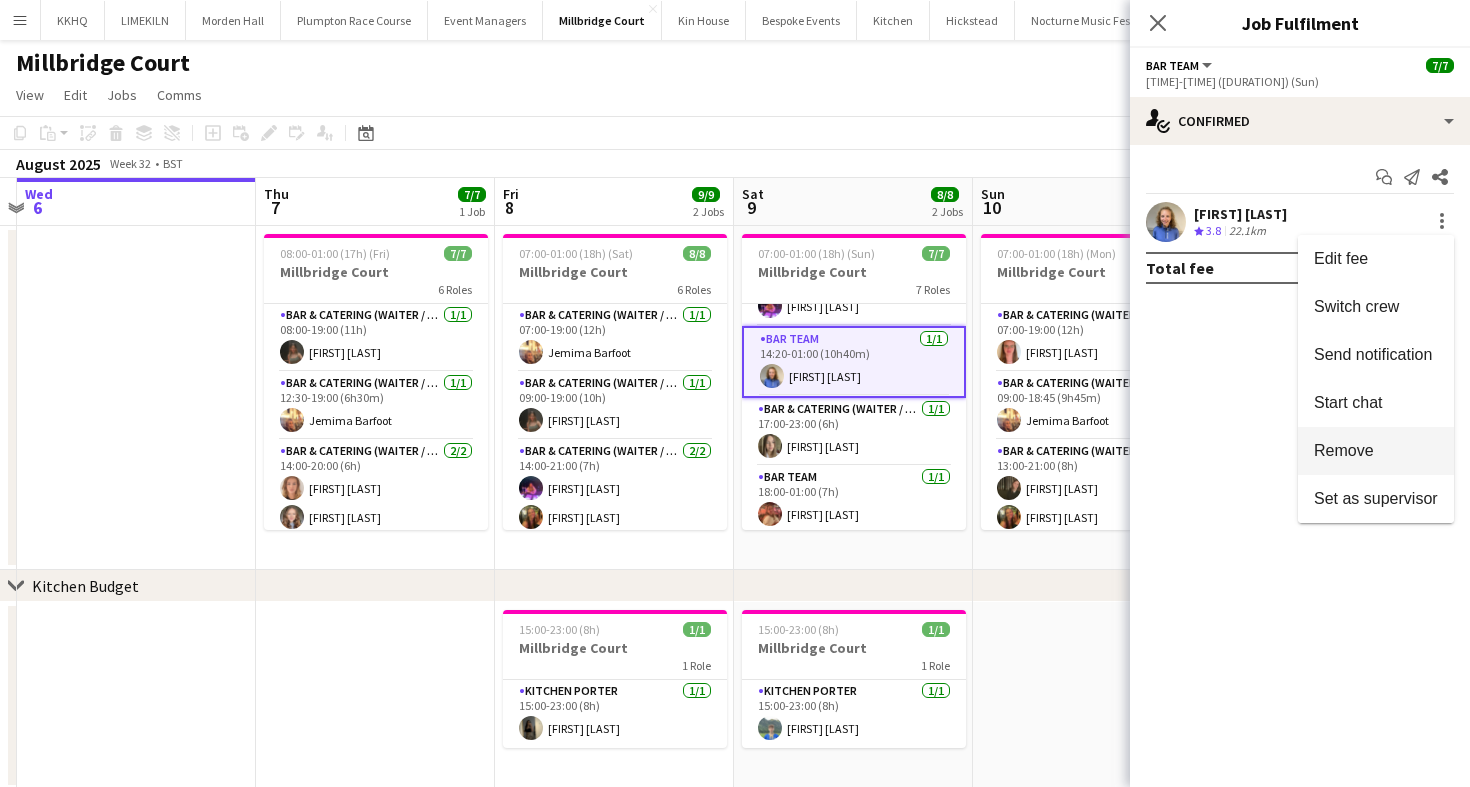 click on "Remove" at bounding box center (1344, 450) 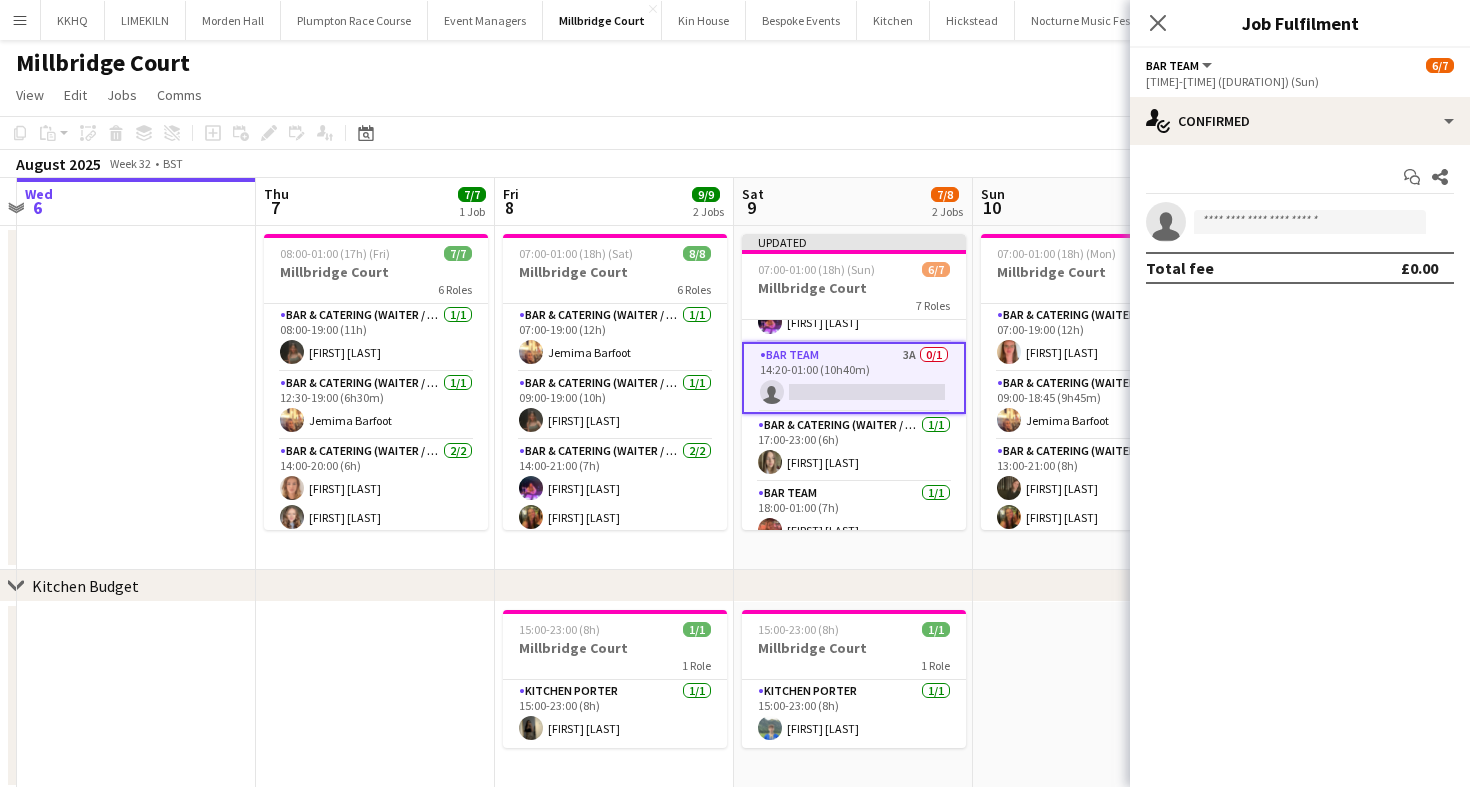 click on "View  Day view expanded Day view collapsed Month view Date picker Jump to today Expand Linked Jobs Collapse Linked Jobs  Edit  Copy
Command
C  Paste  Without Crew
Command
V With Crew
Command
Shift
V Paste as linked job  Group  Group Ungroup  Jobs  New Job Edit Job Delete Job New Linked Job Edit Linked Jobs Job fulfilment Promote Role Copy Role URL  Comms  Notify confirmed crew Create chat" 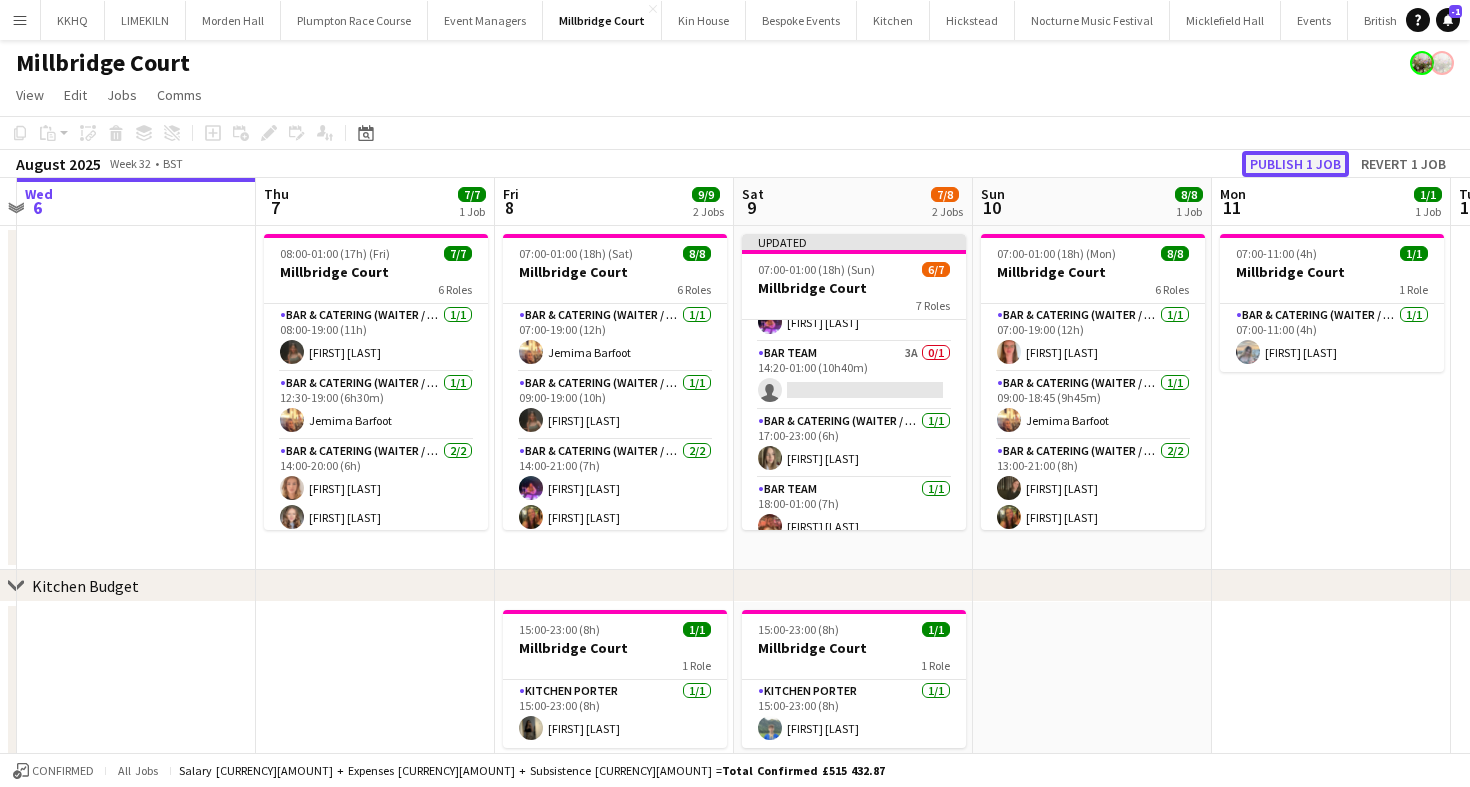 click on "Publish 1 job" 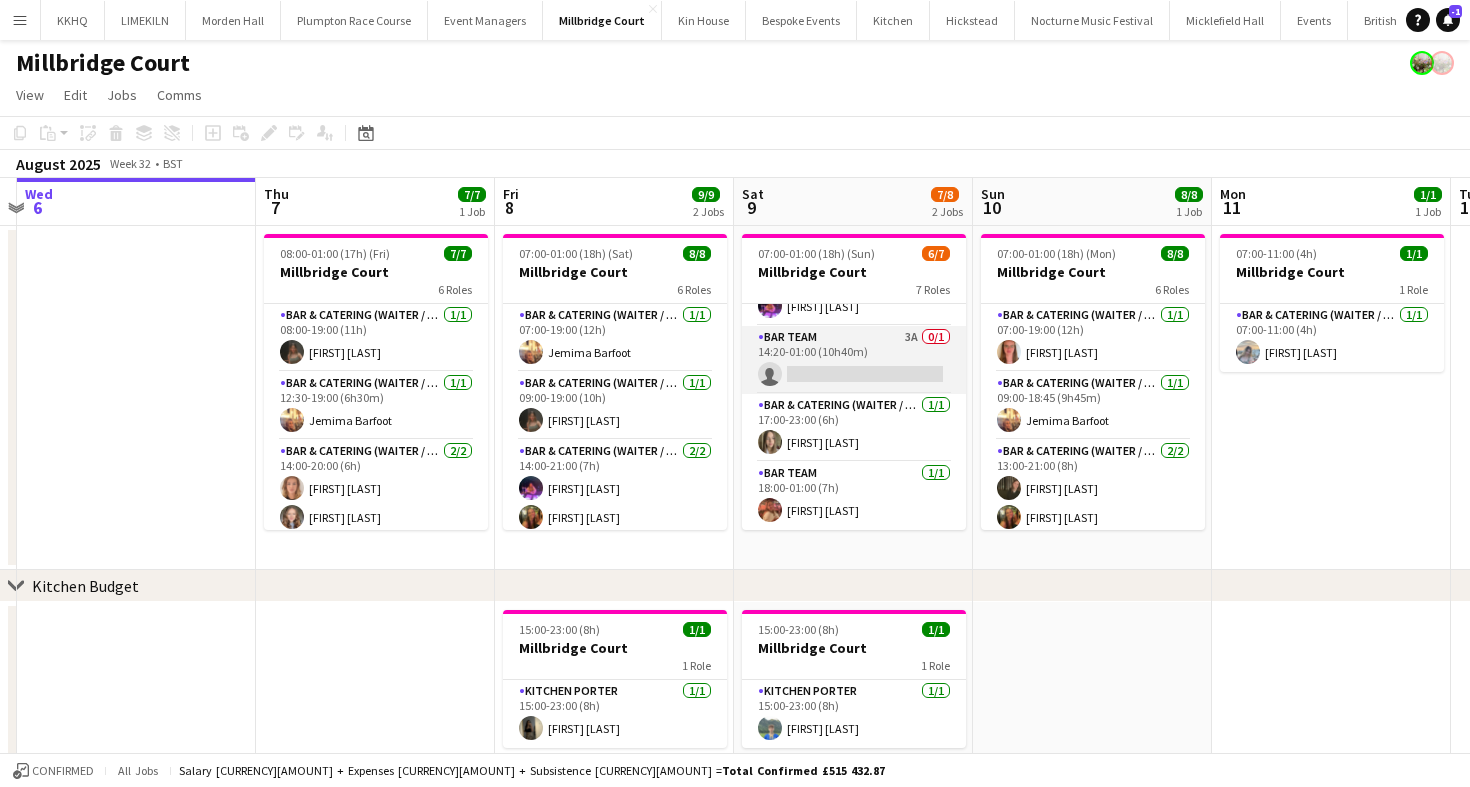 click on "Bar Team   3A   0/1   14:20-01:00 (10h40m)
single-neutral-actions" at bounding box center (854, 360) 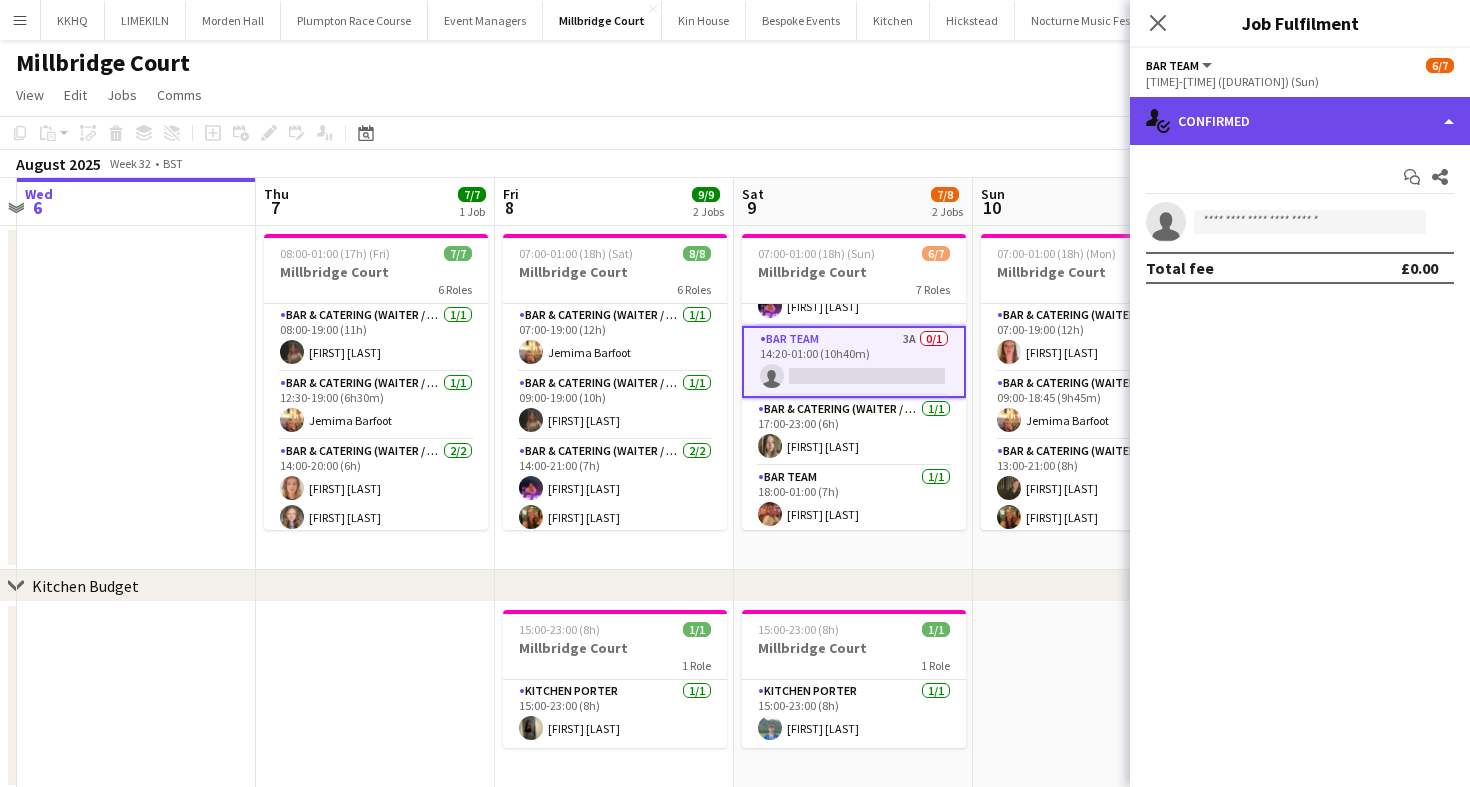 click on "single-neutral-actions-check-2
Confirmed" 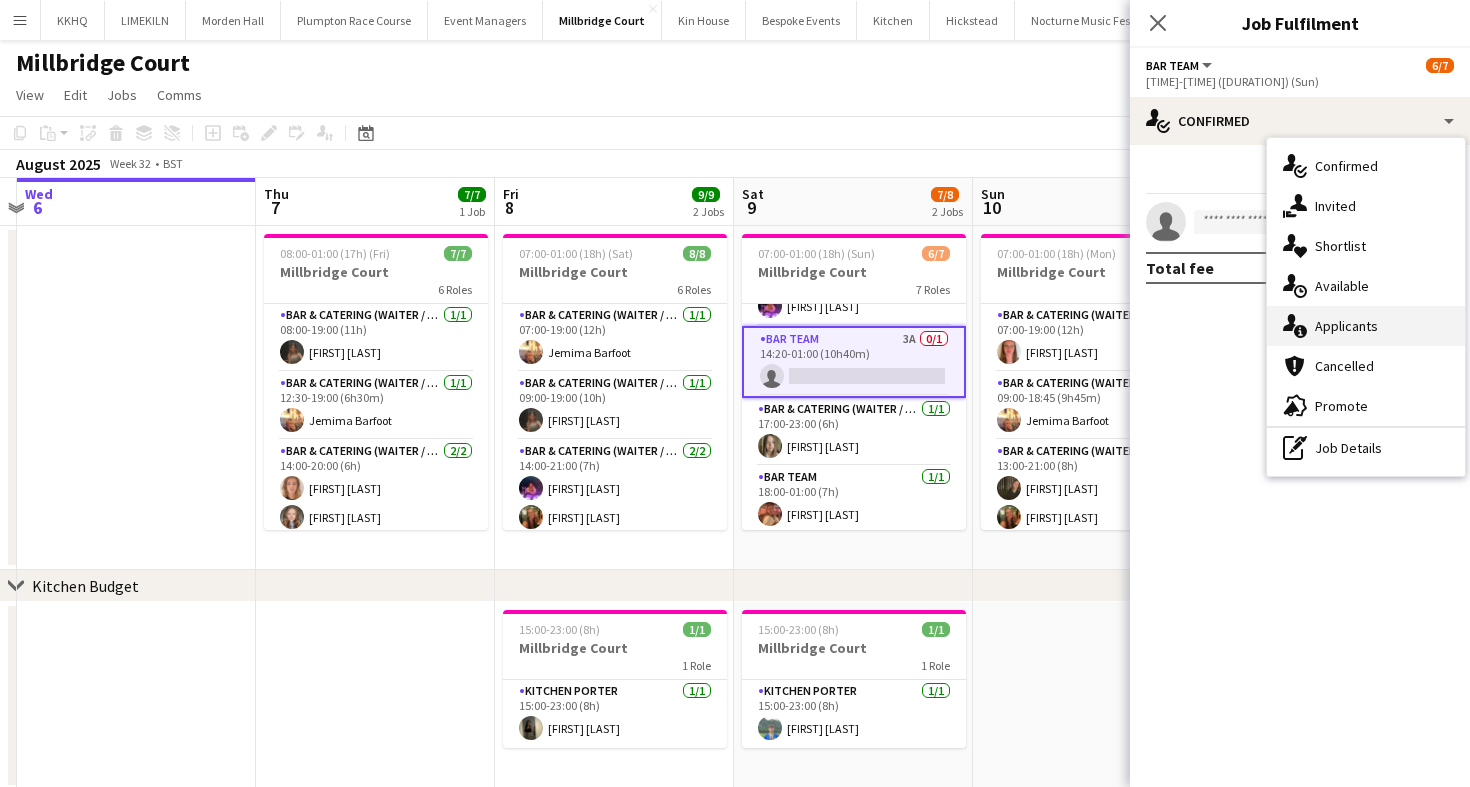 click on "single-neutral-actions-information
Applicants" at bounding box center (1366, 326) 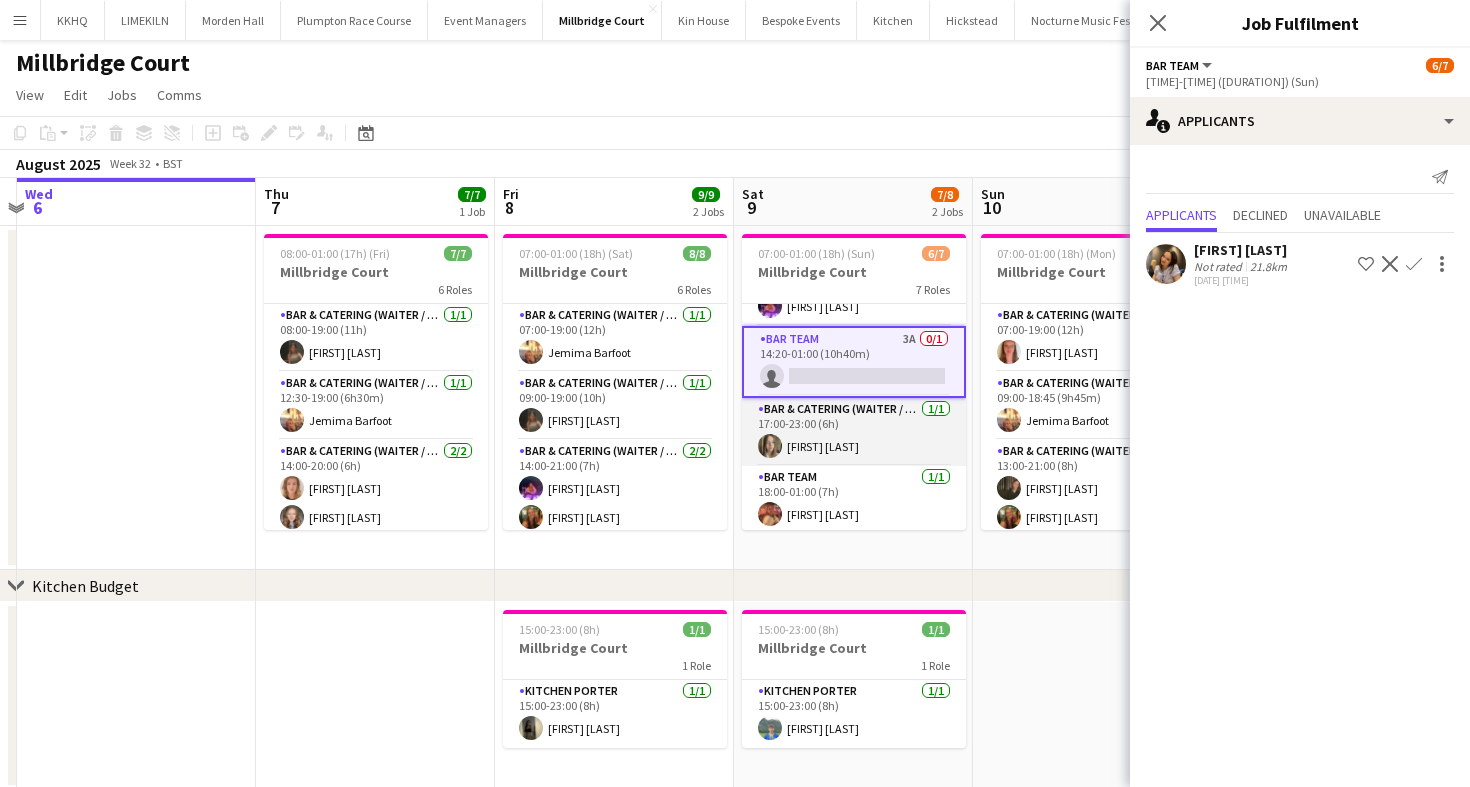 click on "Bar & Catering (Waiter / waitress)   1/1   17:00-23:00 (6h)
Megan Stannett" at bounding box center (854, 432) 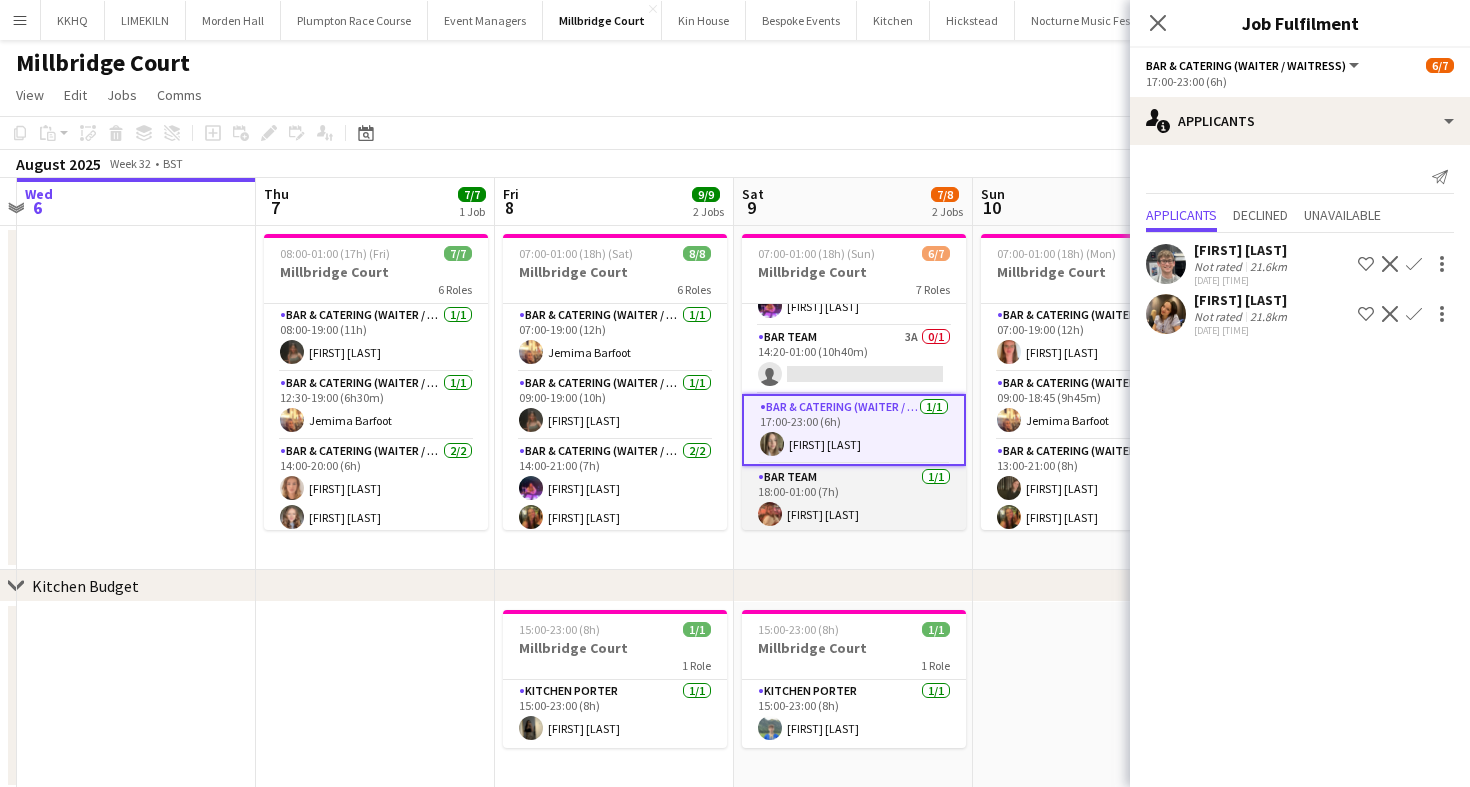 click on "Bar Team   1/1   18:00-01:00 (7h)
Amy Strode" at bounding box center (854, 500) 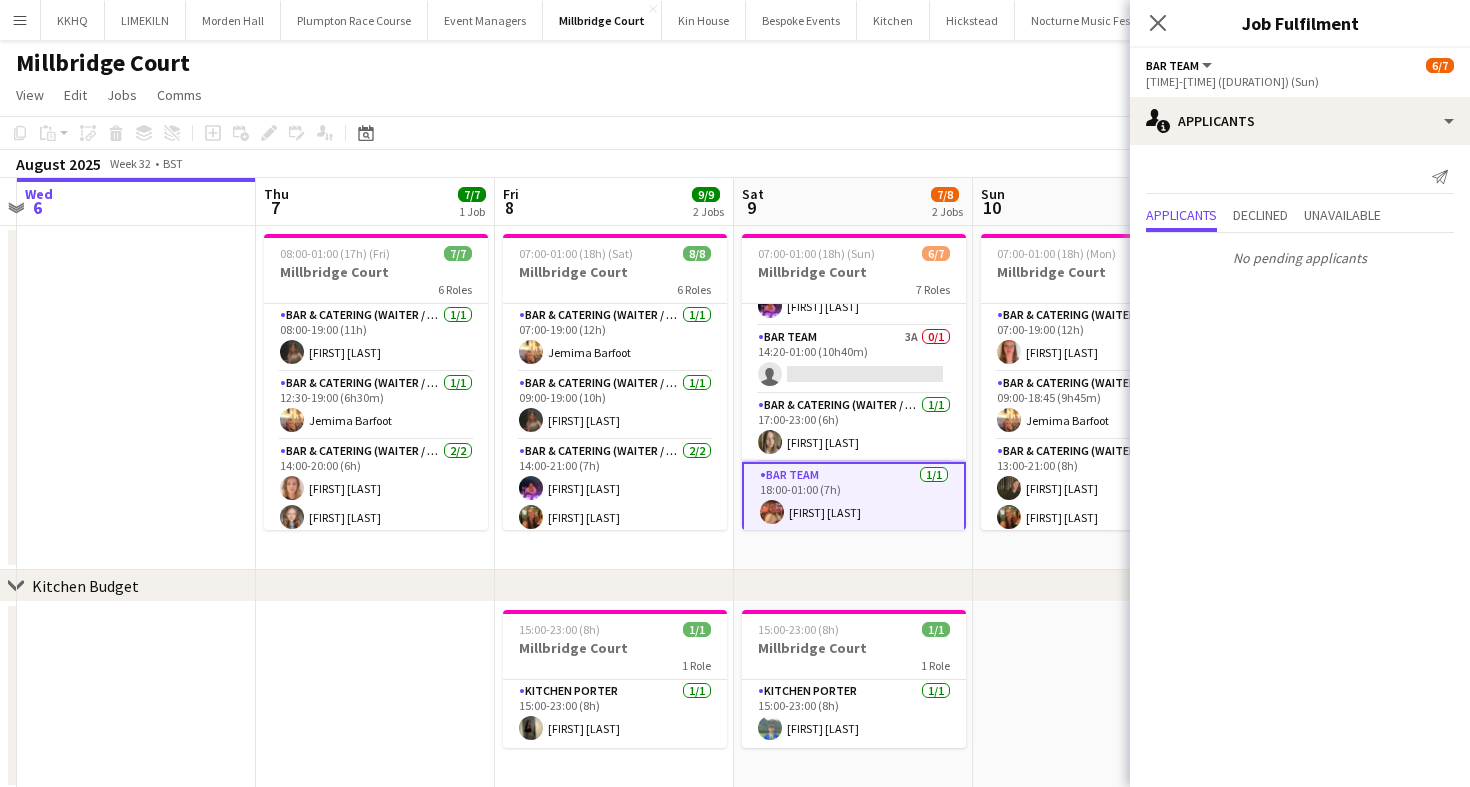 scroll, scrollTop: 208, scrollLeft: 0, axis: vertical 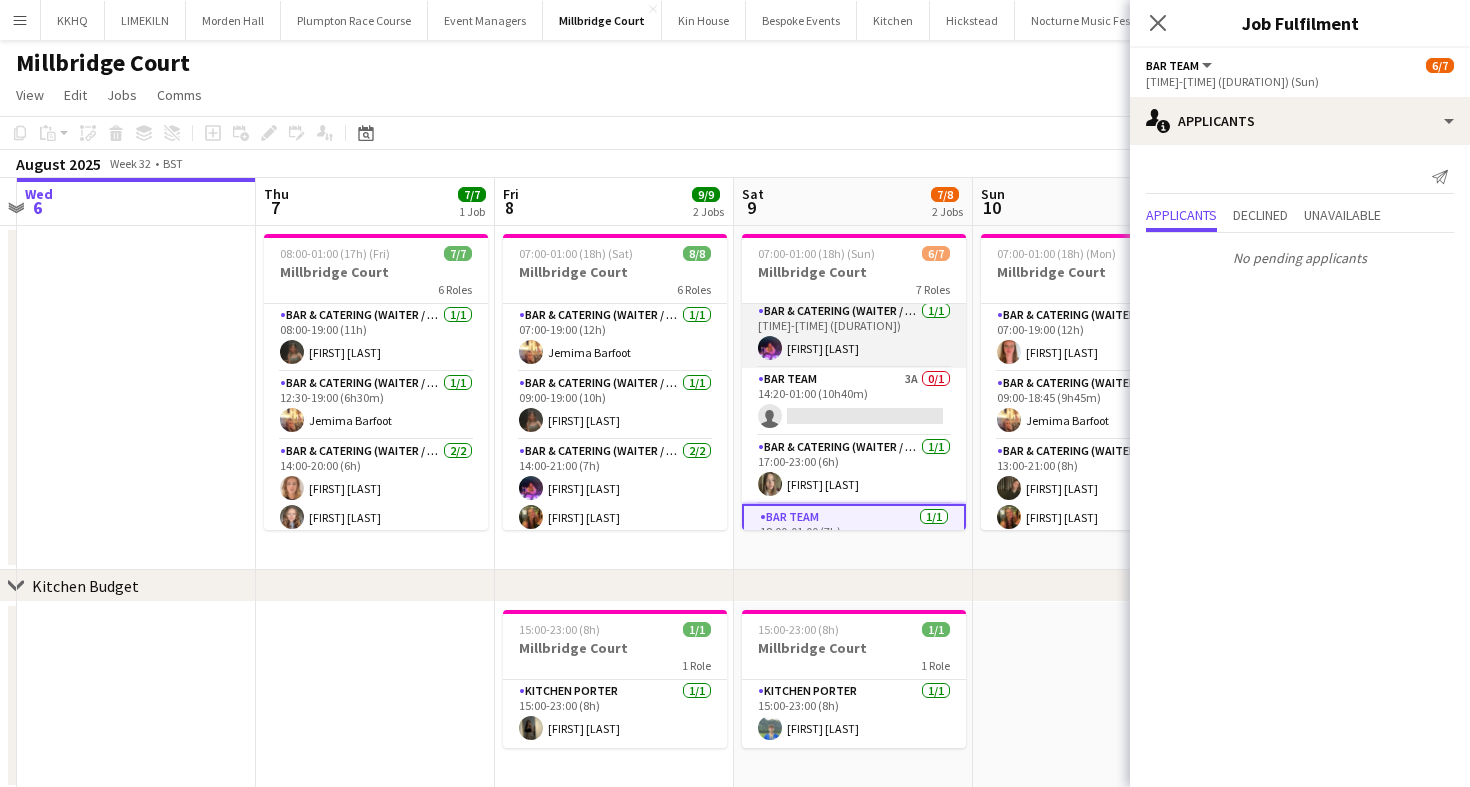click on "Bar & Catering (Waiter / waitress)   1/1   14:20-23:00 (8h40m)
Ella Smith" at bounding box center [854, 334] 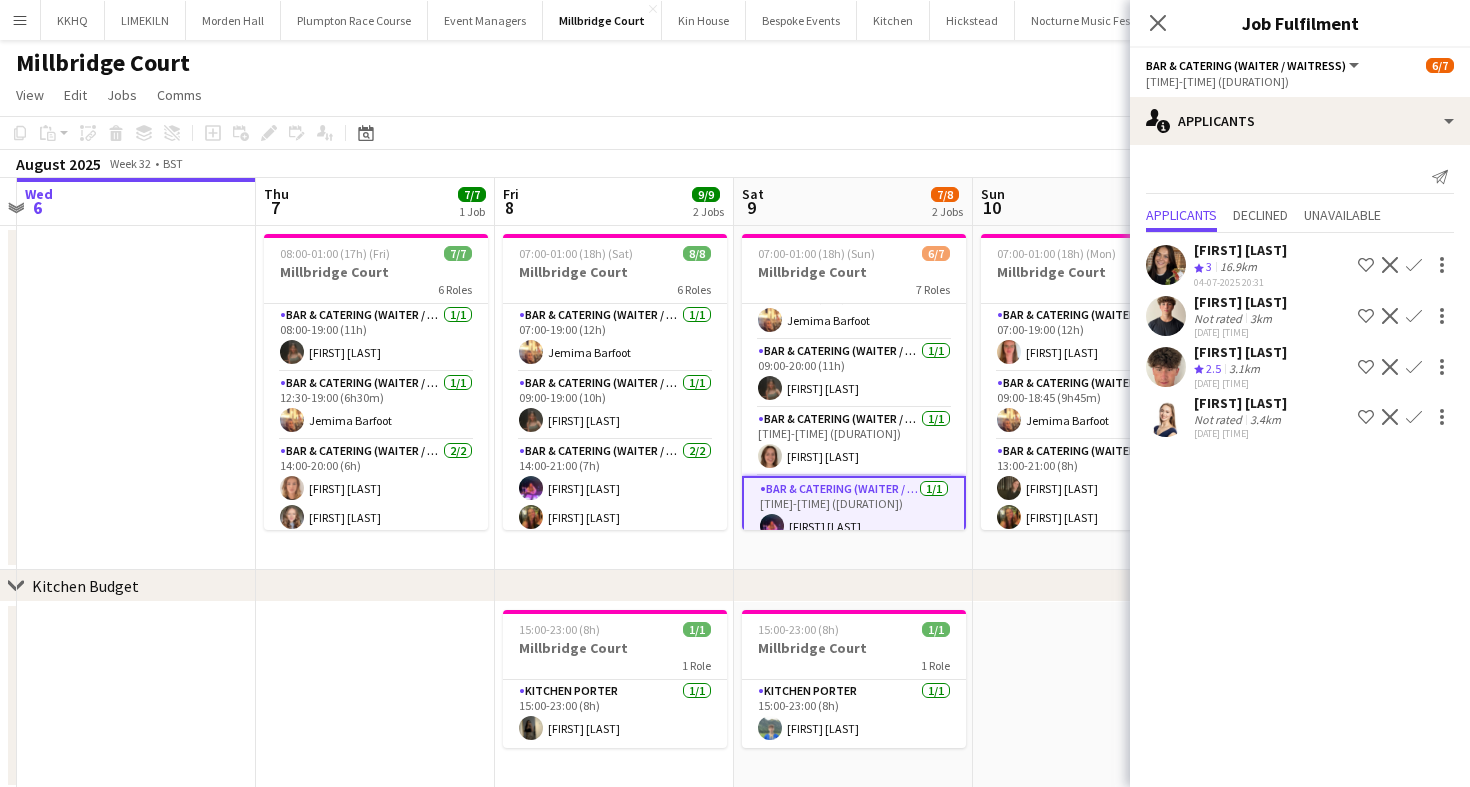 scroll, scrollTop: 31, scrollLeft: 0, axis: vertical 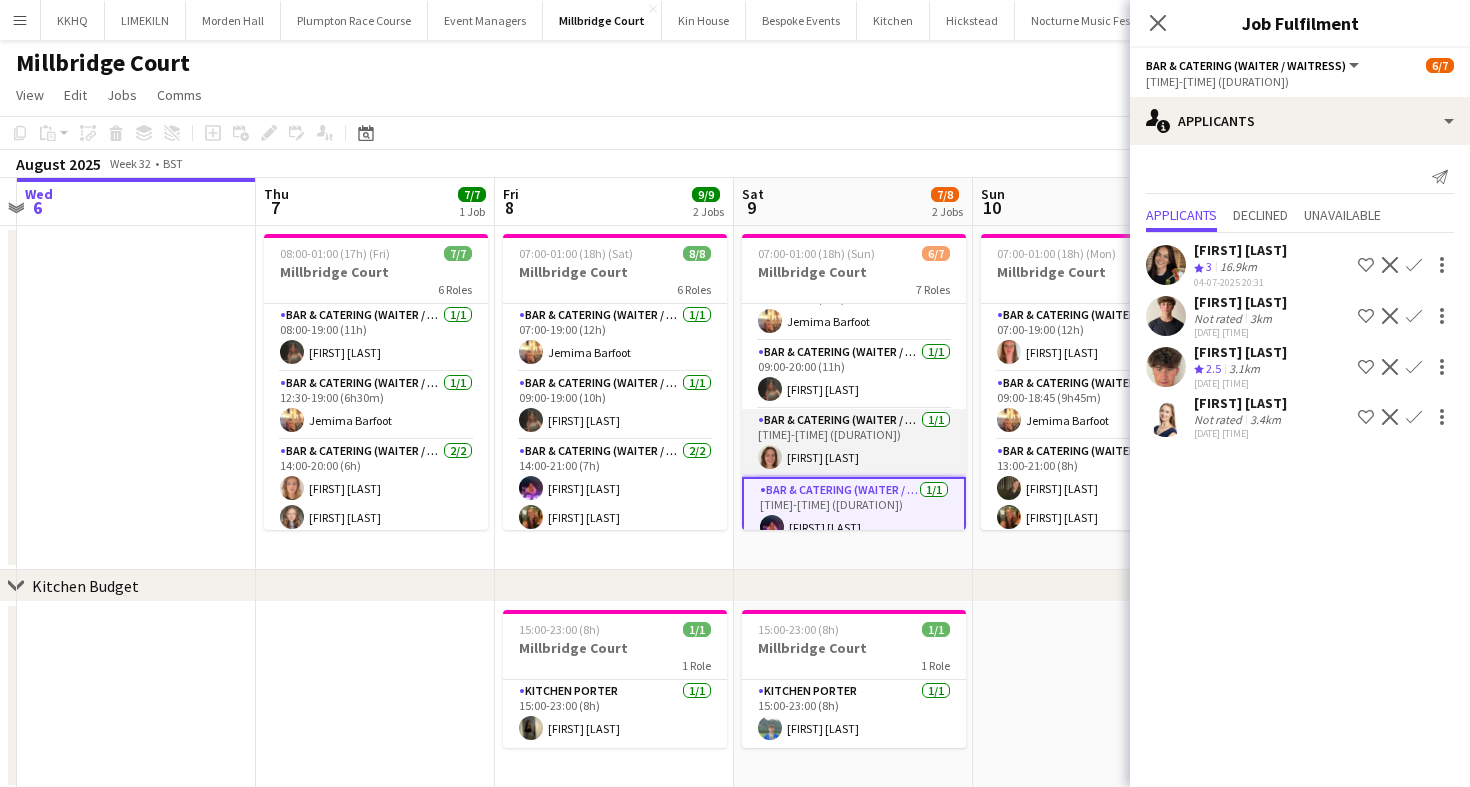 click on "Bar & Catering (Waiter / waitress)   1/1   14:20-21:00 (6h40m)
Annabelle Atkins" at bounding box center (854, 443) 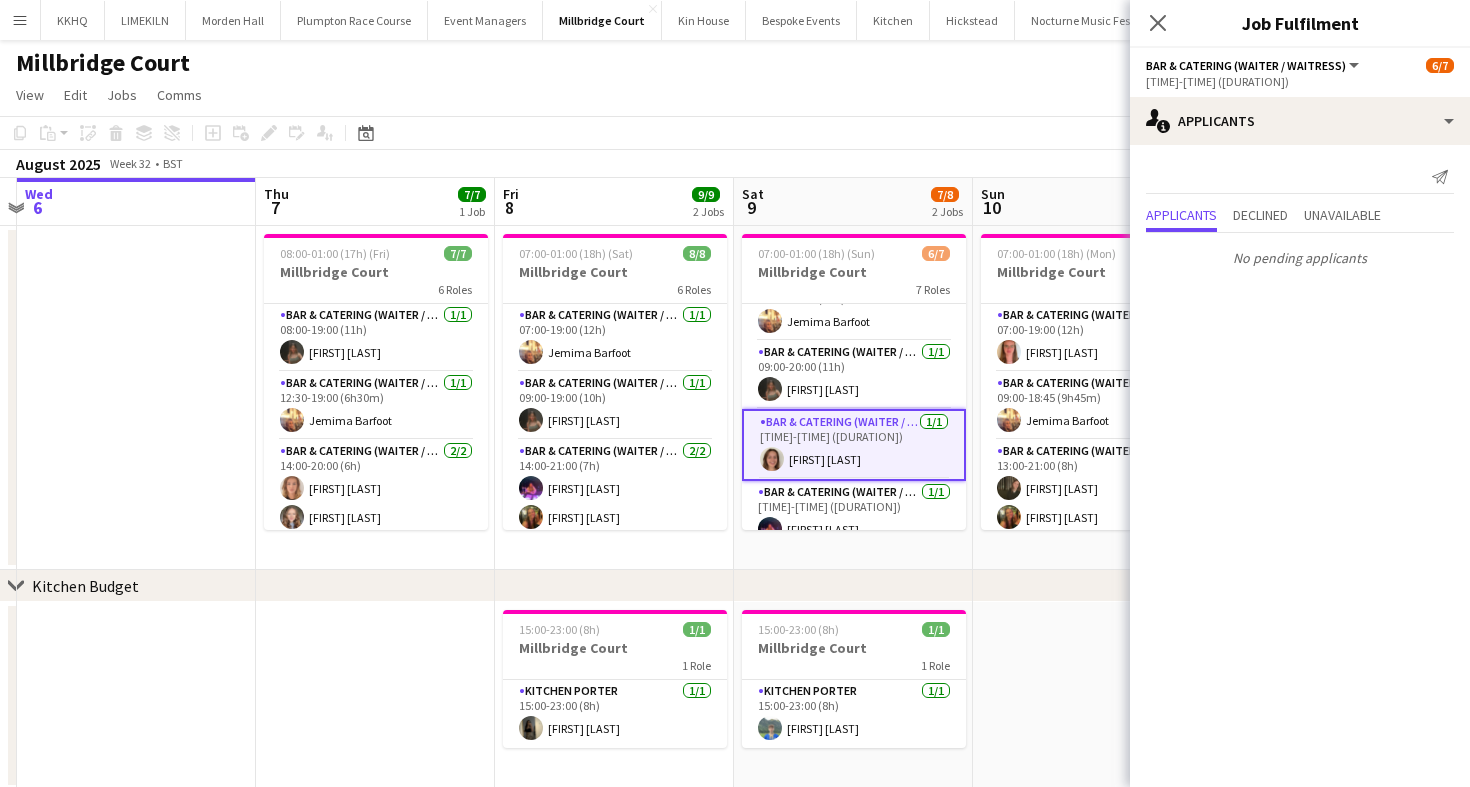 click on "View  Day view expanded Day view collapsed Month view Date picker Jump to today Expand Linked Jobs Collapse Linked Jobs  Edit  Copy
Command
C  Paste  Without Crew
Command
V With Crew
Command
Shift
V Paste as linked job  Group  Group Ungroup  Jobs  New Job Edit Job Delete Job New Linked Job Edit Linked Jobs Job fulfilment Promote Role Copy Role URL  Comms  Notify confirmed crew Create chat" 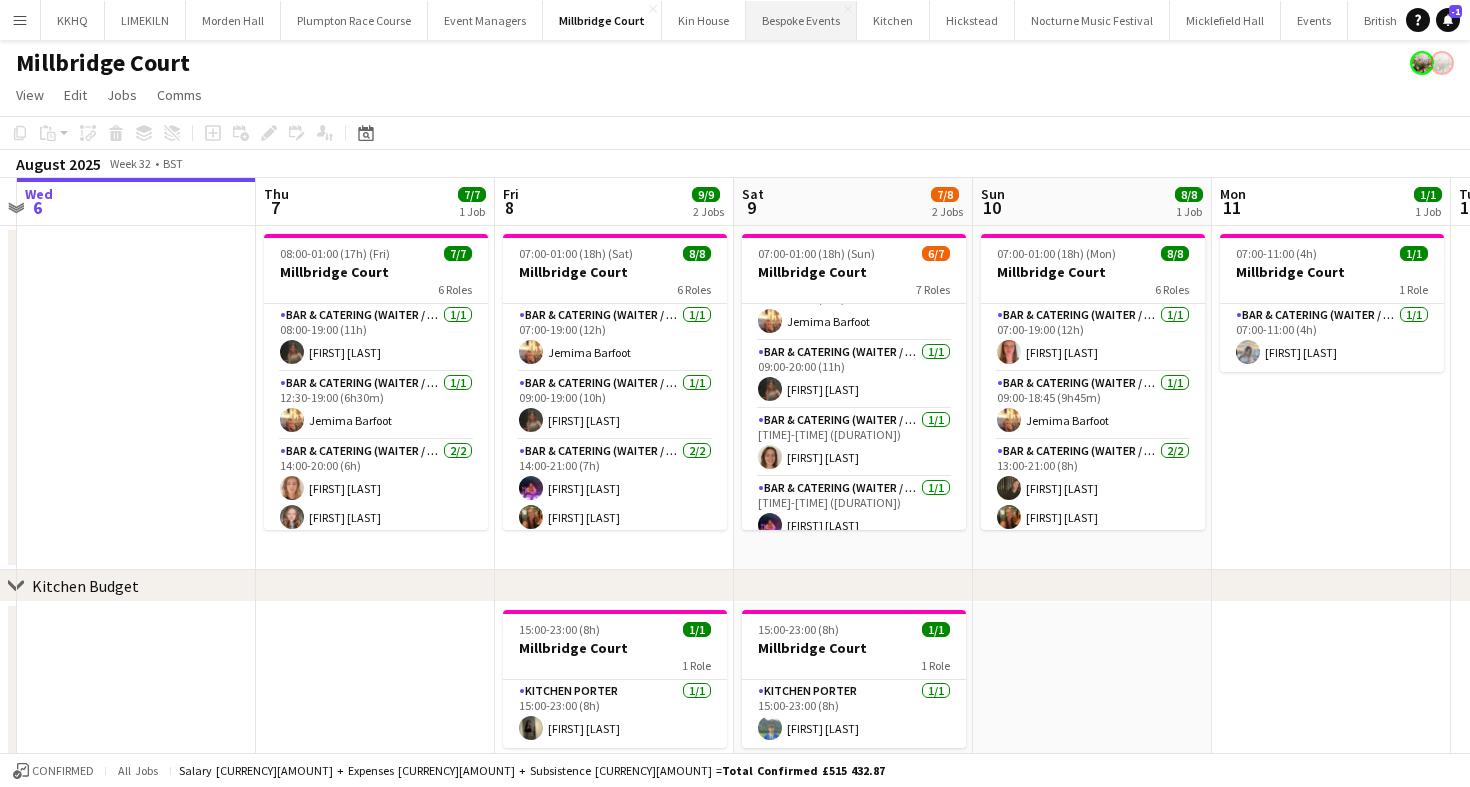 click on "Bespoke Events
Close" at bounding box center [801, 20] 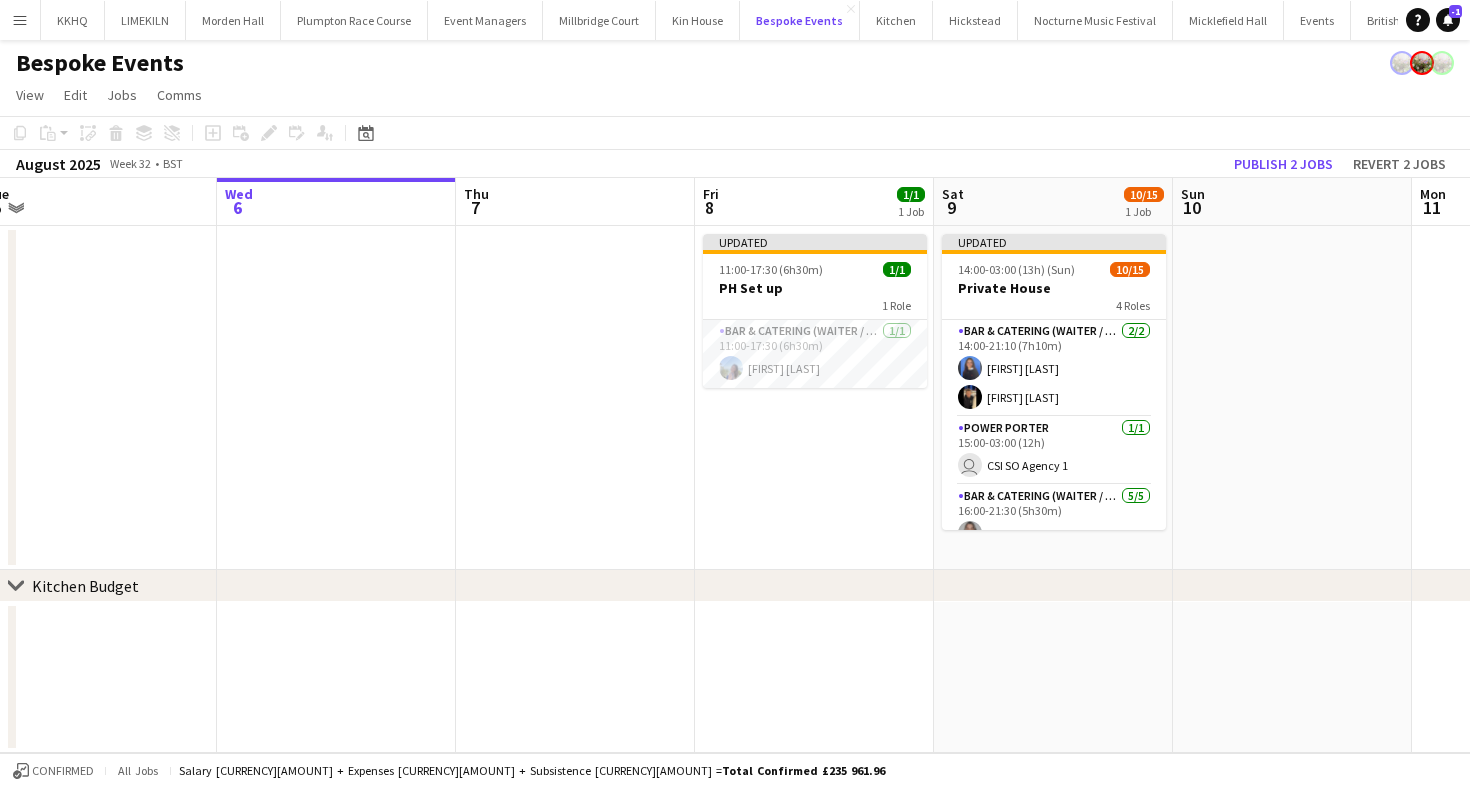 scroll, scrollTop: 0, scrollLeft: 503, axis: horizontal 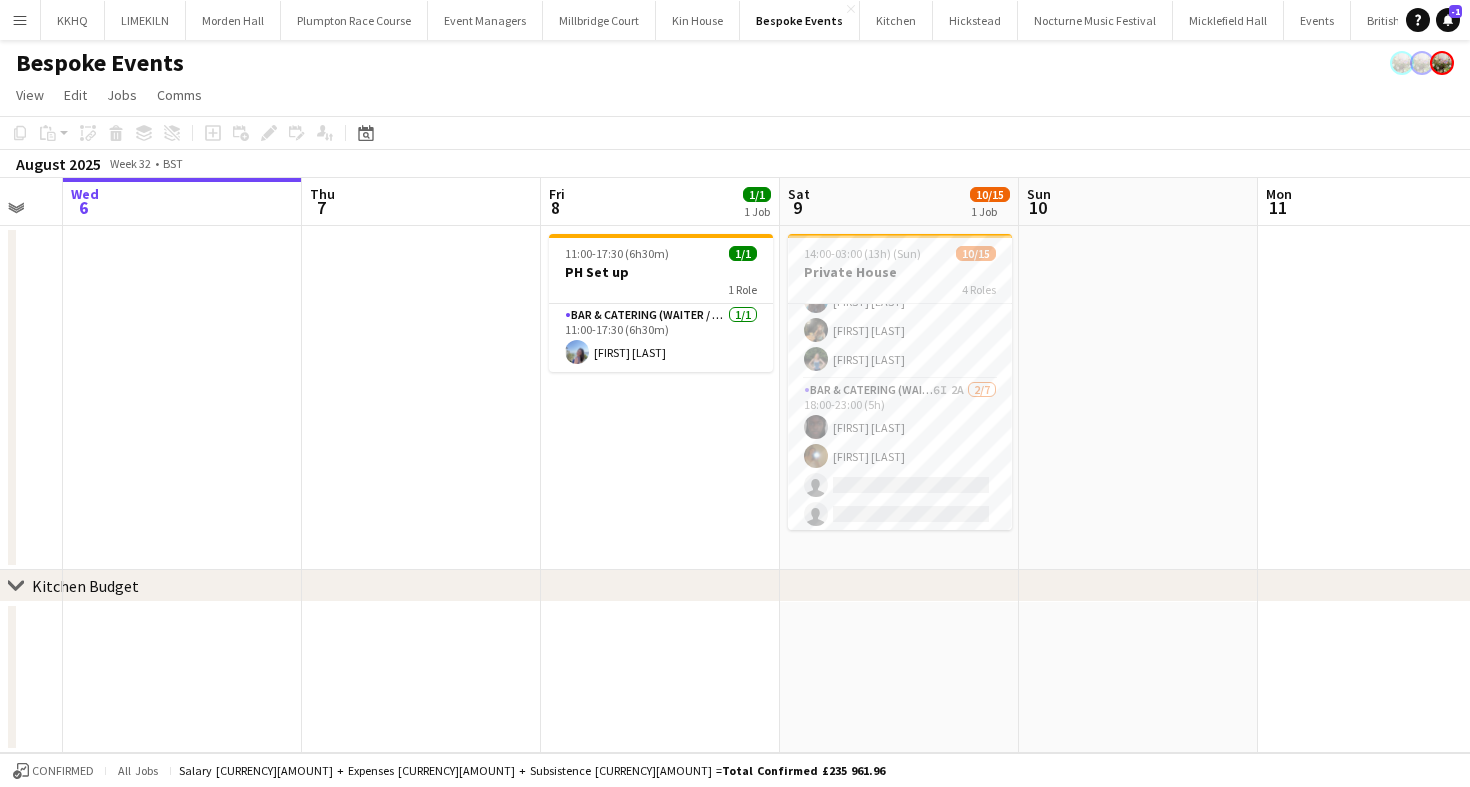 click on "Copy
Paste
Paste
Command
V Paste with crew
Command
Shift
V
Paste linked Job
Delete
Group
Ungroup
Add job
Add linked Job
Edit
Edit linked Job
Applicants
Date picker
AUG 2025 AUG 2025 Monday M Tuesday T Wednesday W Thursday T Friday F Saturday S Sunday S  AUG   1   2   3   4   5   6   7   8   9   10   11   12   13   14   15   16   17   18   19   20   21   22   23   24   25" 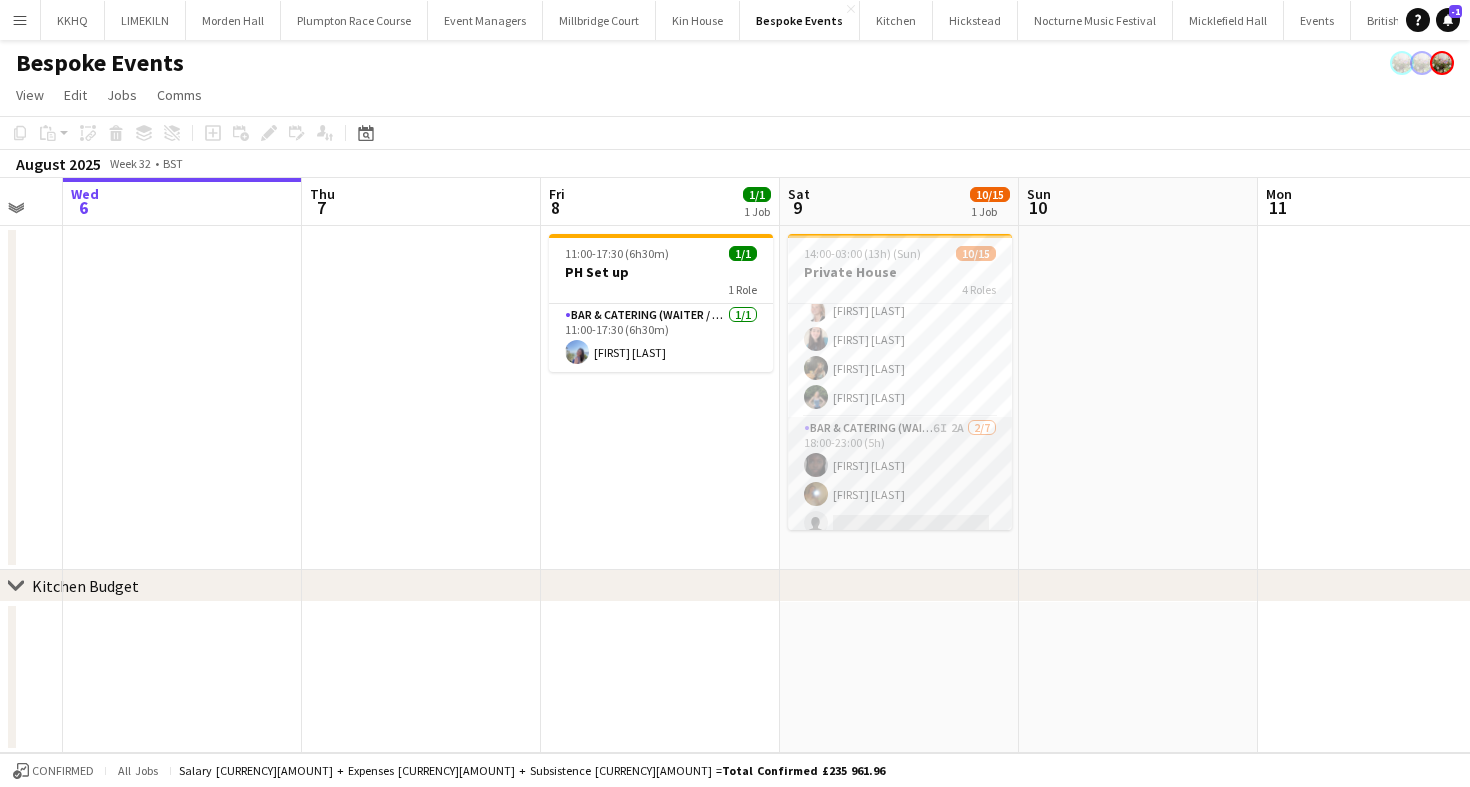 scroll, scrollTop: 365, scrollLeft: 0, axis: vertical 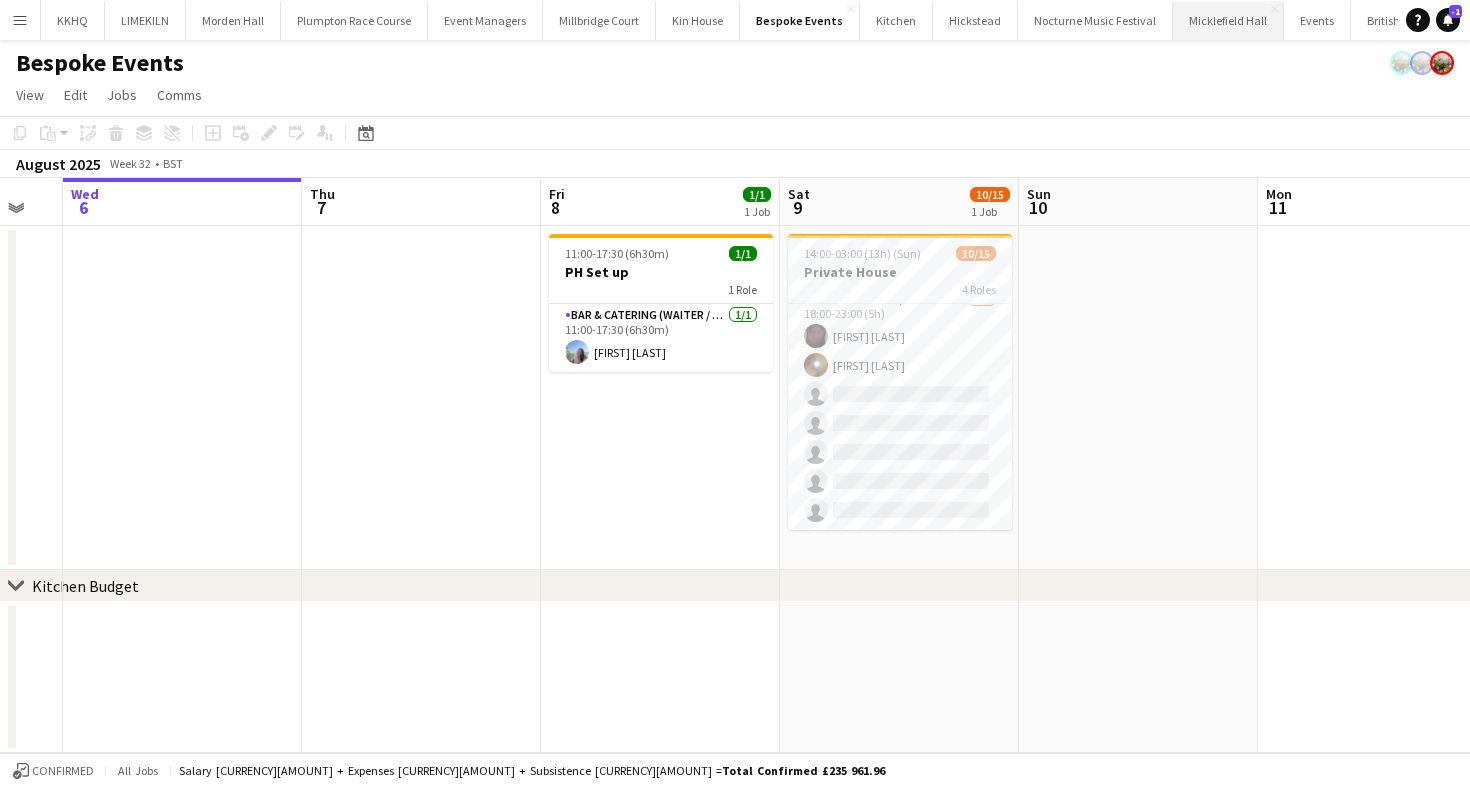click on "Micklefield Hall
Close" at bounding box center [1228, 20] 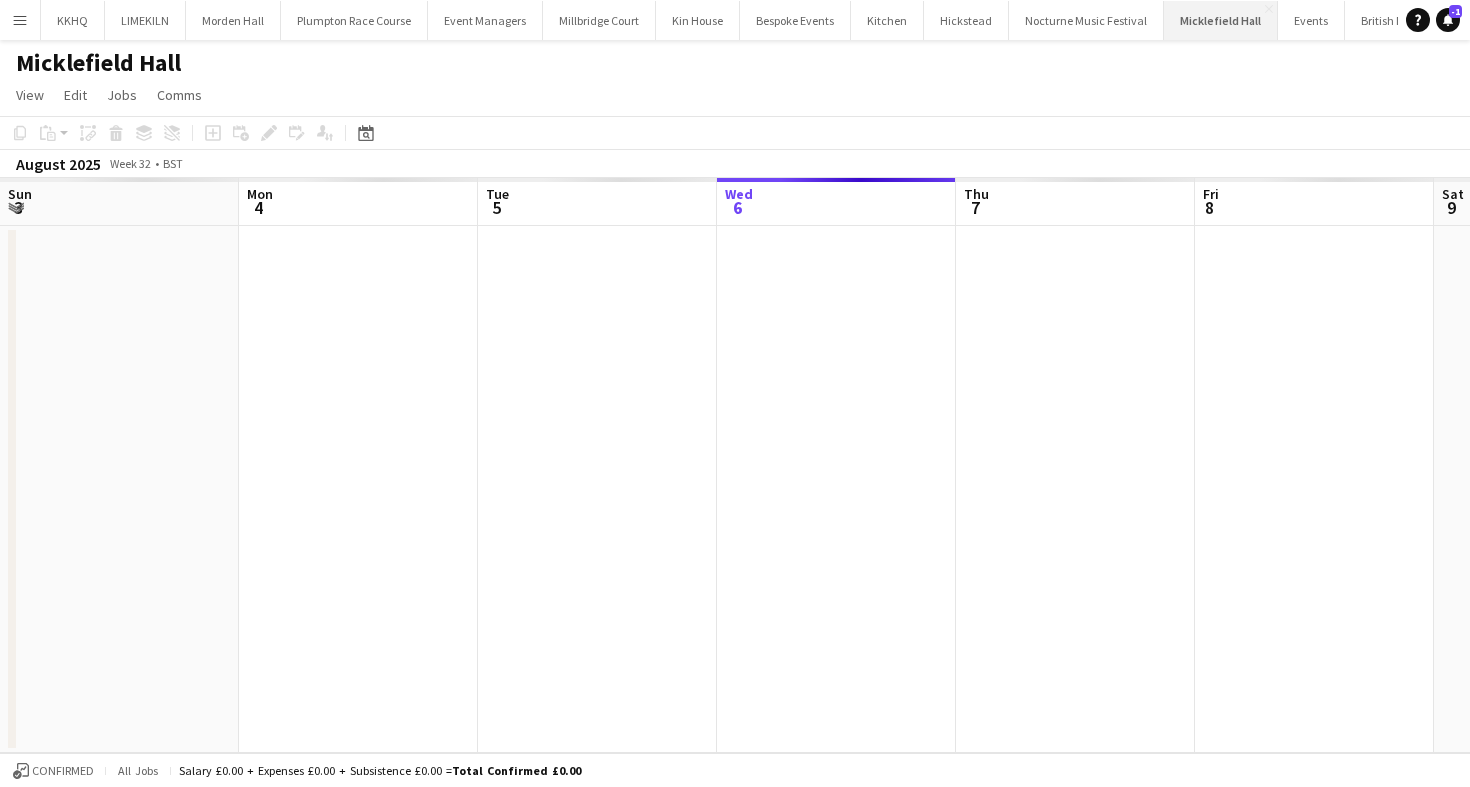 scroll, scrollTop: 0, scrollLeft: 478, axis: horizontal 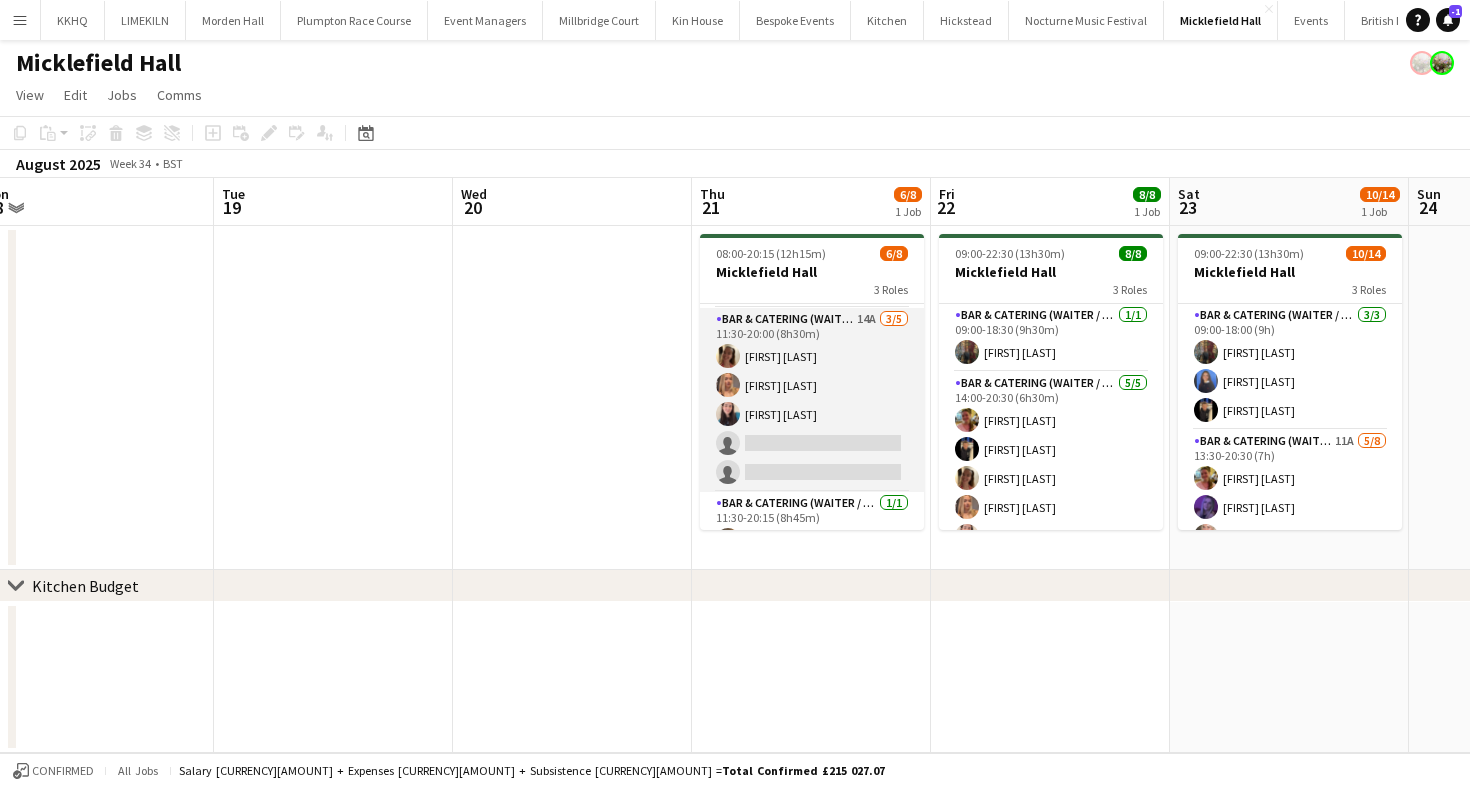 click on "Bar & Catering (Waiter / waitress)   14A   3/5   11:30-20:00 (8h30m)
Rebecca Dunstone Beatrice Vane Heidi Croucher
single-neutral-actions
single-neutral-actions" at bounding box center (812, 400) 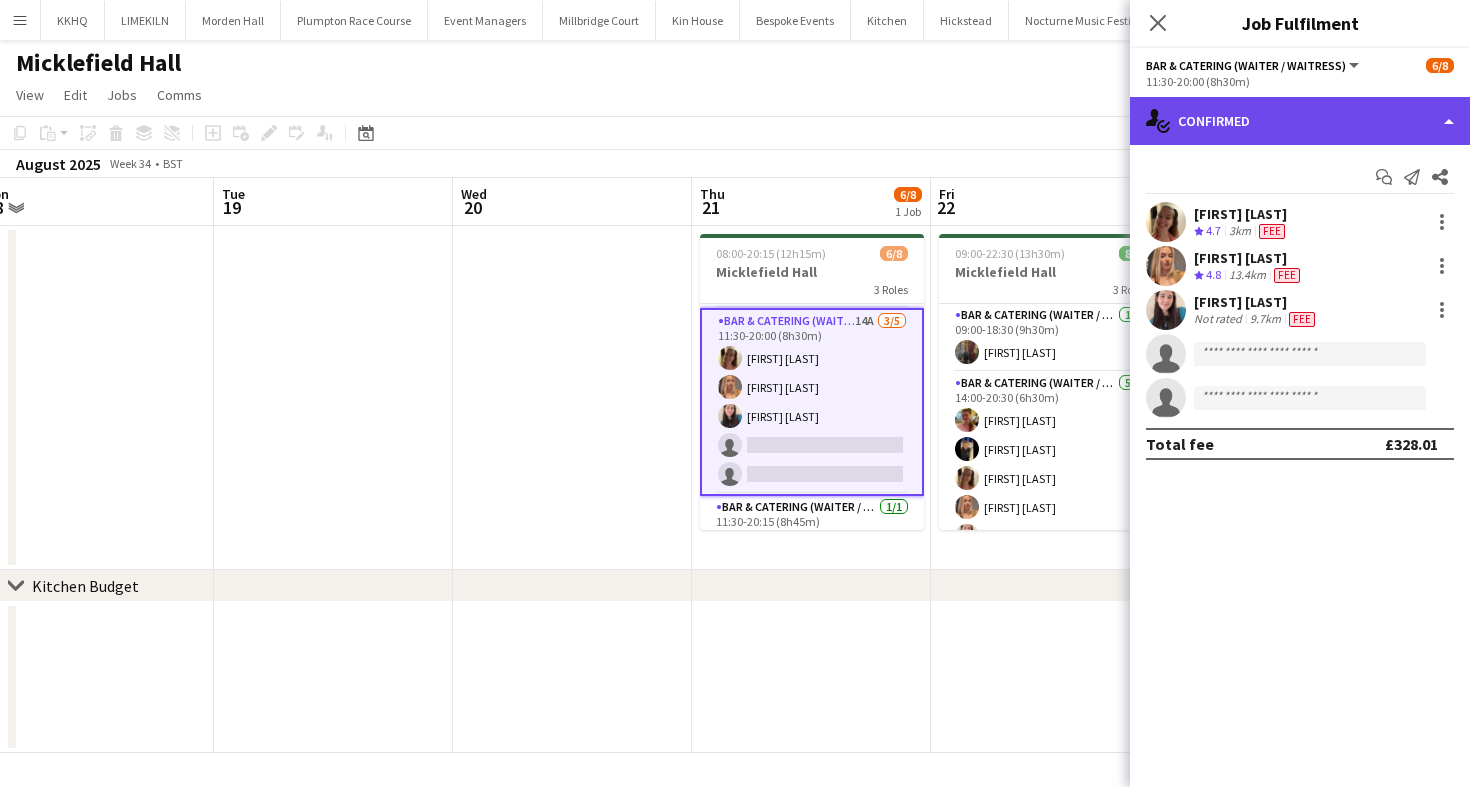 click on "single-neutral-actions-check-2
Confirmed" 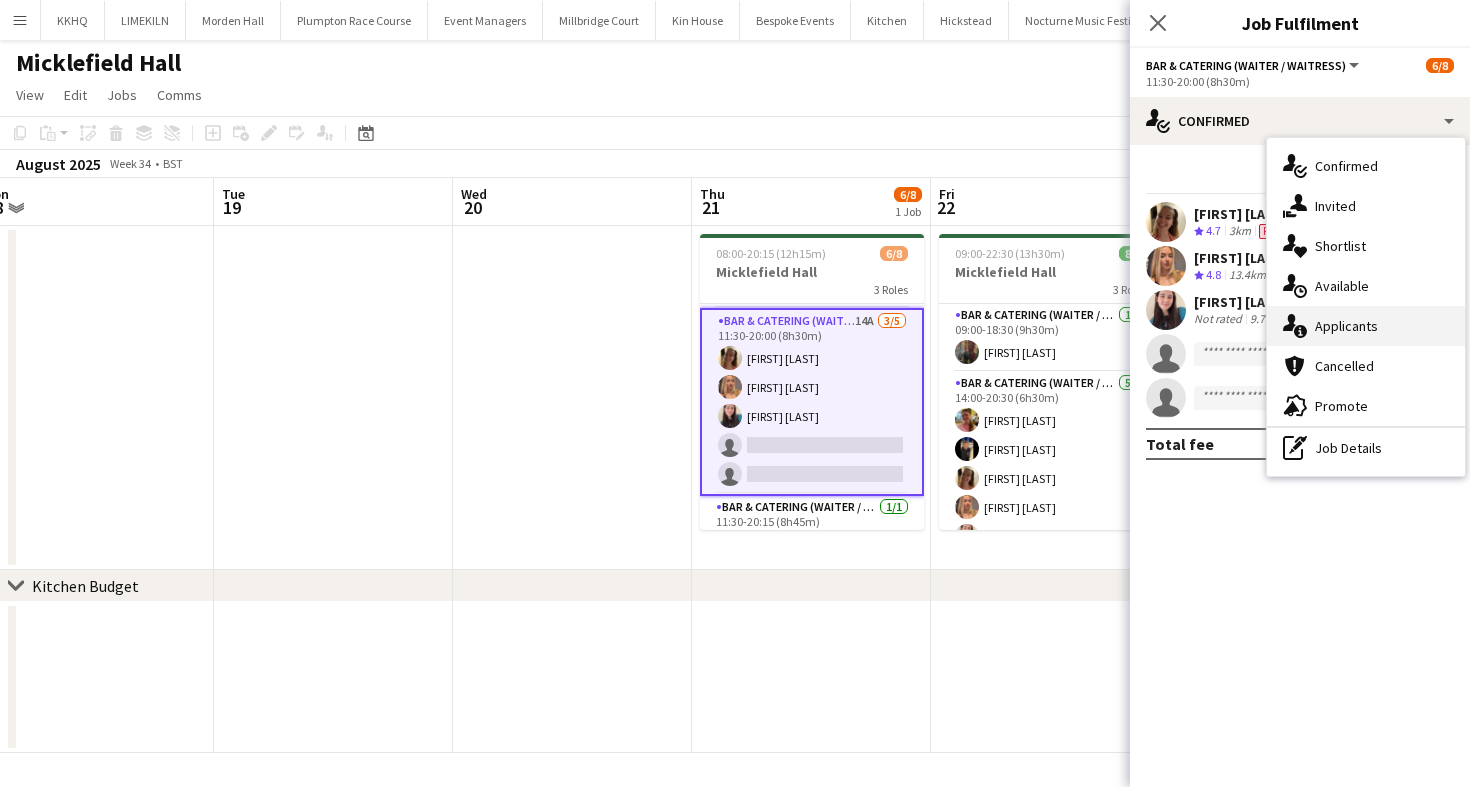 click 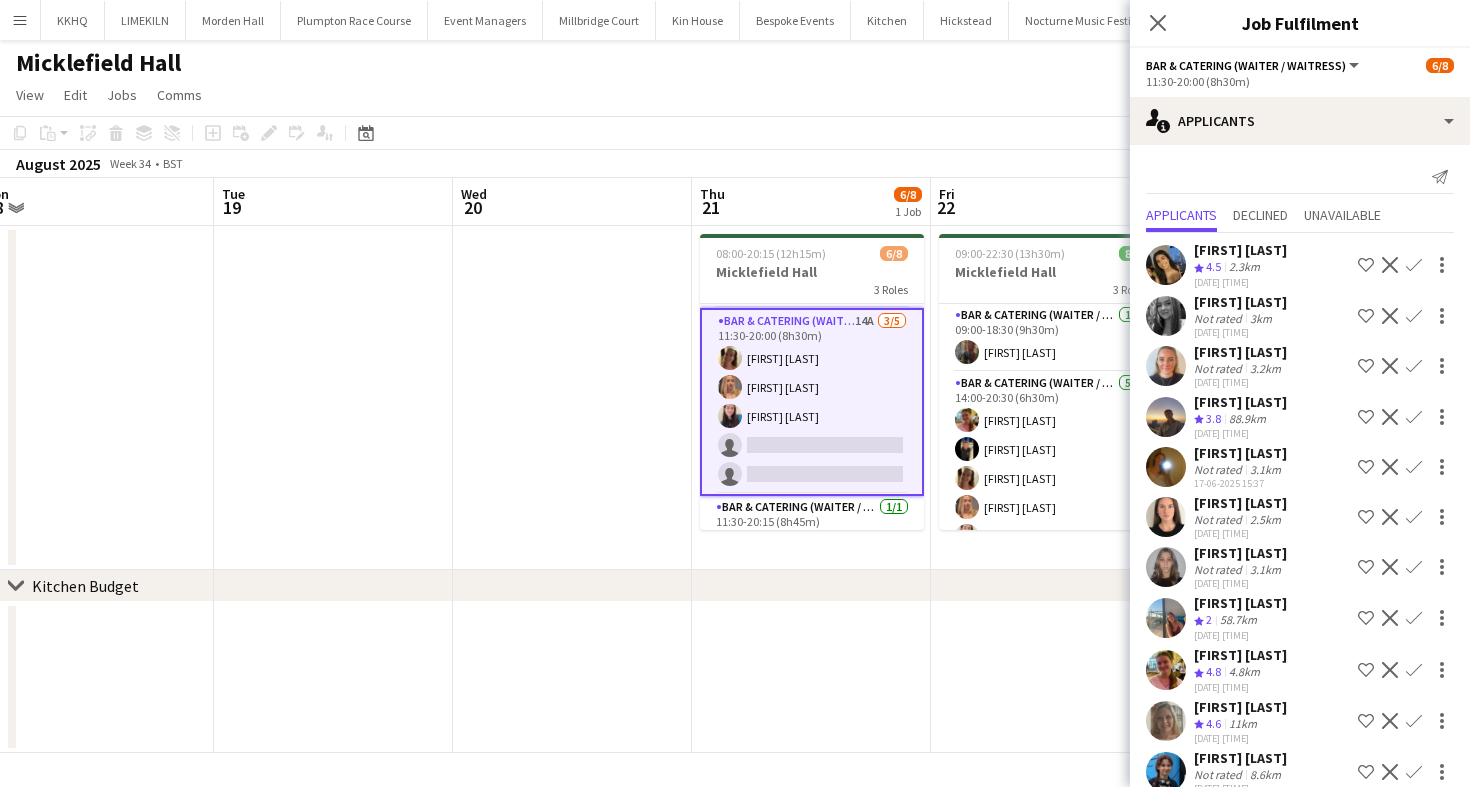 scroll, scrollTop: 127, scrollLeft: 0, axis: vertical 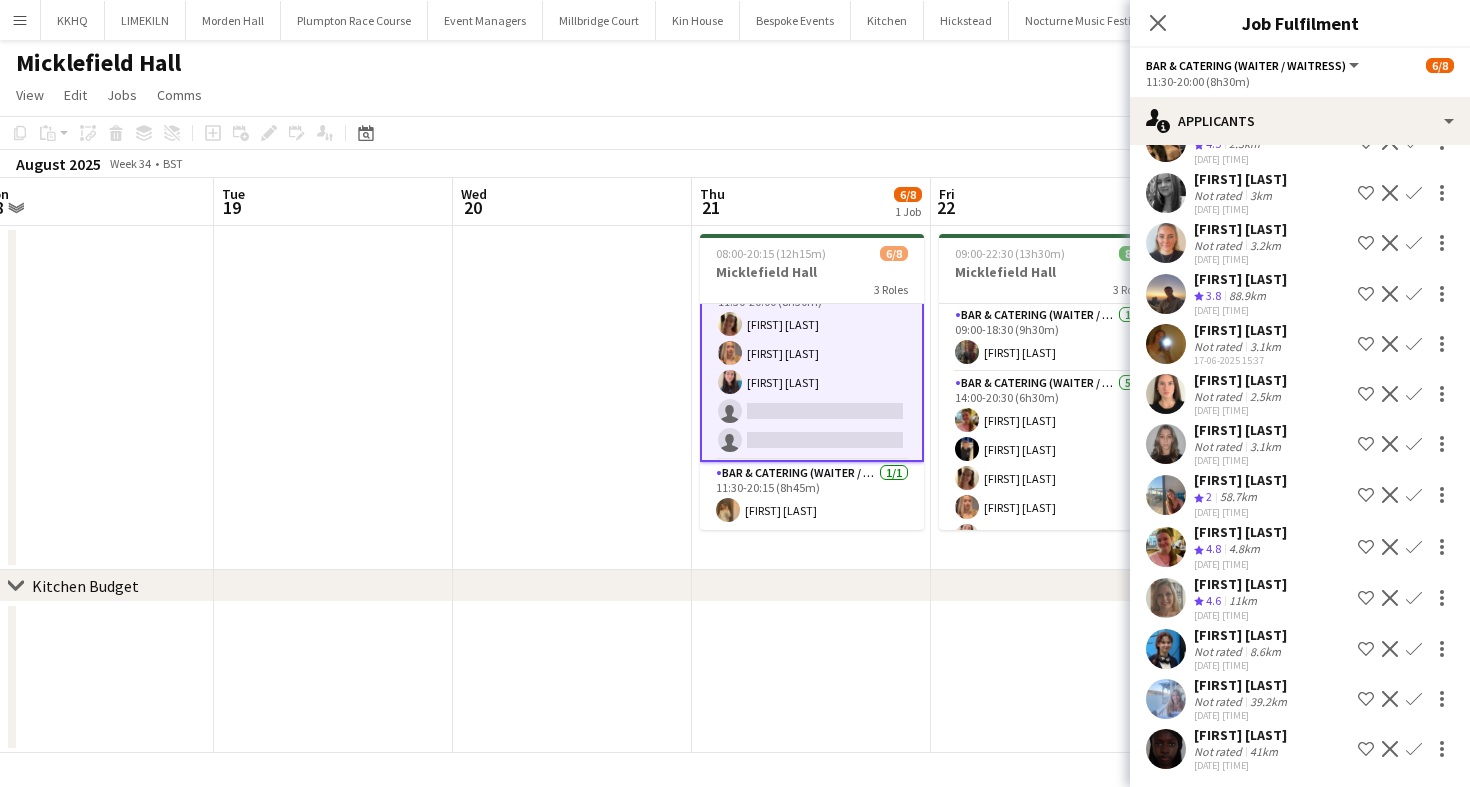 click on "Copy
Paste
Paste
Command
V Paste with crew
Command
Shift
V
Paste linked Job
Delete
Group
Ungroup
Add job
Add linked Job
Edit
Edit linked Job
Applicants
Date picker
AUG 2025 AUG 2025 Monday M Tuesday T Wednesday W Thursday T Friday F Saturday S Sunday S  AUG   1   2   3   4   5   6   7   8   9   10   11   12   13   14   15   16   17   18   19   20   21   22   23   24   25" 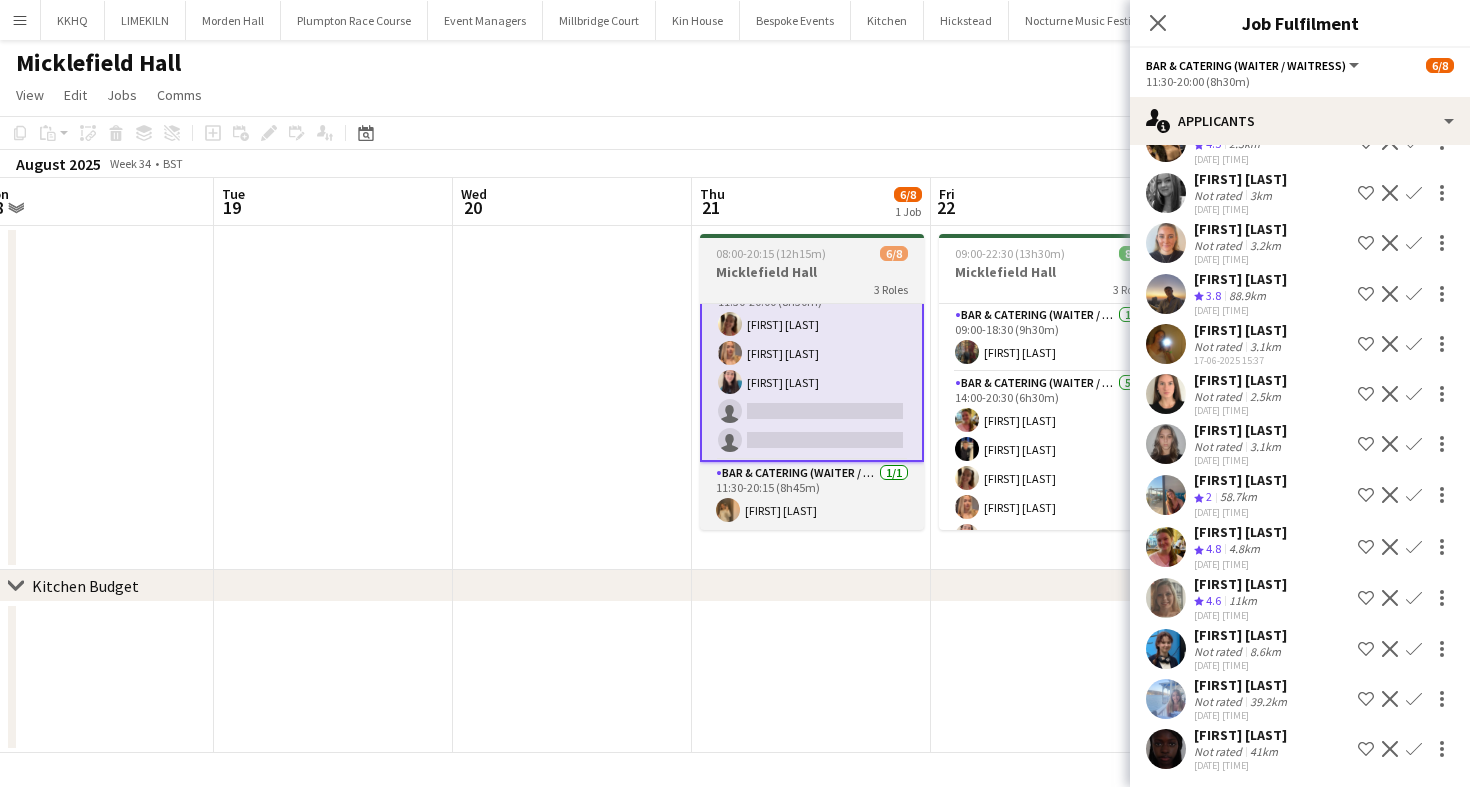 scroll, scrollTop: 123, scrollLeft: 0, axis: vertical 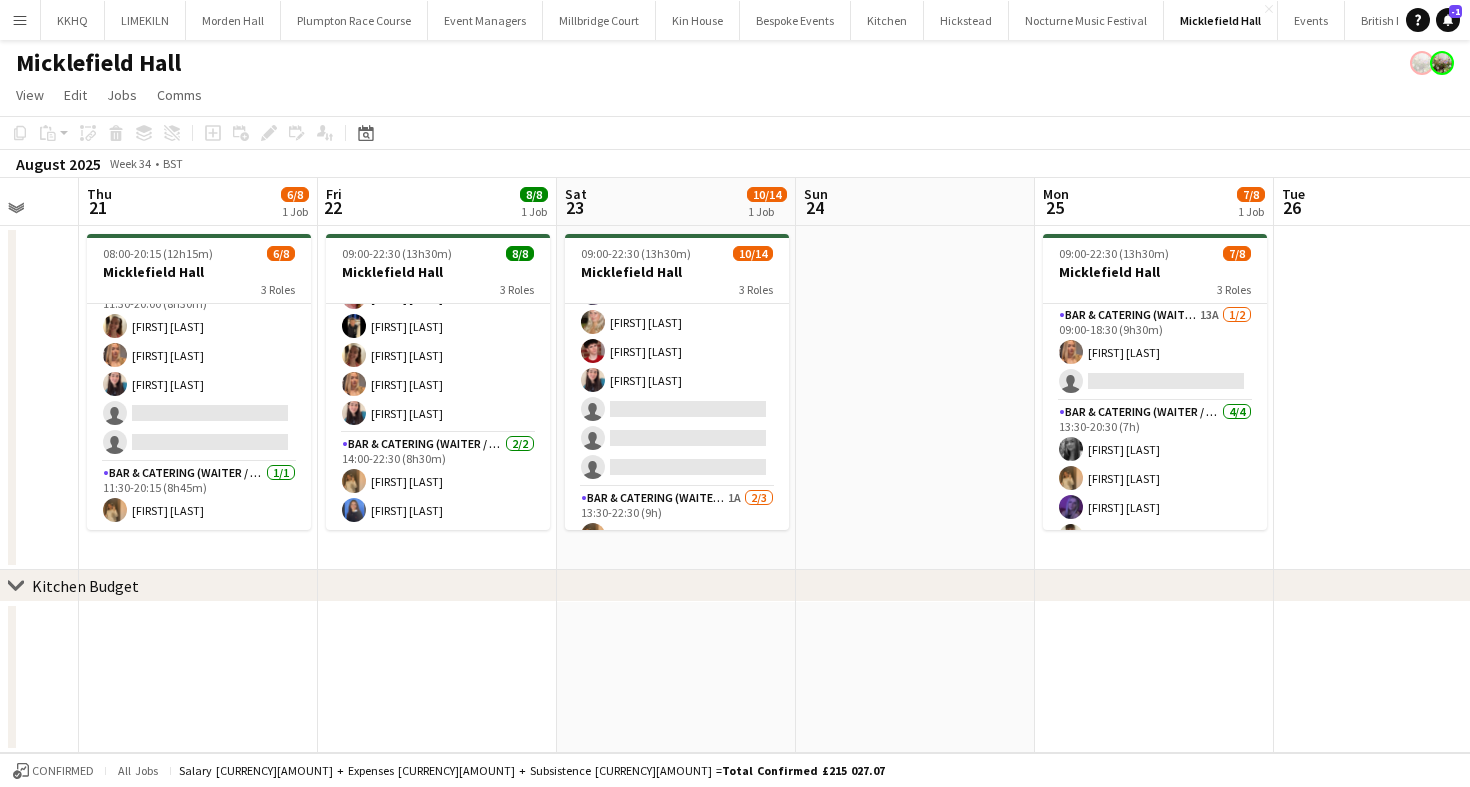 click on "Bar & Catering (Waiter / waitress)   11A   5/8   13:30-20:30 (7h)
Alexandra Wilshere Layla Ozcan Olivia Davies Jonnie Saunders Heidi Croucher
single-neutral-actions
single-neutral-actions
single-neutral-actions" at bounding box center [677, 351] 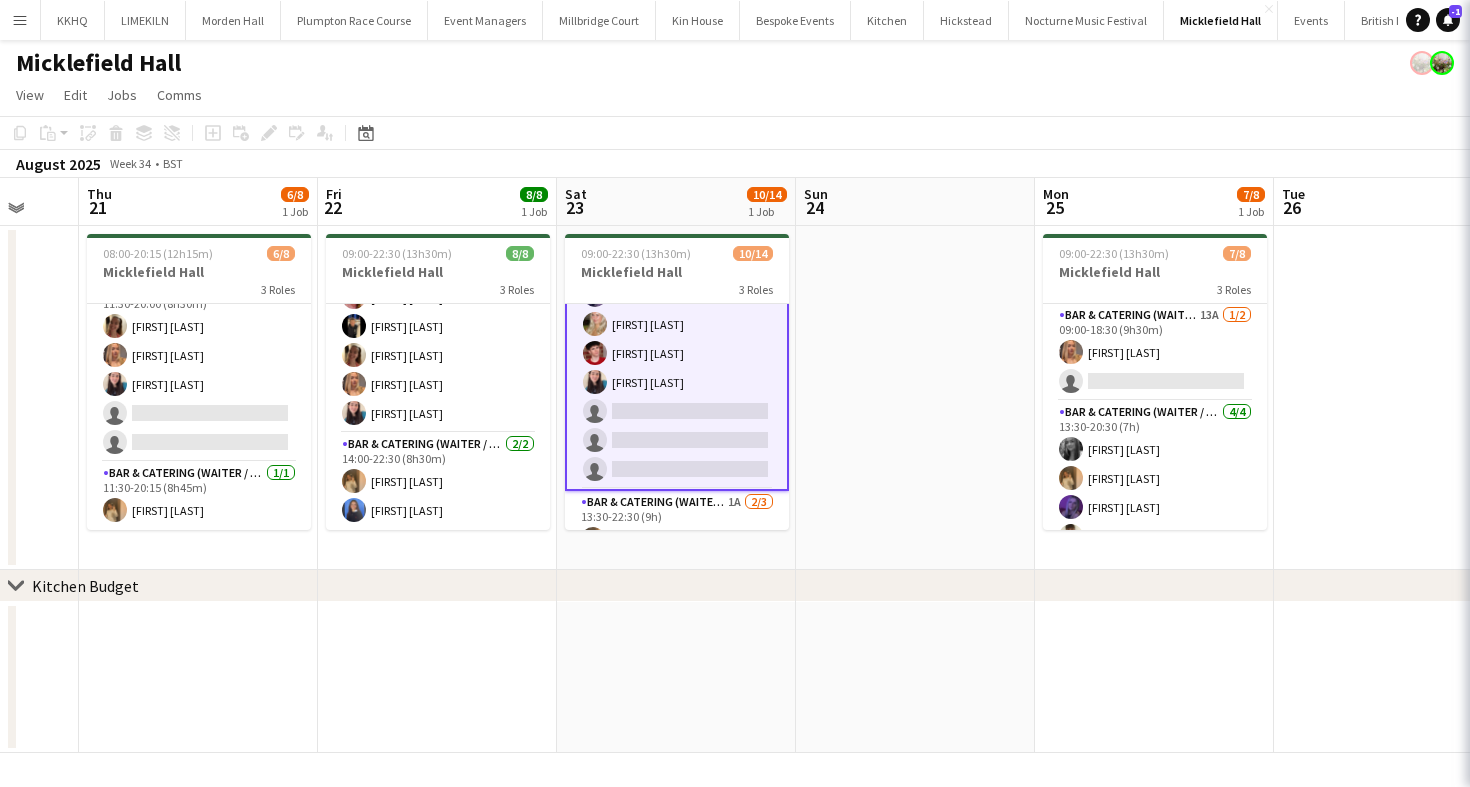 scroll, scrollTop: 216, scrollLeft: 0, axis: vertical 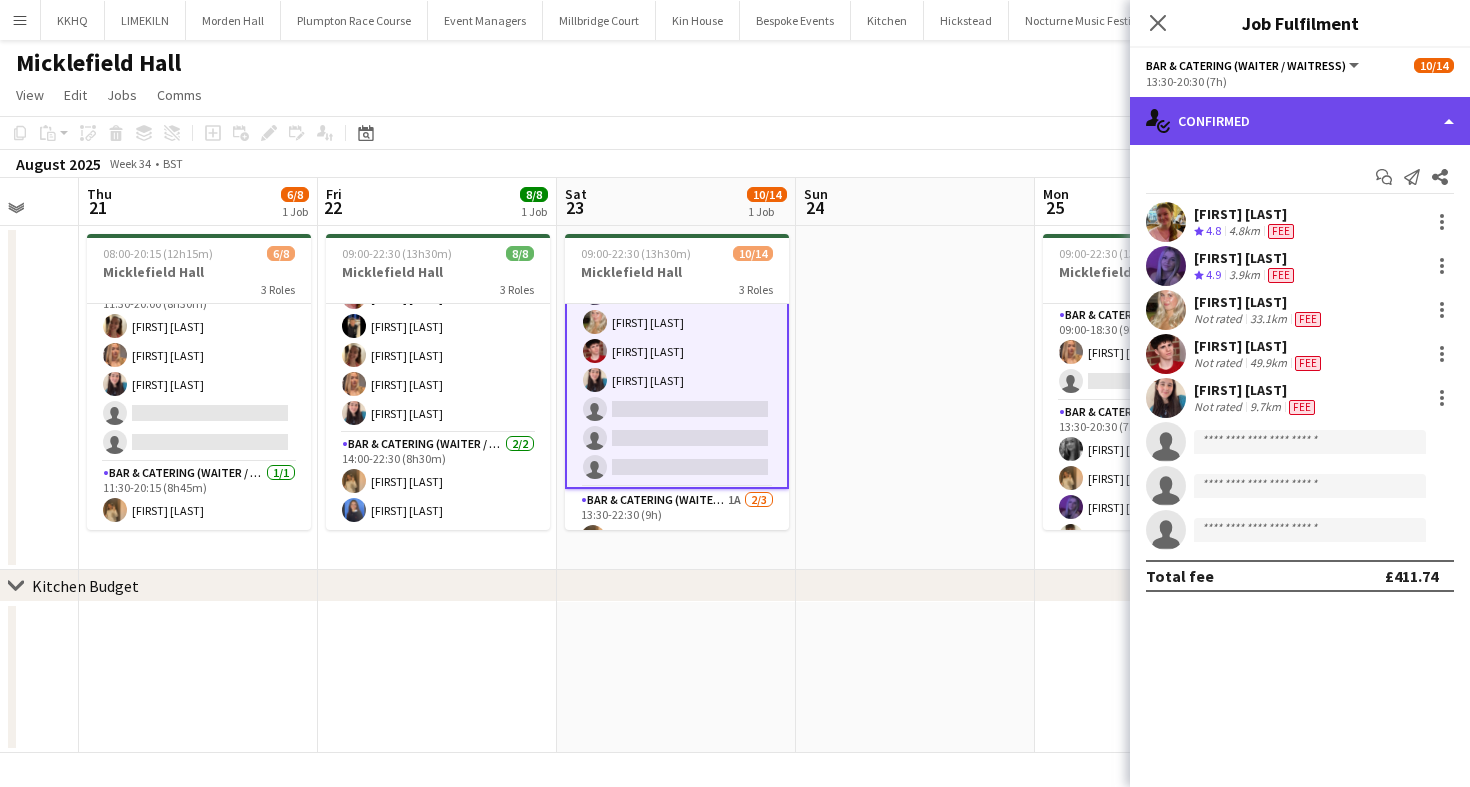 click on "single-neutral-actions-check-2
Confirmed" 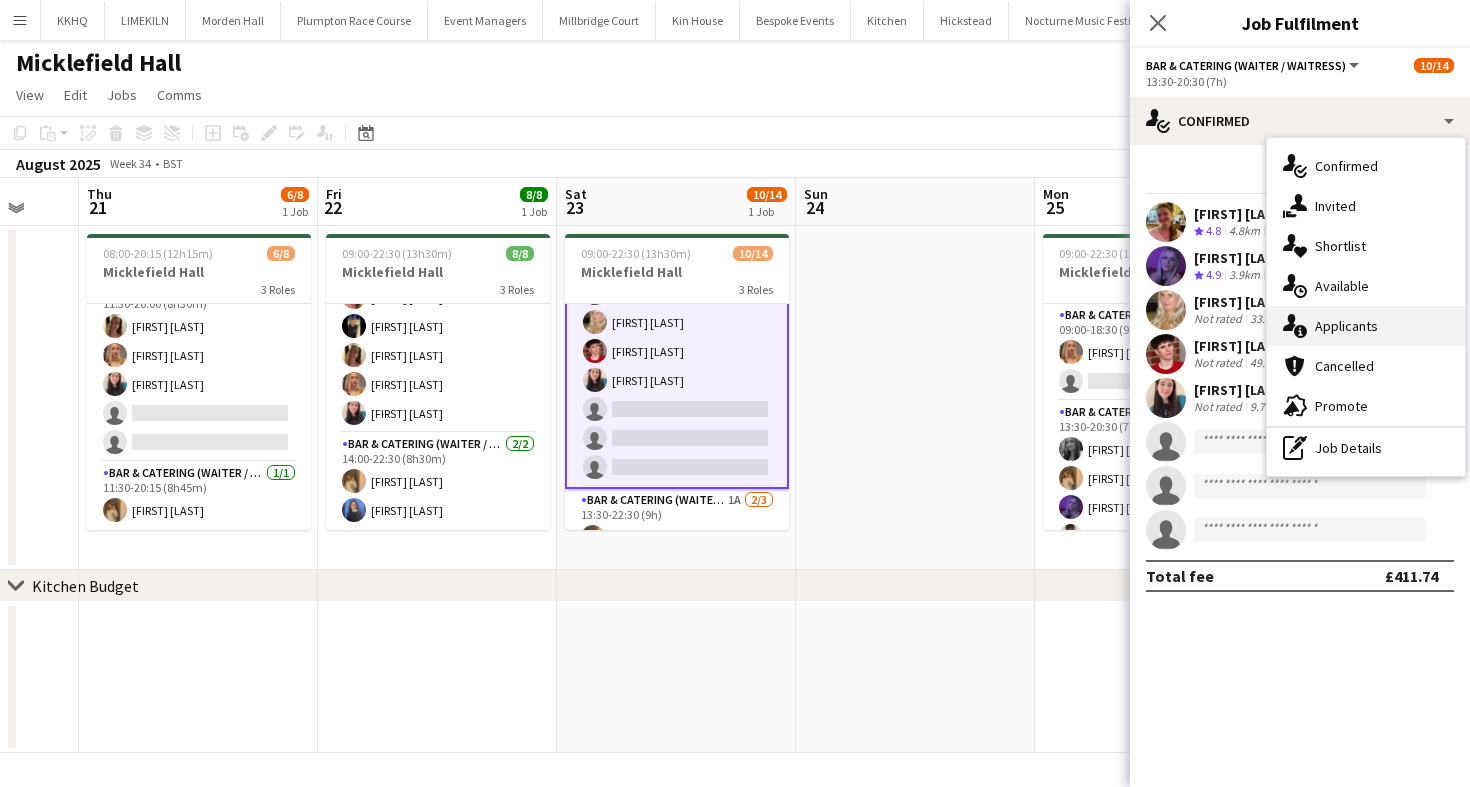 click on "single-neutral-actions-information
Applicants" at bounding box center (1366, 326) 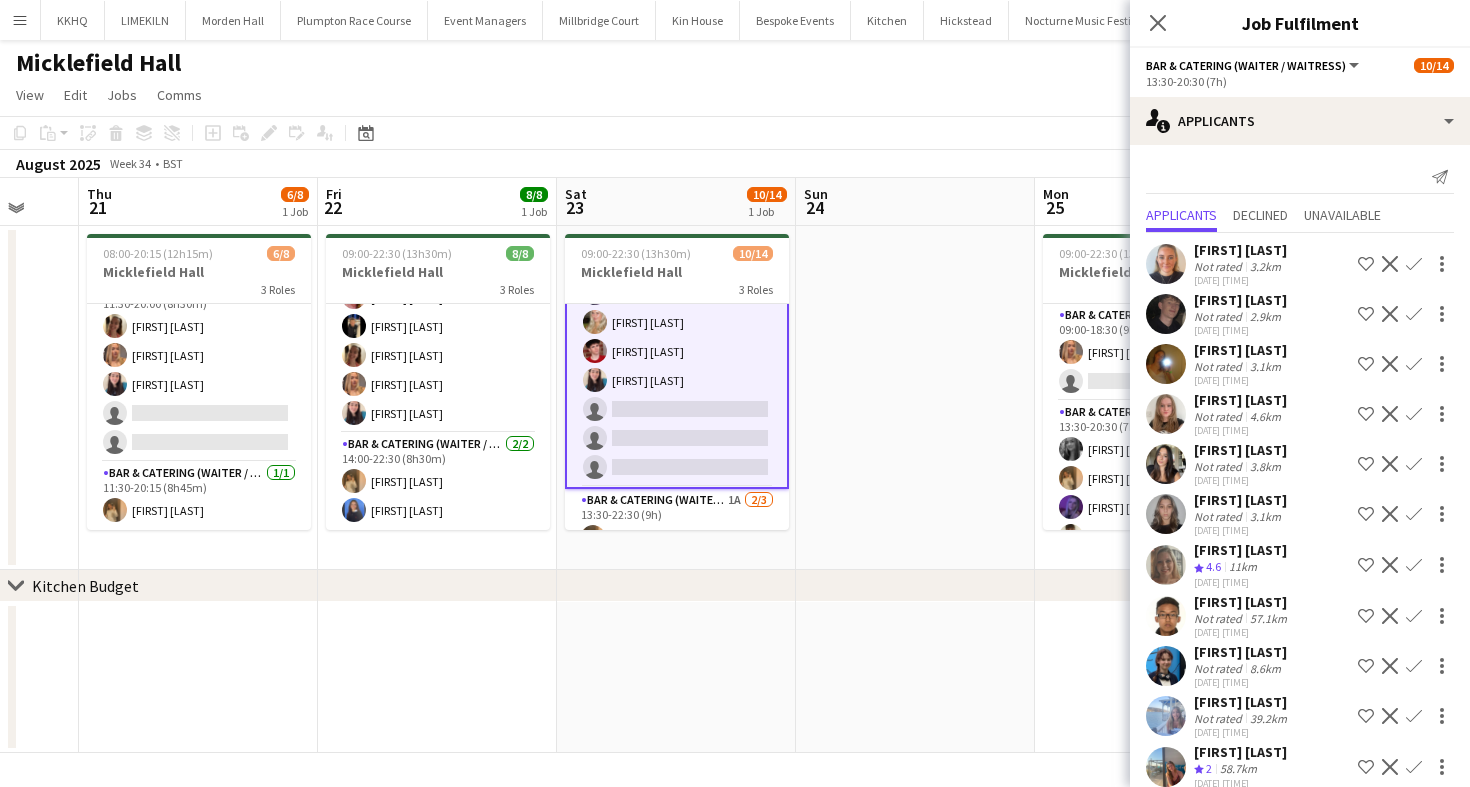 scroll, scrollTop: 301, scrollLeft: 0, axis: vertical 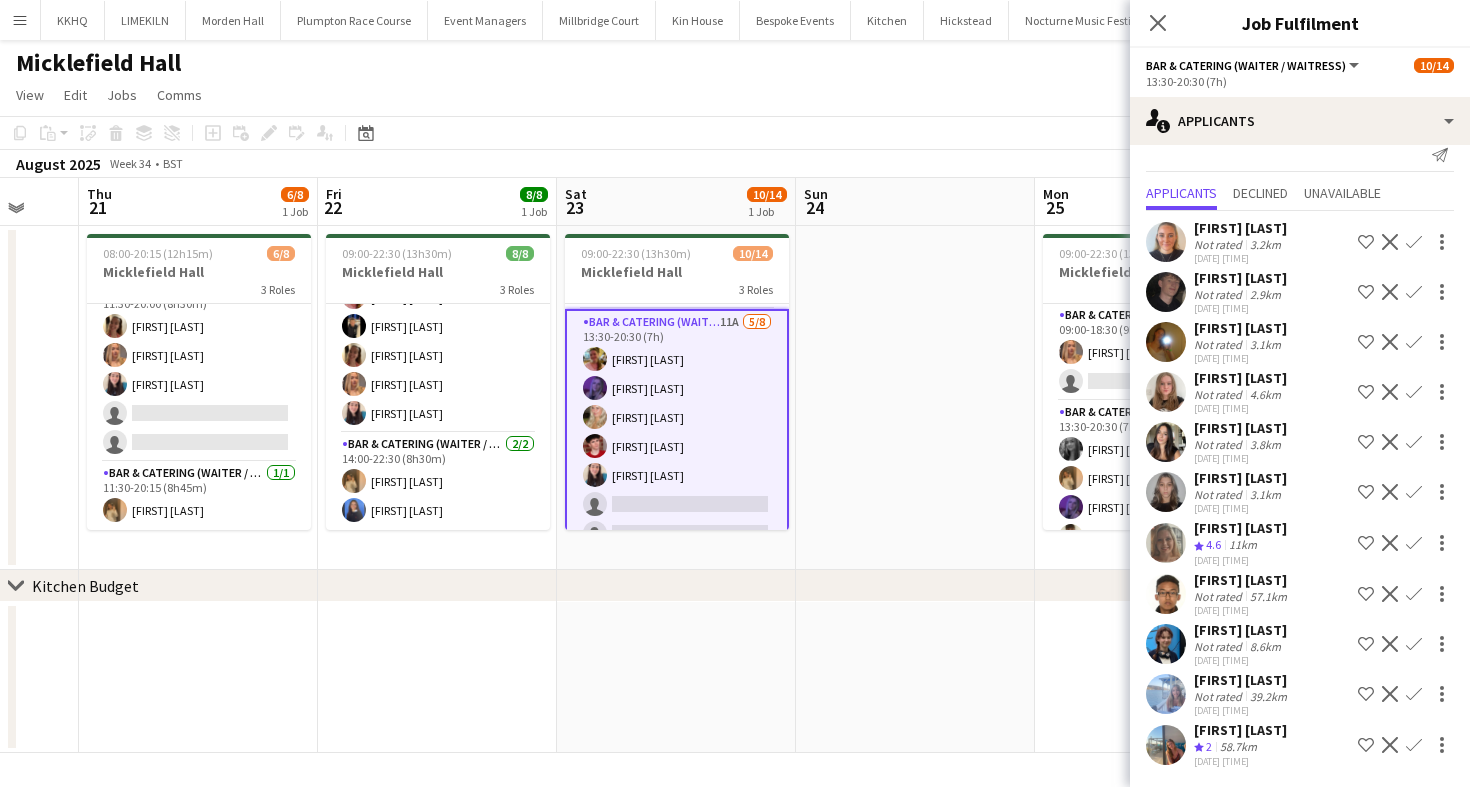 click on "Copy
Paste
Paste
Command
V Paste with crew
Command
Shift
V
Paste linked Job
Delete
Group
Ungroup
Add job
Add linked Job
Edit
Edit linked Job
Applicants
Date picker
AUG 2025 AUG 2025 Monday M Tuesday T Wednesday W Thursday T Friday F Saturday S Sunday S  AUG   1   2   3   4   5   6   7   8   9   10   11   12   13   14   15   16   17   18   19   20   21   22   23   24   25" 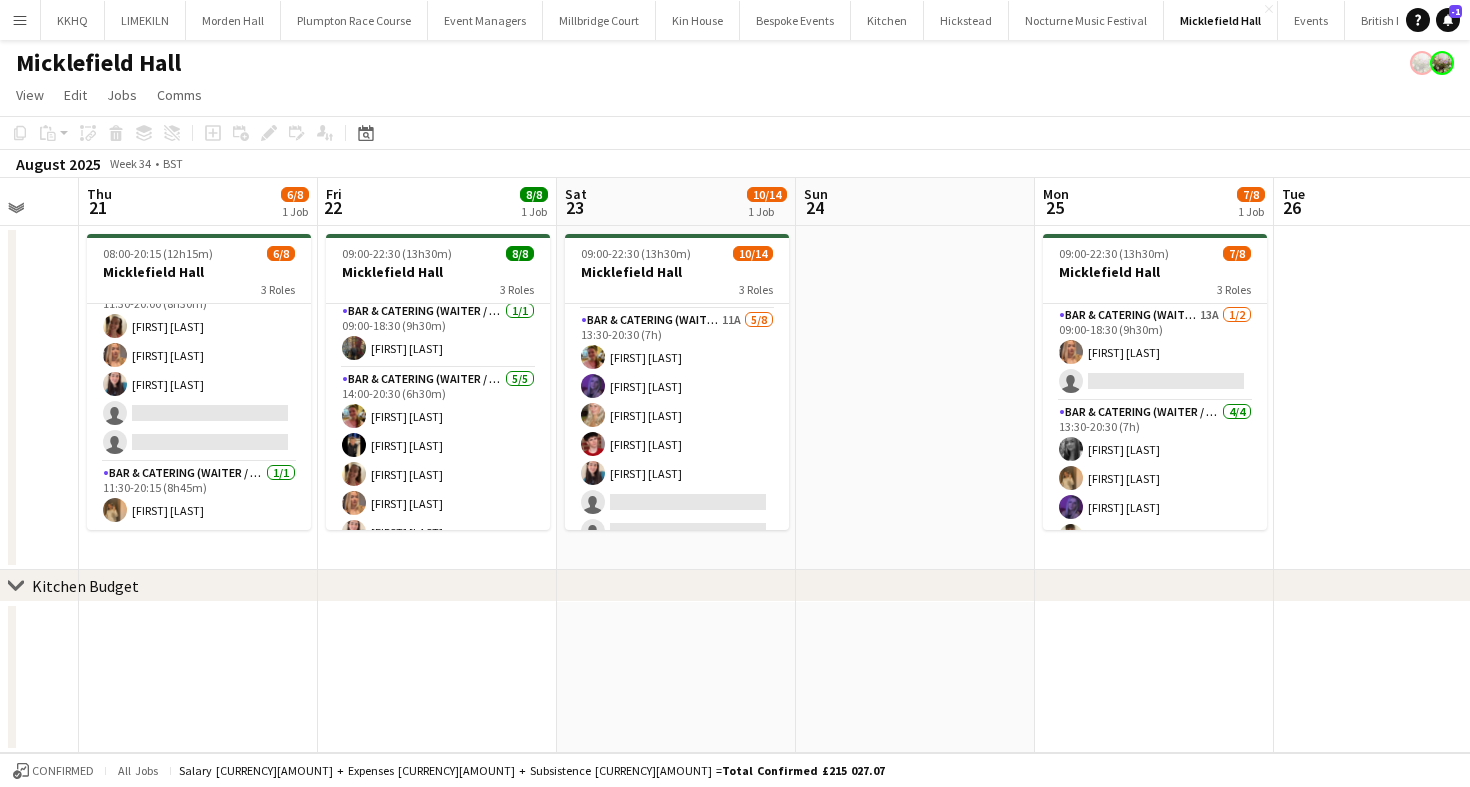 scroll, scrollTop: 0, scrollLeft: 0, axis: both 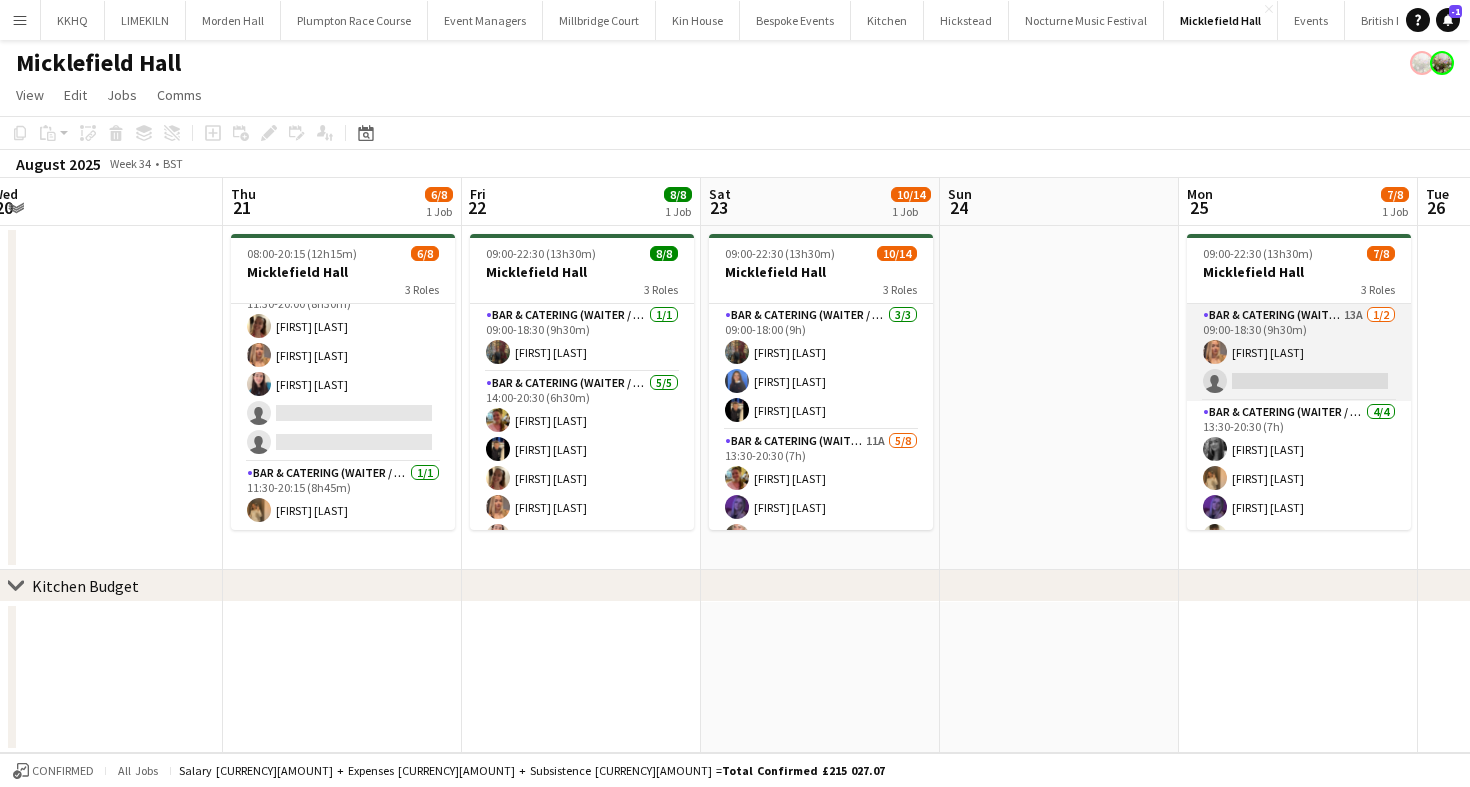 click on "Bar & Catering (Waiter / waitress)   13A   1/2   09:00-18:30 (9h30m)
Beatrice Vane
single-neutral-actions" at bounding box center (1299, 352) 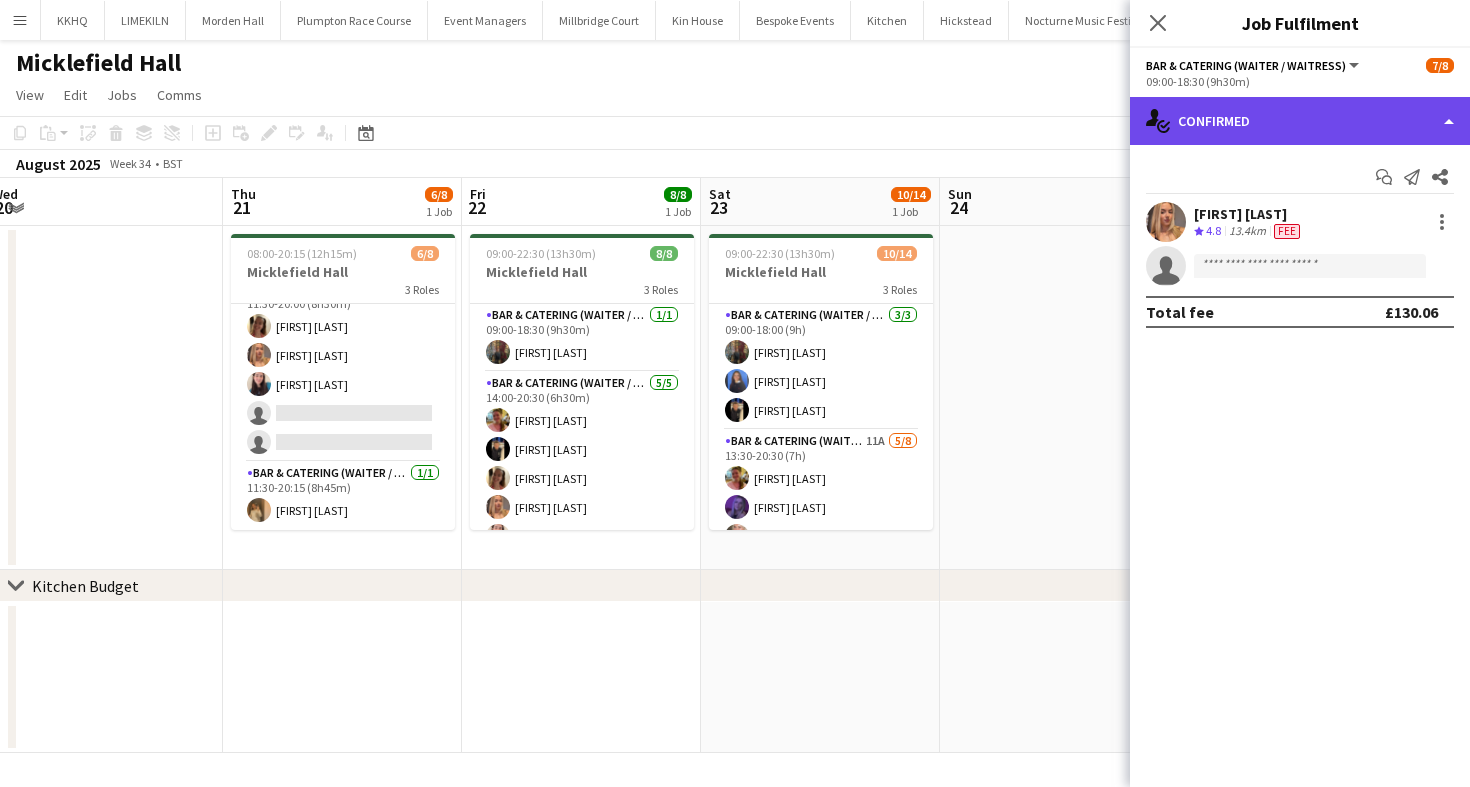 click on "single-neutral-actions-check-2
Confirmed" 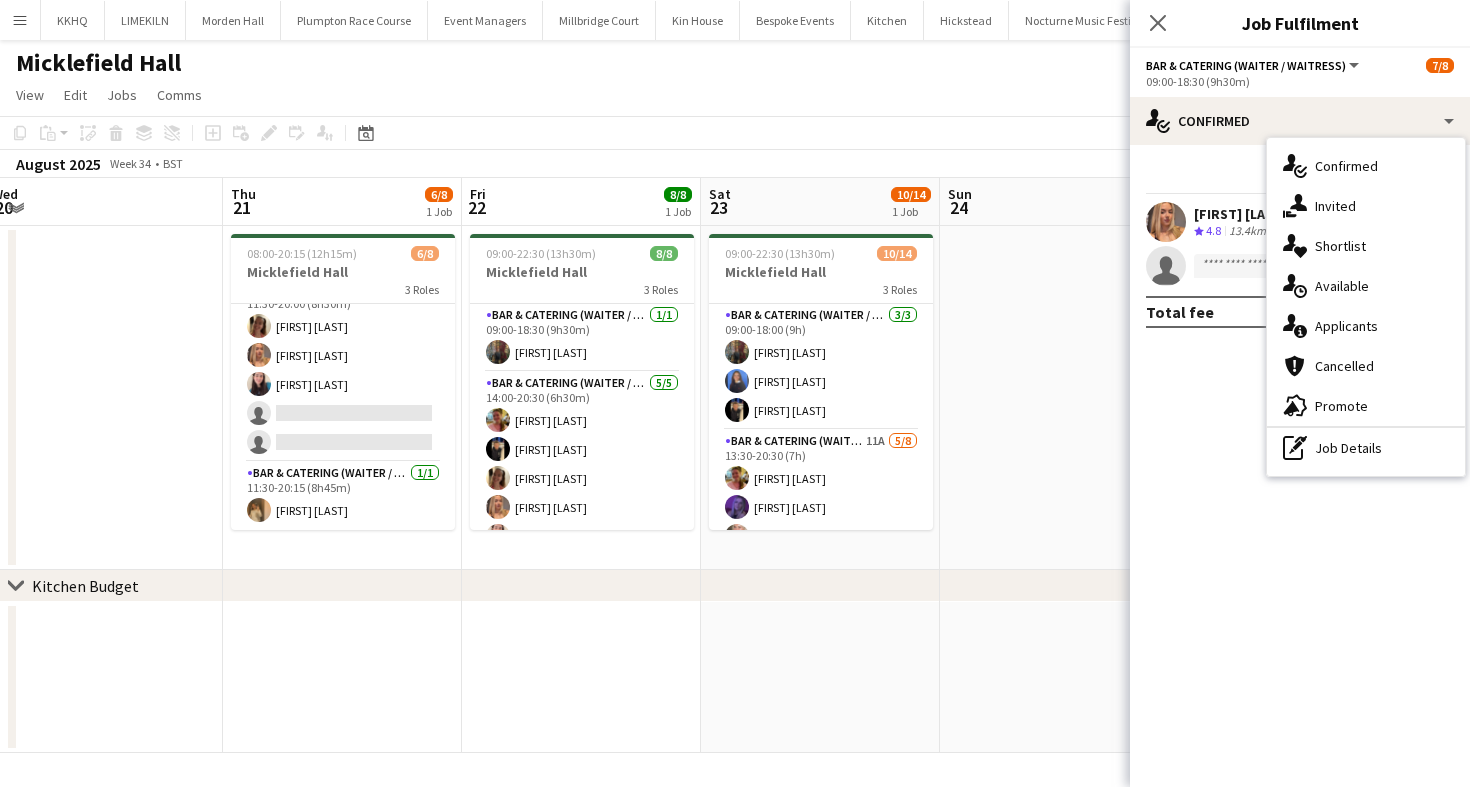 click on "August 2025   Week 34
•   BST" 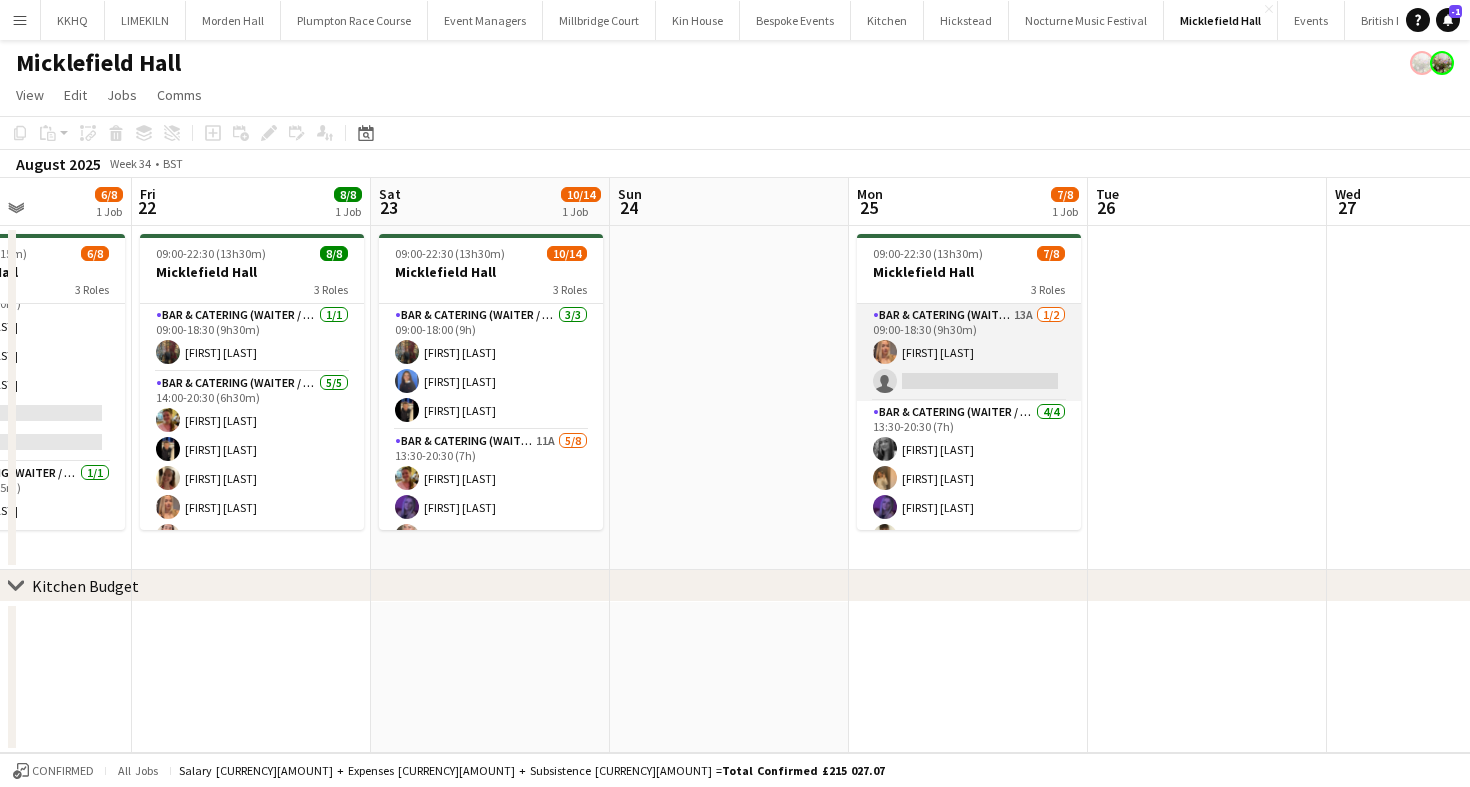 click on "Bar & Catering (Waiter / waitress)   13A   1/2   09:00-18:30 (9h30m)
Beatrice Vane
single-neutral-actions" at bounding box center [969, 352] 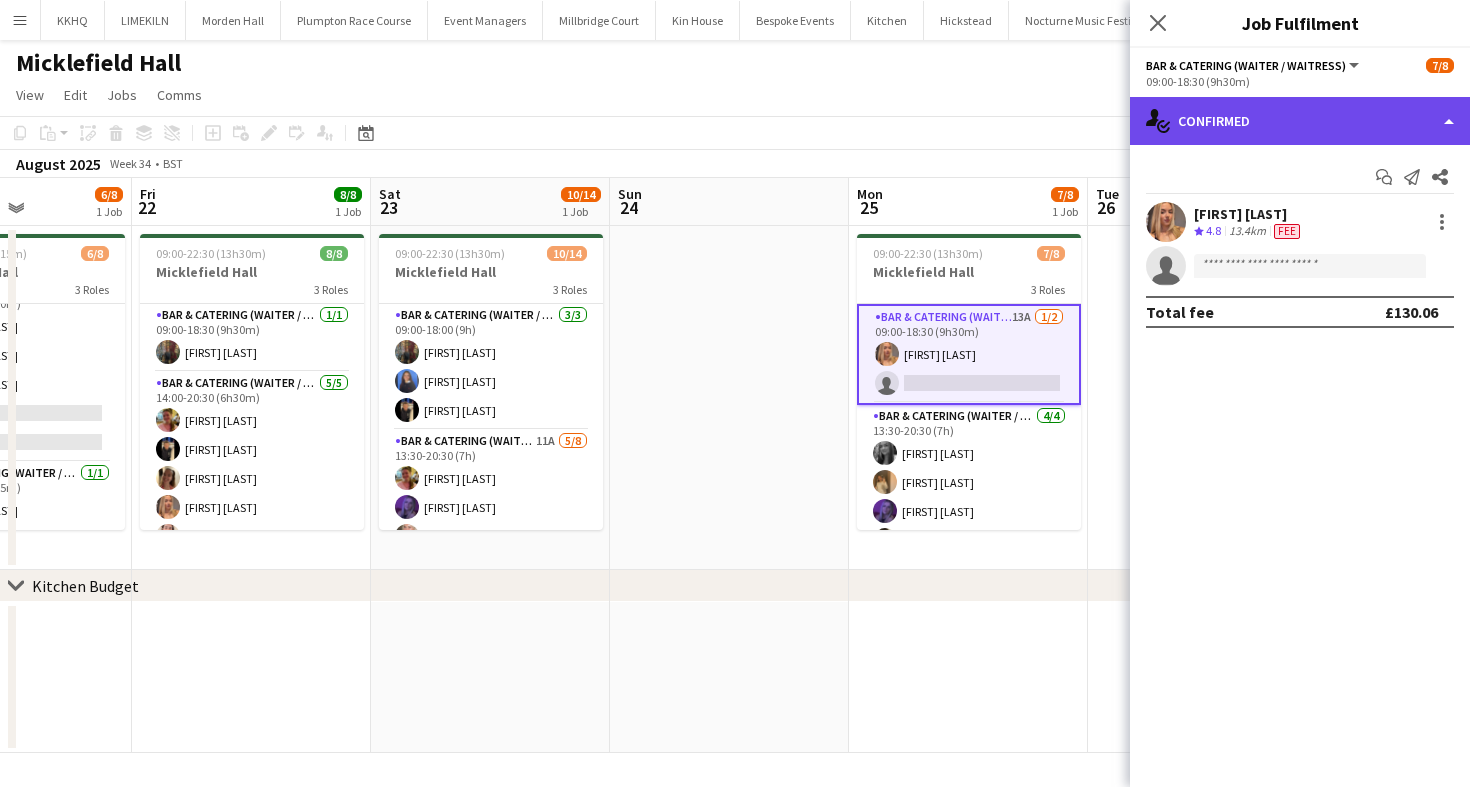 click on "single-neutral-actions-check-2" 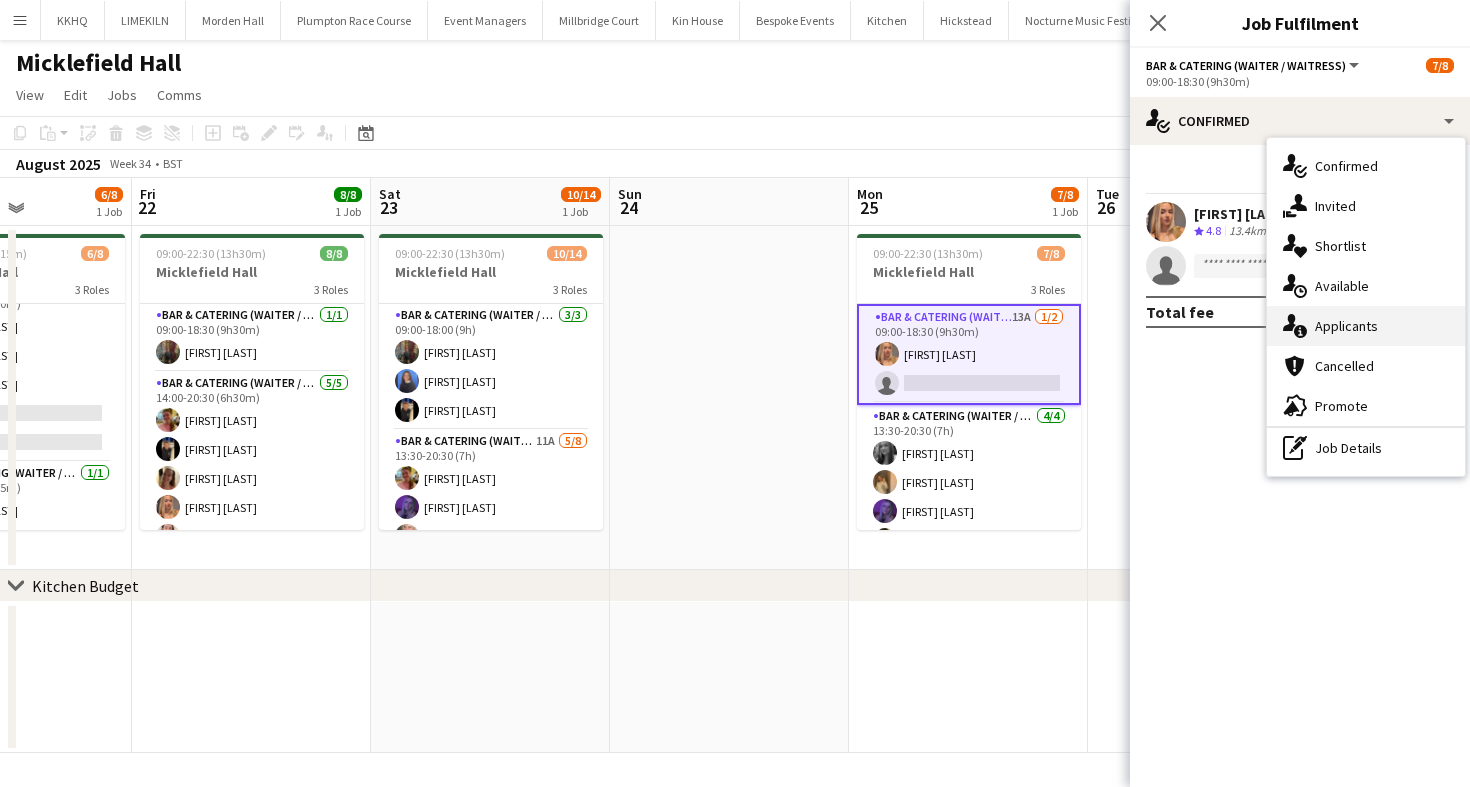 click on "single-neutral-actions-information
Applicants" at bounding box center (1366, 326) 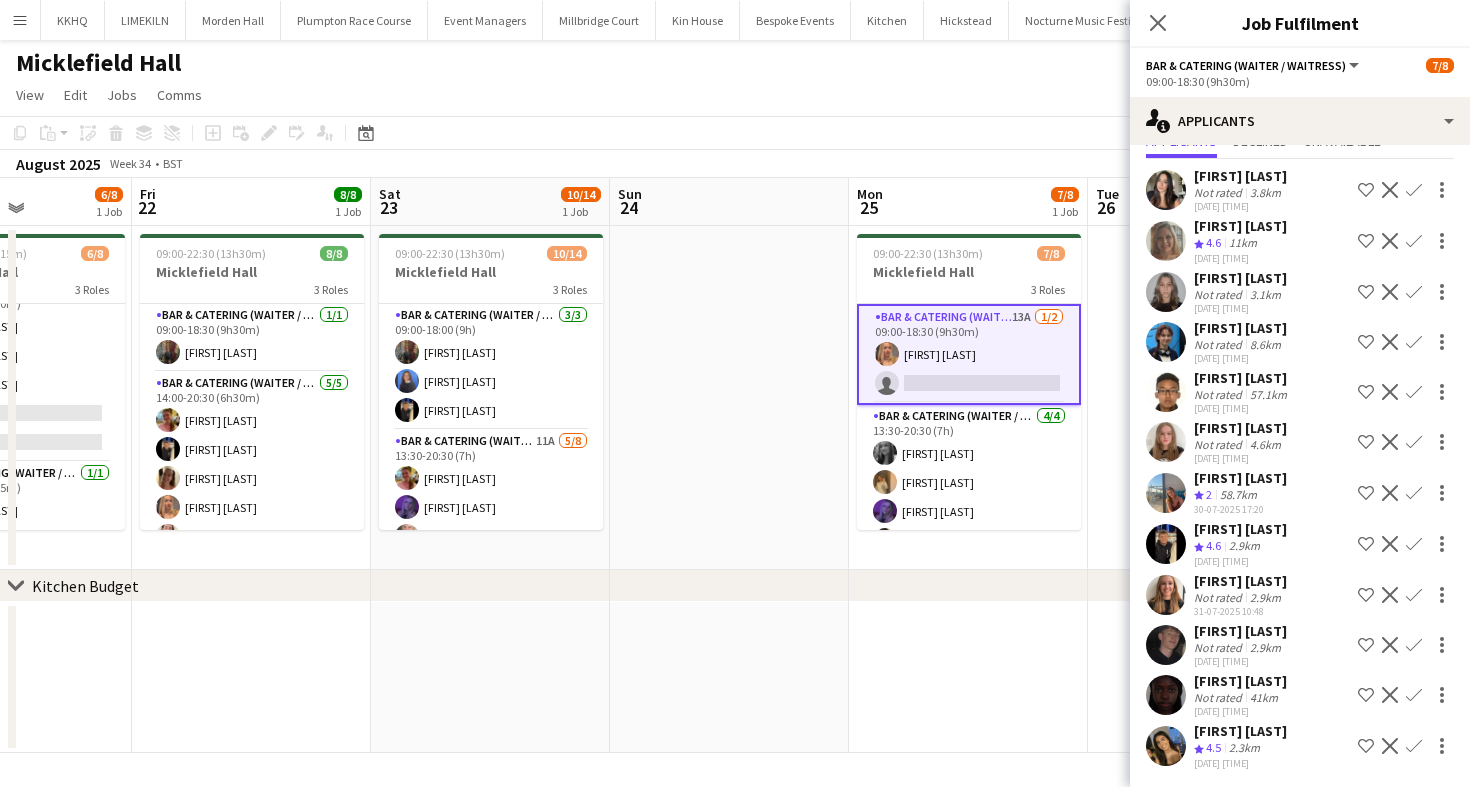click on "Copy
Paste
Paste
Command
V Paste with crew
Command
Shift
V
Paste linked Job
Delete
Group
Ungroup
Add job
Add linked Job
Edit
Edit linked Job
Applicants
Date picker
AUG 2025 AUG 2025 Monday M Tuesday T Wednesday W Thursday T Friday F Saturday S Sunday S  AUG   1   2   3   4   5   6   7   8   9   10   11   12   13   14   15   16   17   18   19   20   21   22   23   24   25" 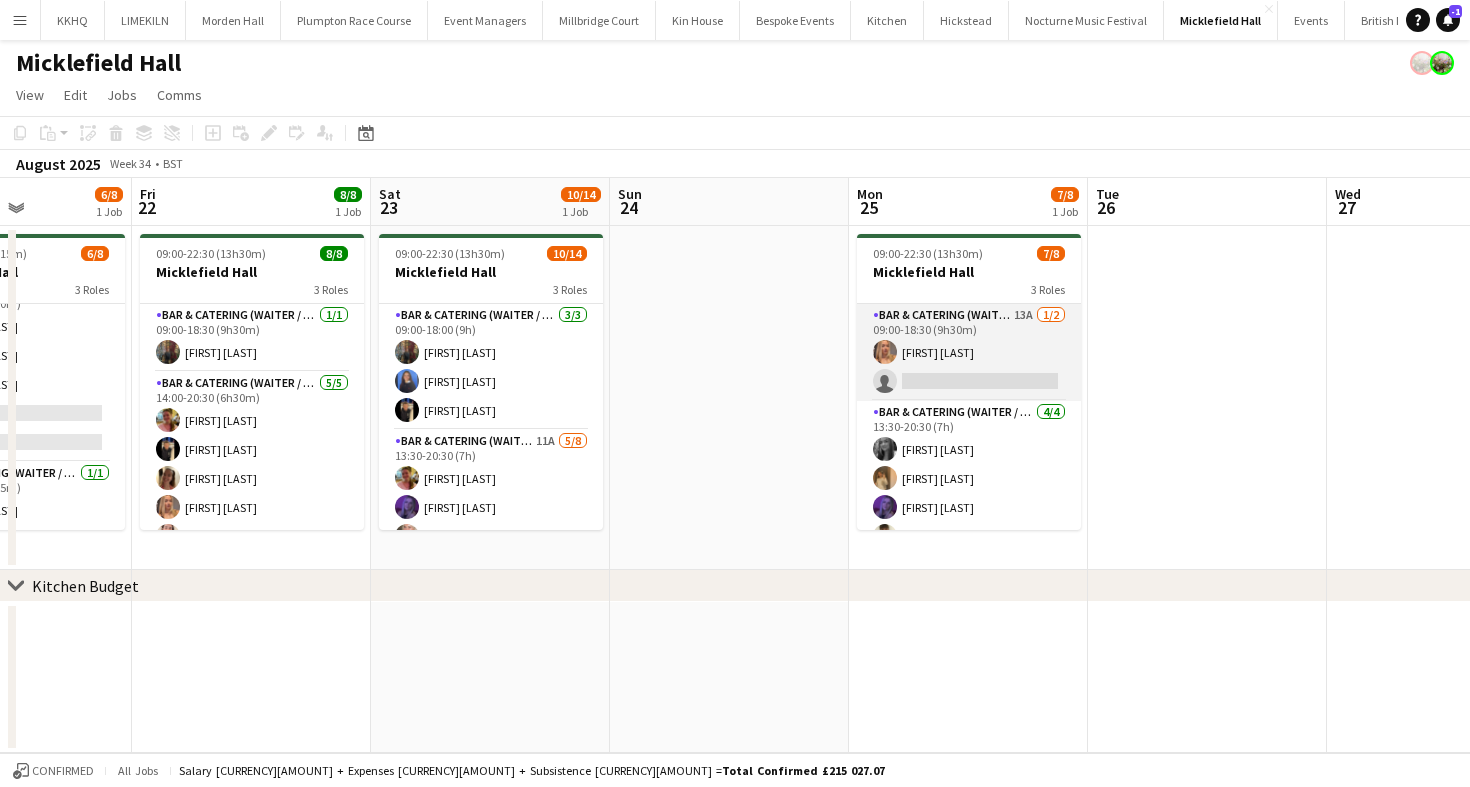 scroll, scrollTop: 0, scrollLeft: 593, axis: horizontal 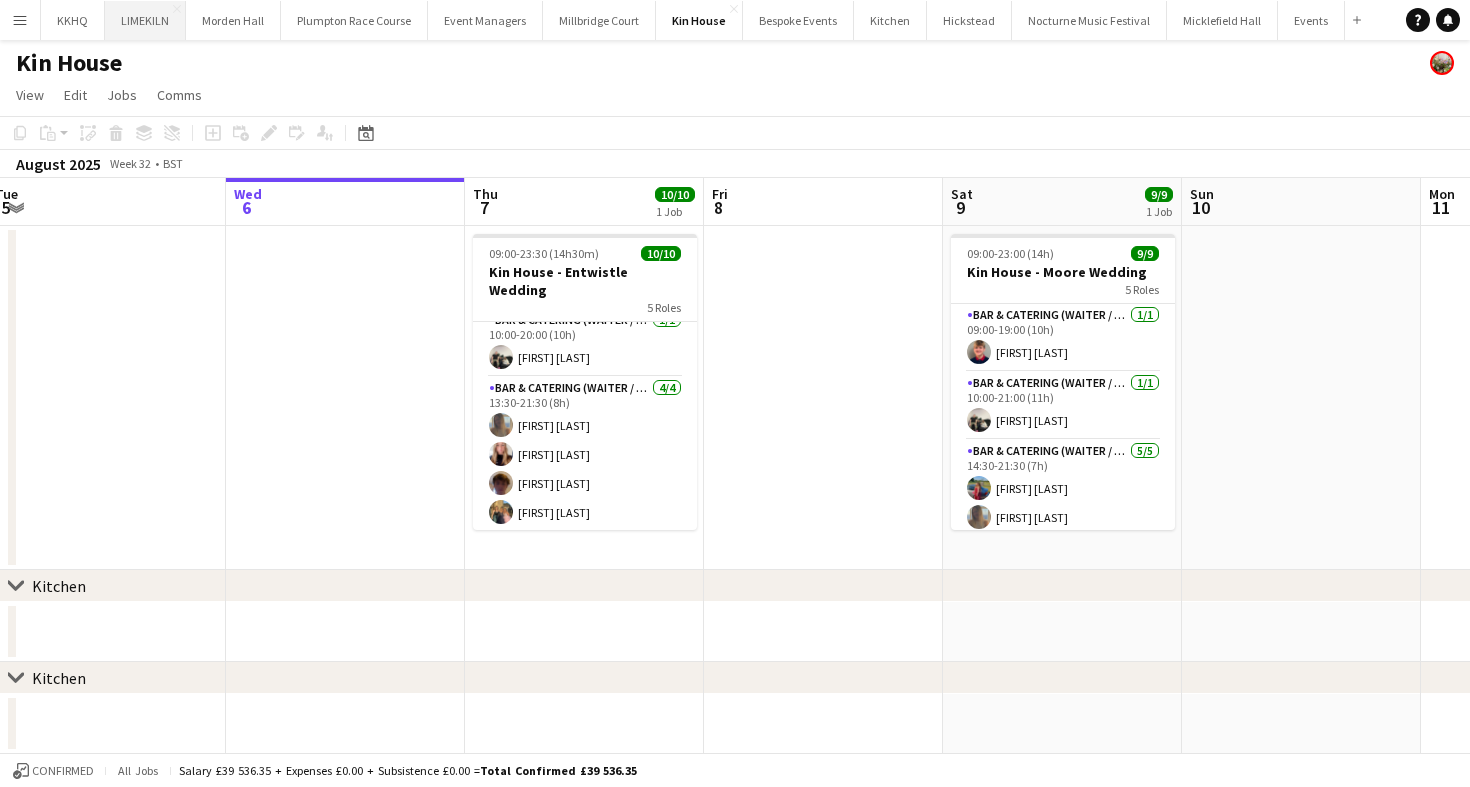 click on "LIMEKILN
Close" at bounding box center (145, 20) 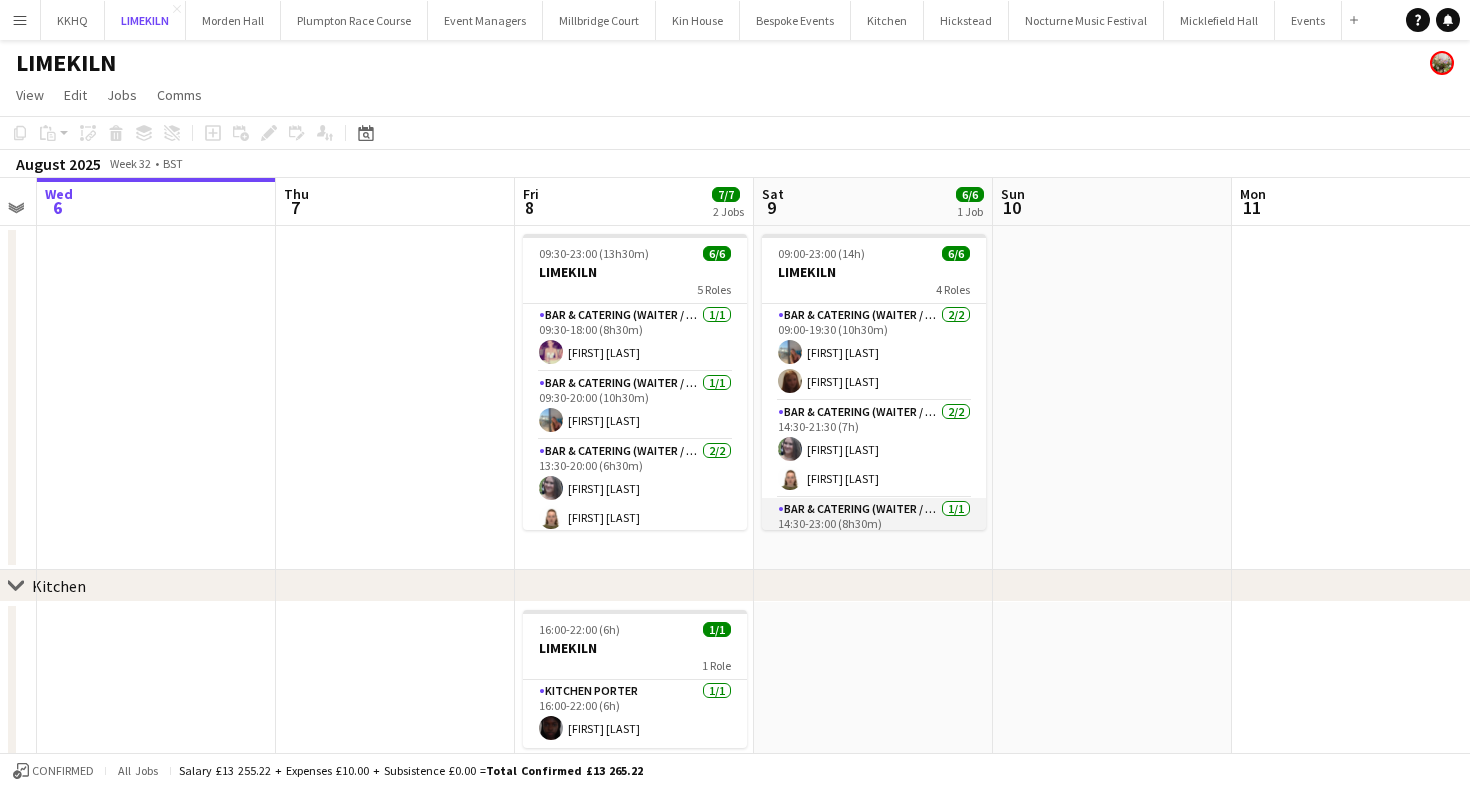 scroll, scrollTop: 0, scrollLeft: 704, axis: horizontal 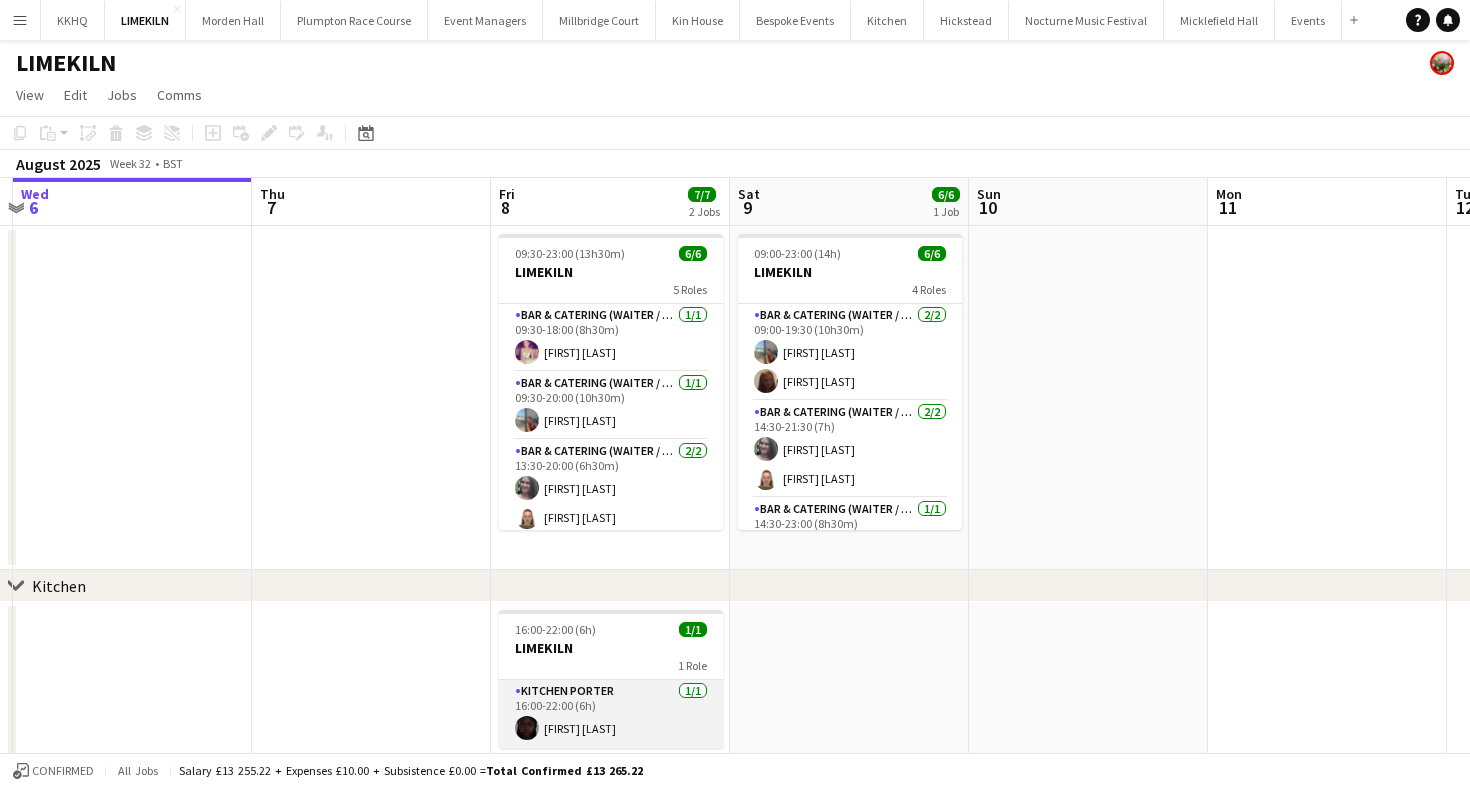click on "Kitchen Porter   1/1   16:00-22:00 (6h)
Maguette Seck" at bounding box center [611, 714] 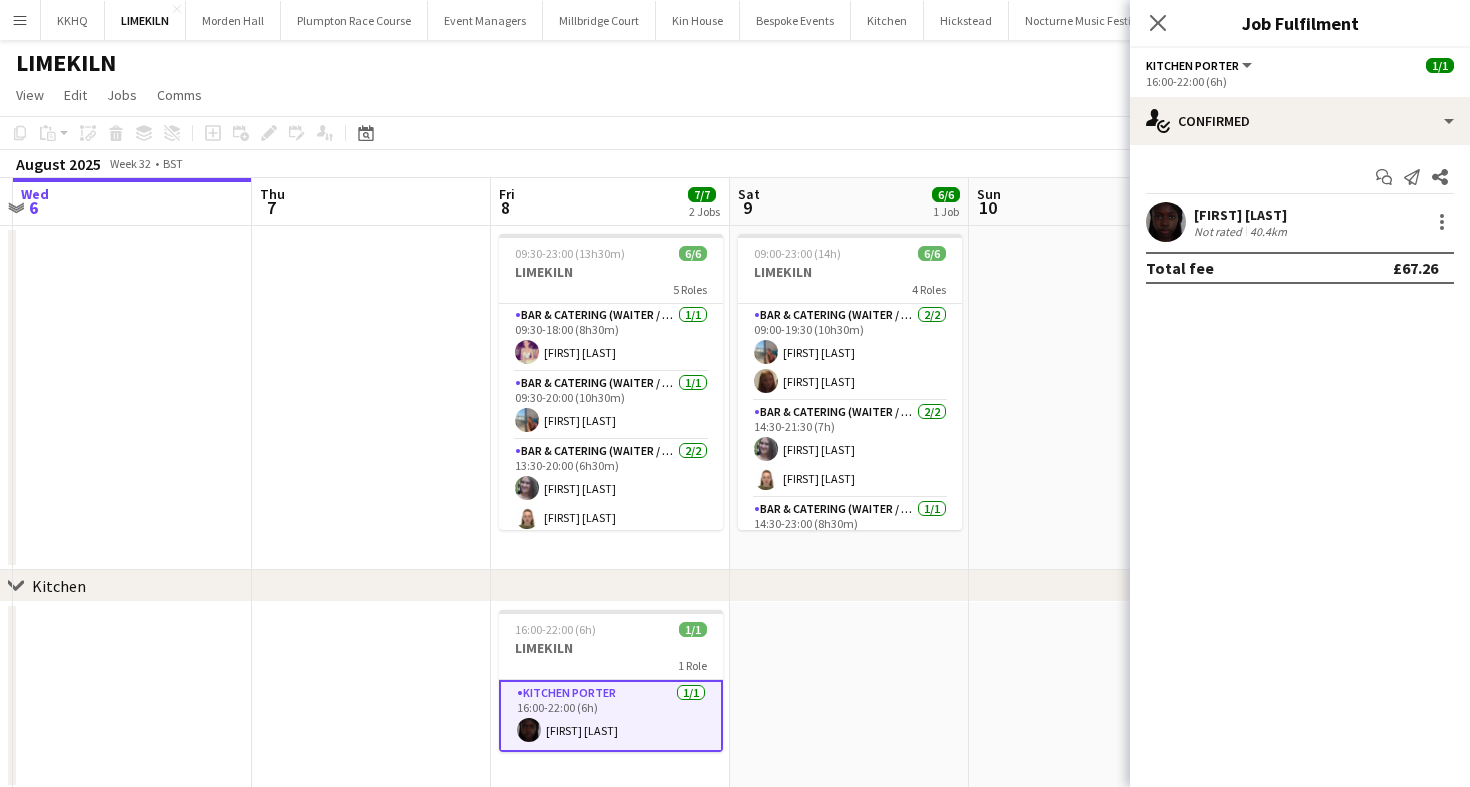 click on "Maguette Seck" at bounding box center (1242, 215) 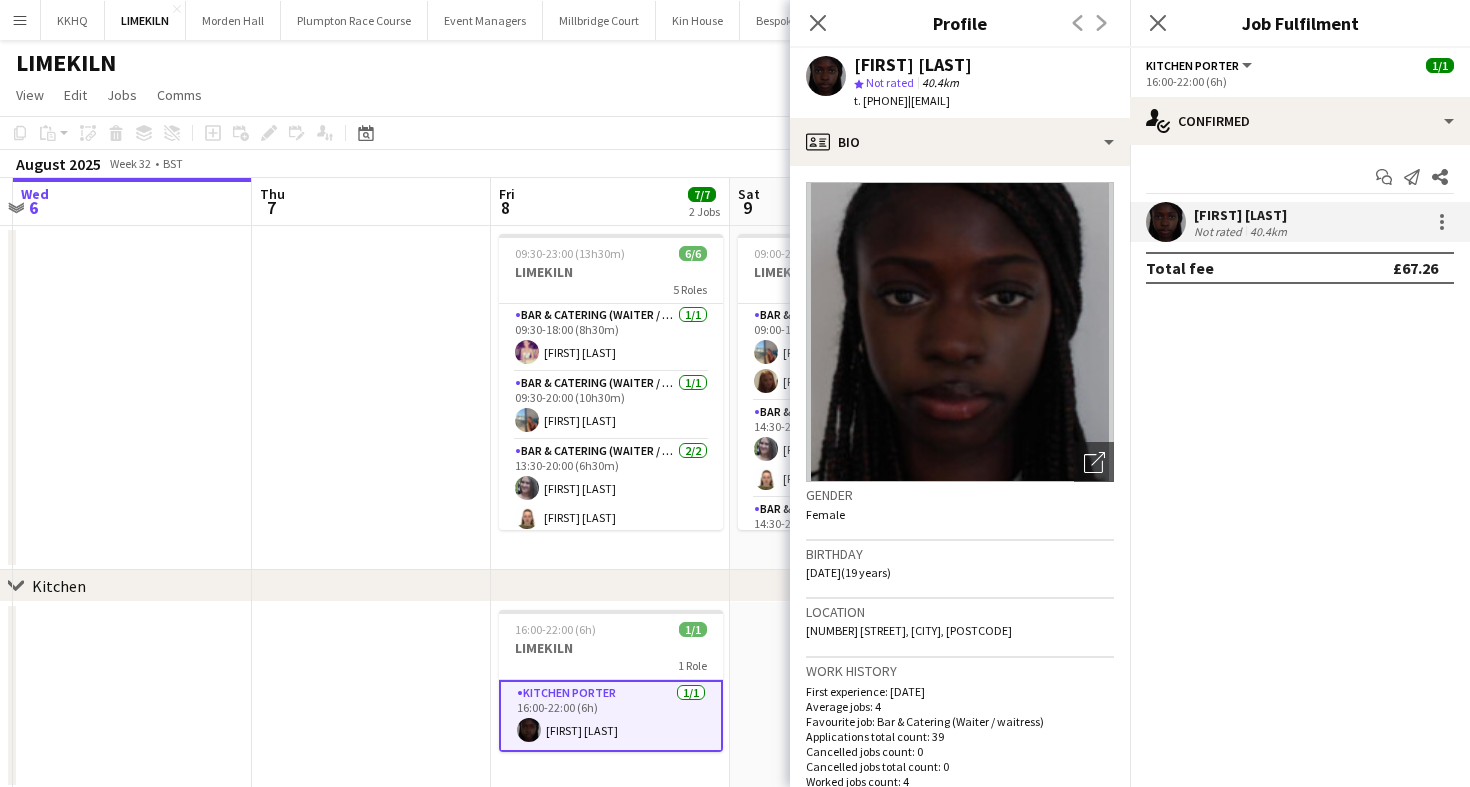 click on "View  Day view expanded Day view collapsed Month view Date picker Jump to today Expand Linked Jobs Collapse Linked Jobs  Edit  Copy
Command
C  Paste  Without Crew
Command
V With Crew
Command
Shift
V Paste as linked job  Group  Group Ungroup  Jobs  New Job Edit Job Delete Job New Linked Job Edit Linked Jobs Job fulfilment Promote Role Copy Role URL  Comms  Notify confirmed crew Create chat" 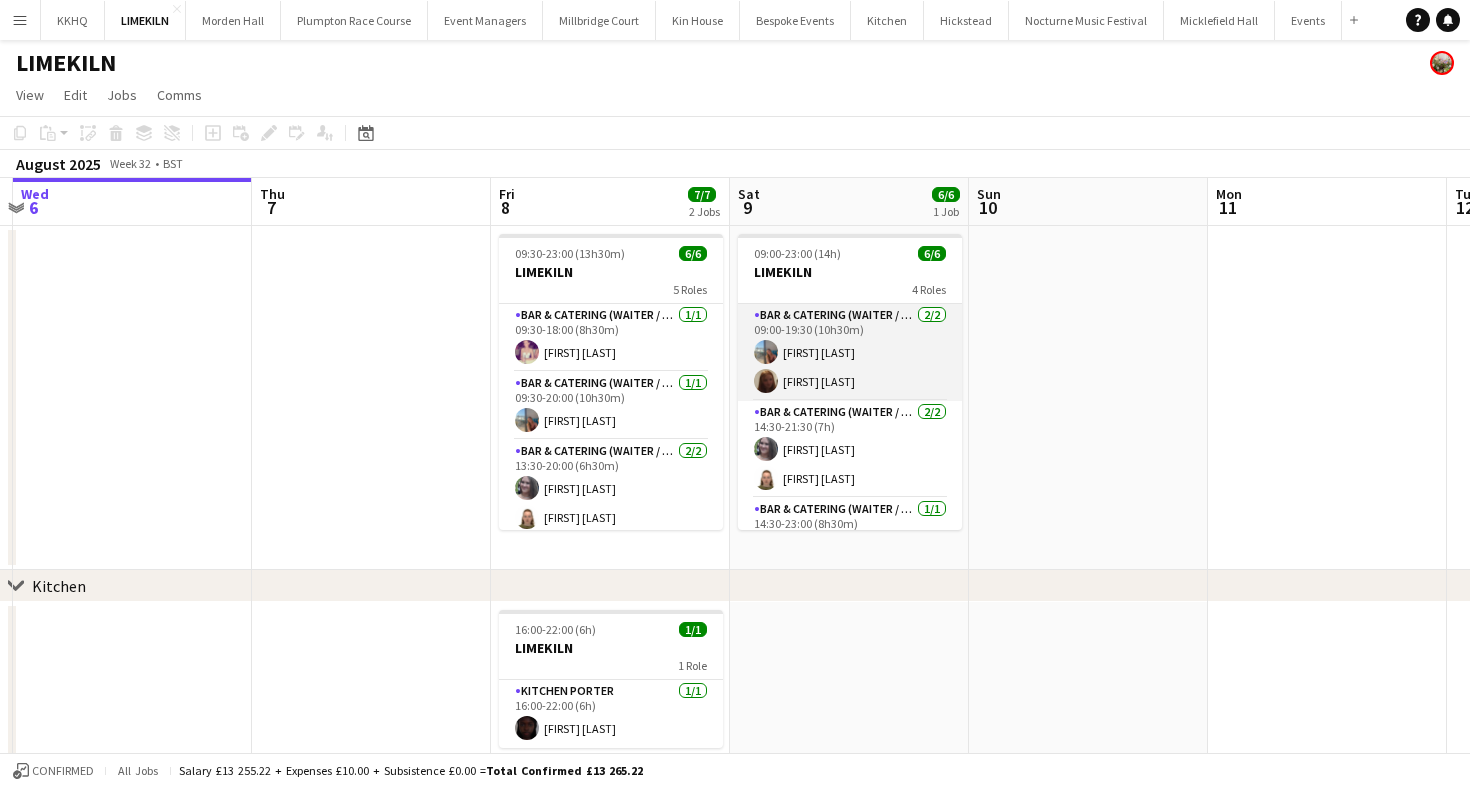 scroll, scrollTop: 104, scrollLeft: 0, axis: vertical 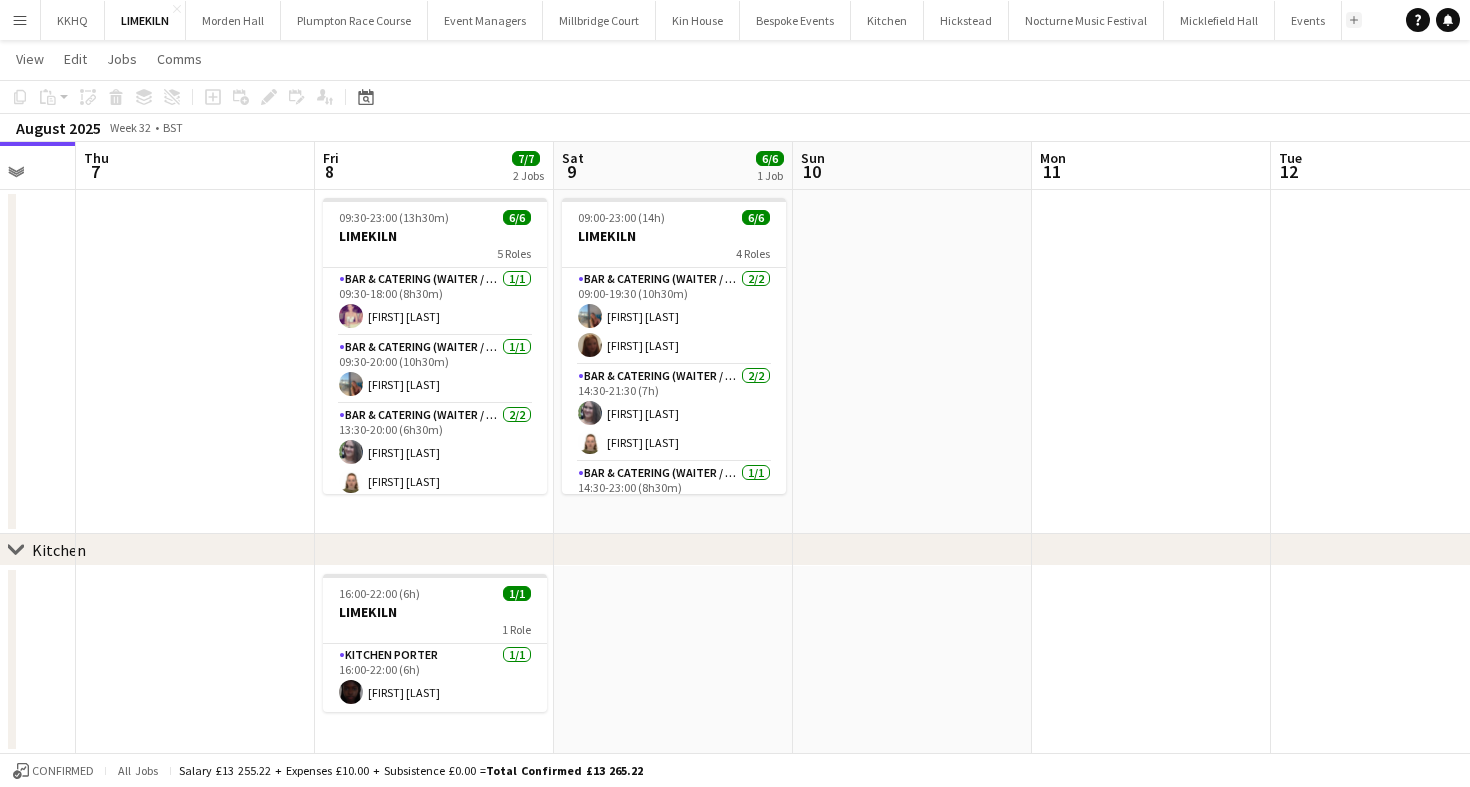 click on "Add" at bounding box center (1354, 20) 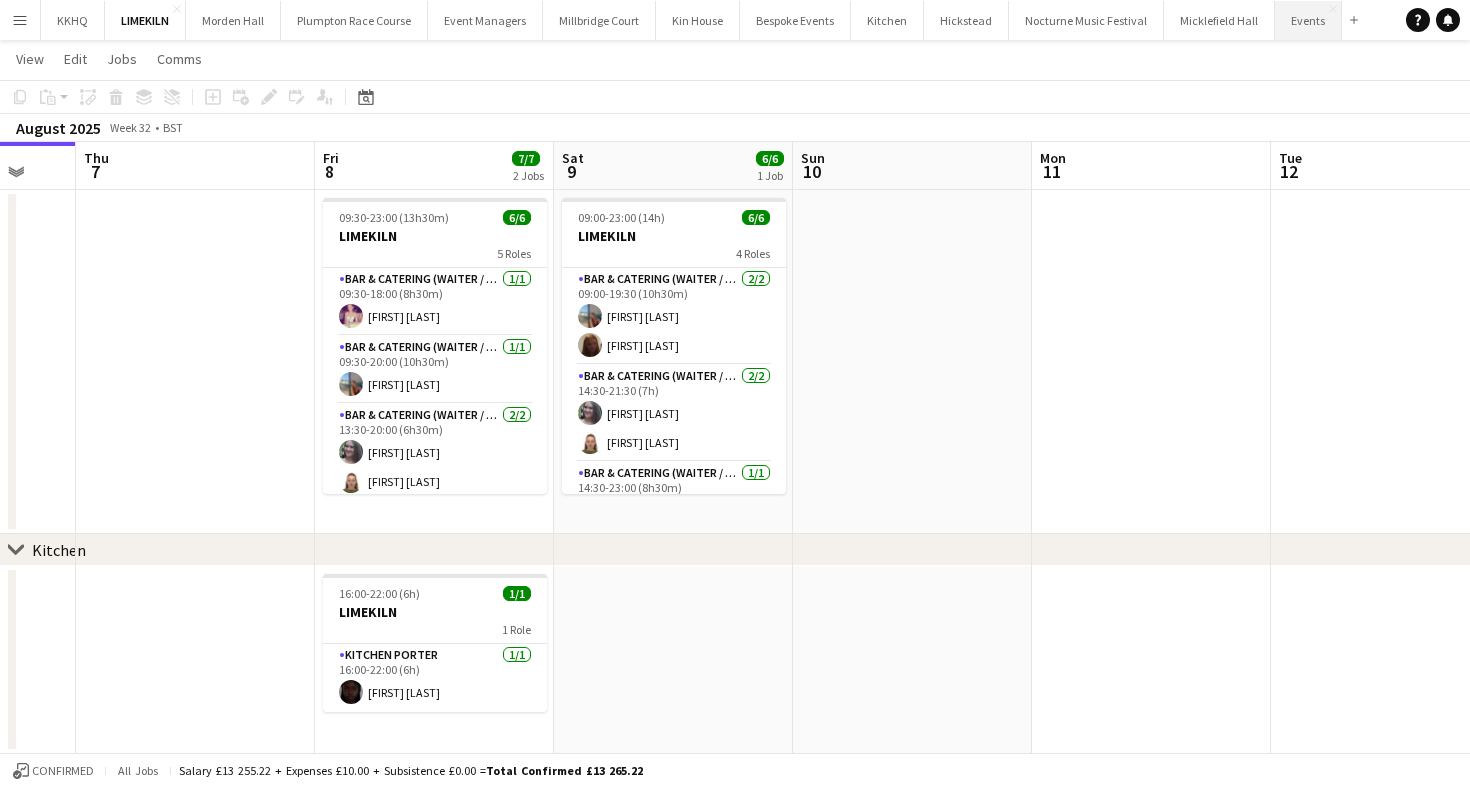 scroll, scrollTop: 0, scrollLeft: 0, axis: both 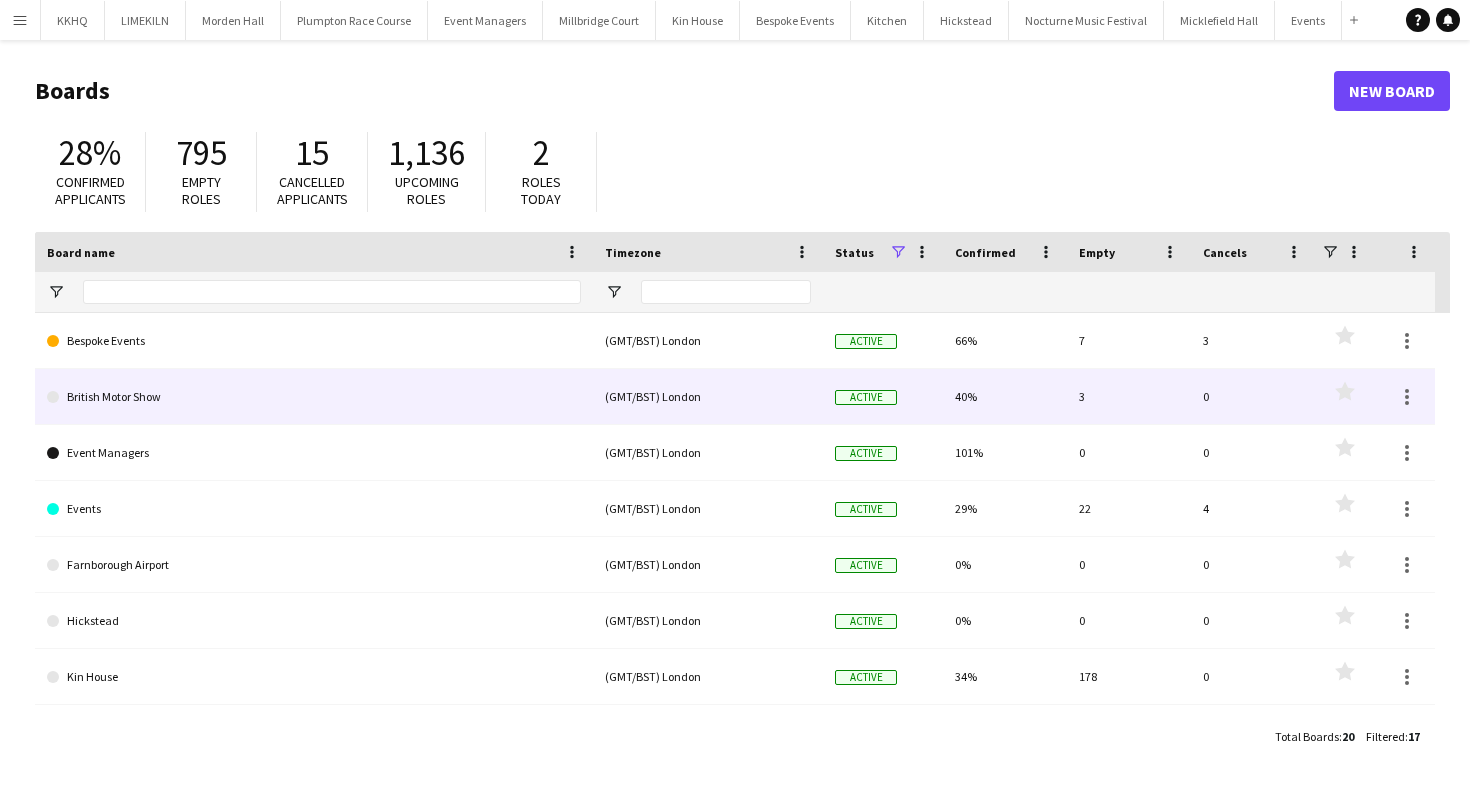 click on "British Motor Show" 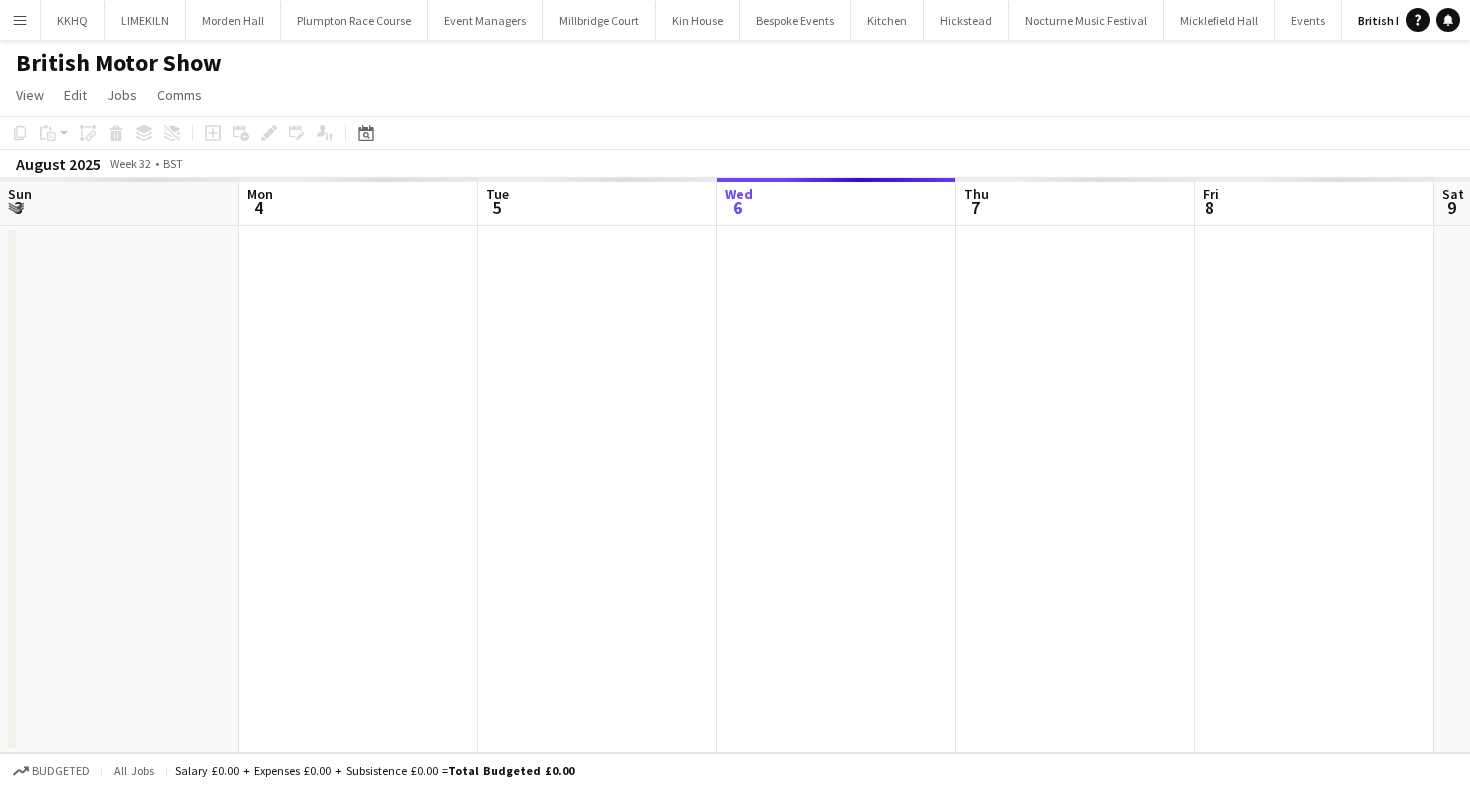 scroll, scrollTop: 0, scrollLeft: 83, axis: horizontal 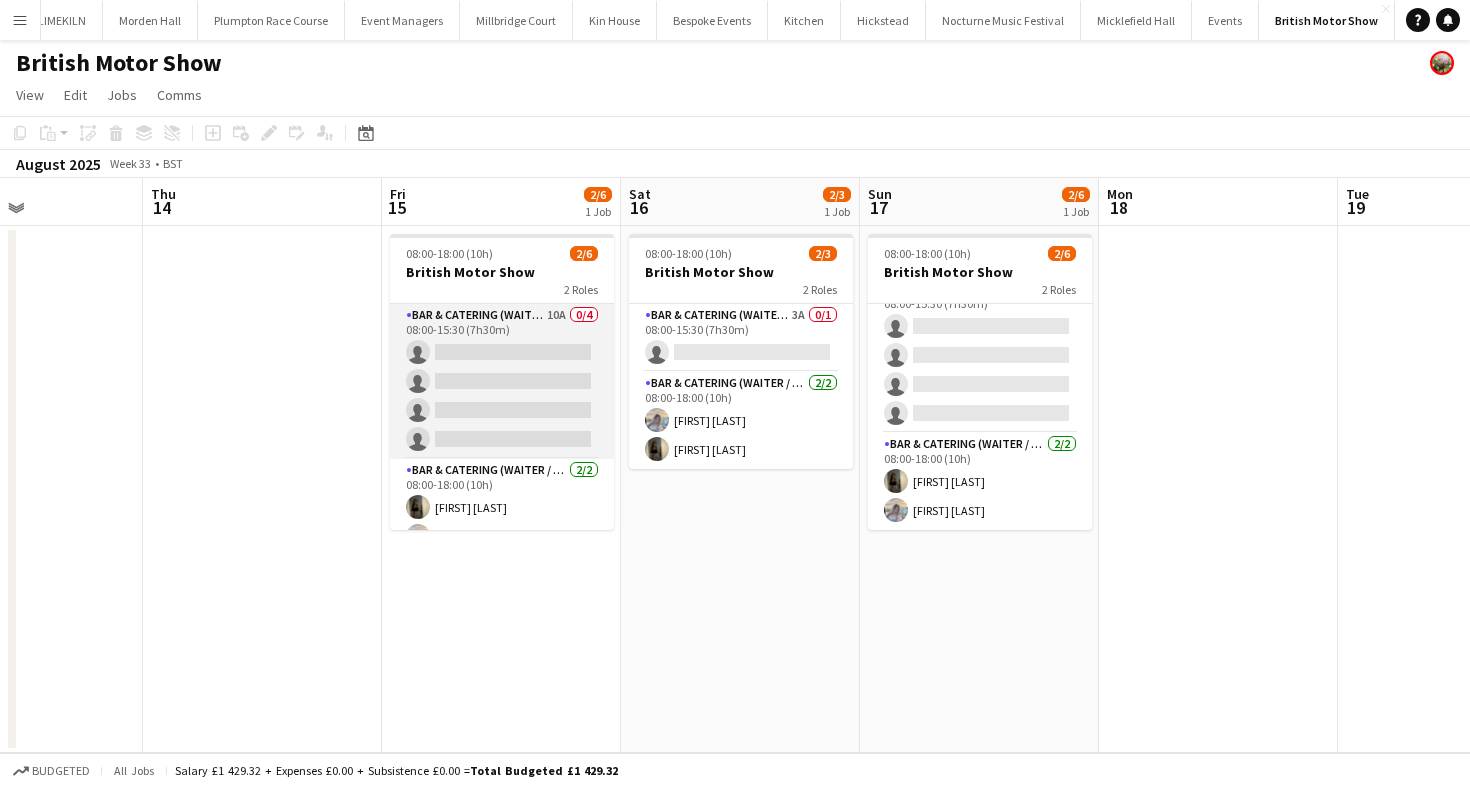 click on "Bar & Catering (Waiter / waitress)   10A   0/4   08:00-15:30 (7h30m)
single-neutral-actions
single-neutral-actions
single-neutral-actions
single-neutral-actions" at bounding box center [502, 381] 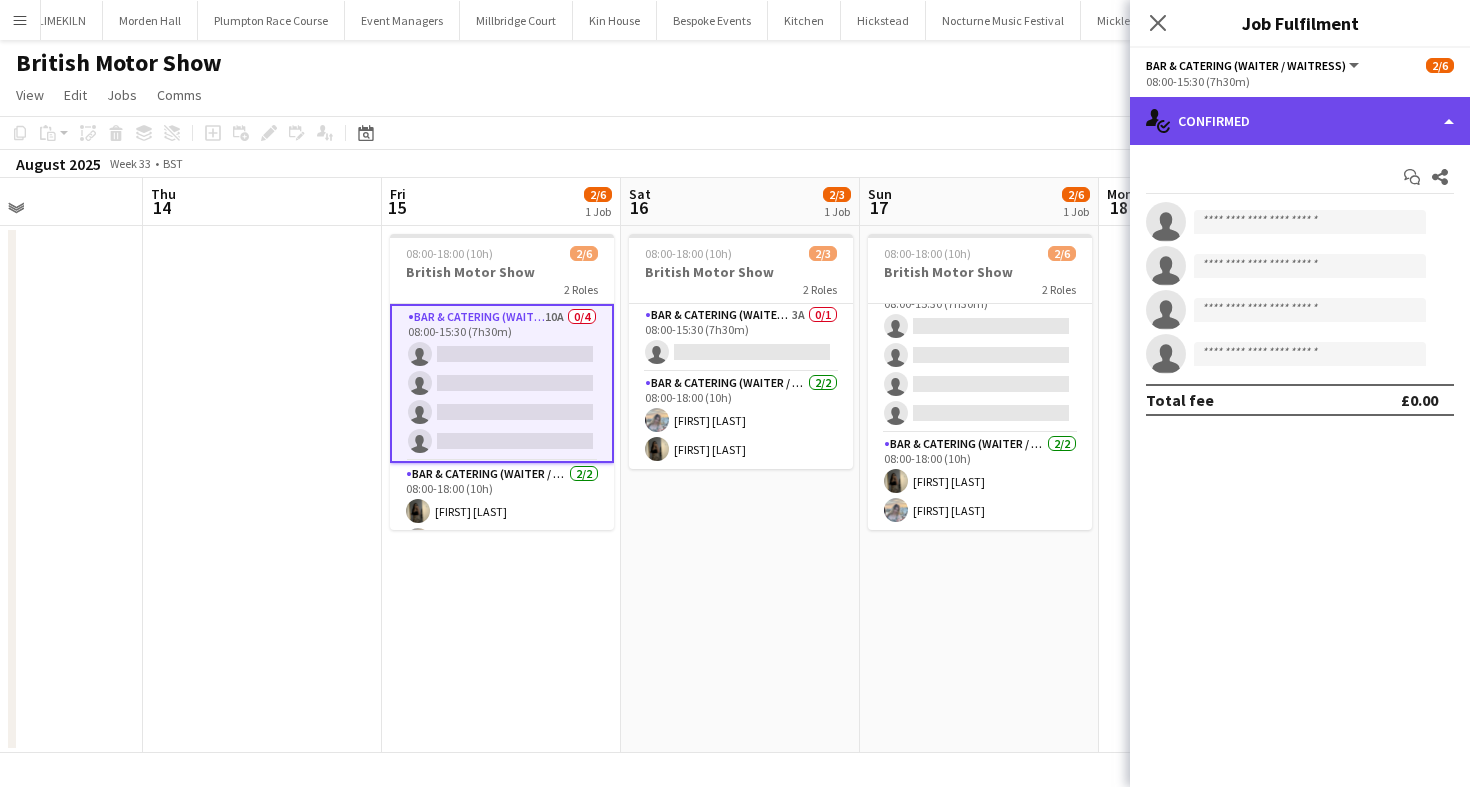 click on "single-neutral-actions-check-2
Confirmed" 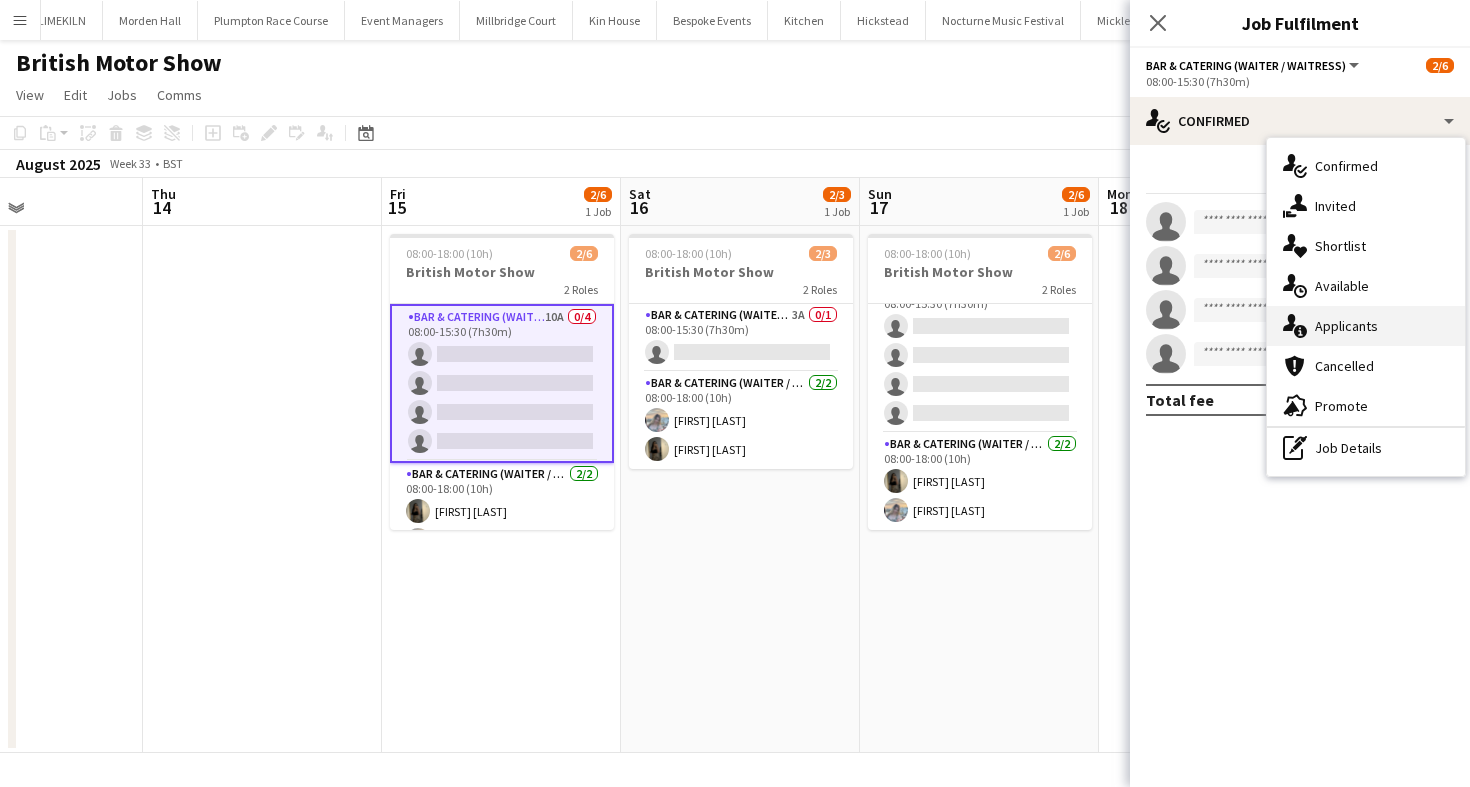 click on "single-neutral-actions-information
Applicants" at bounding box center (1366, 326) 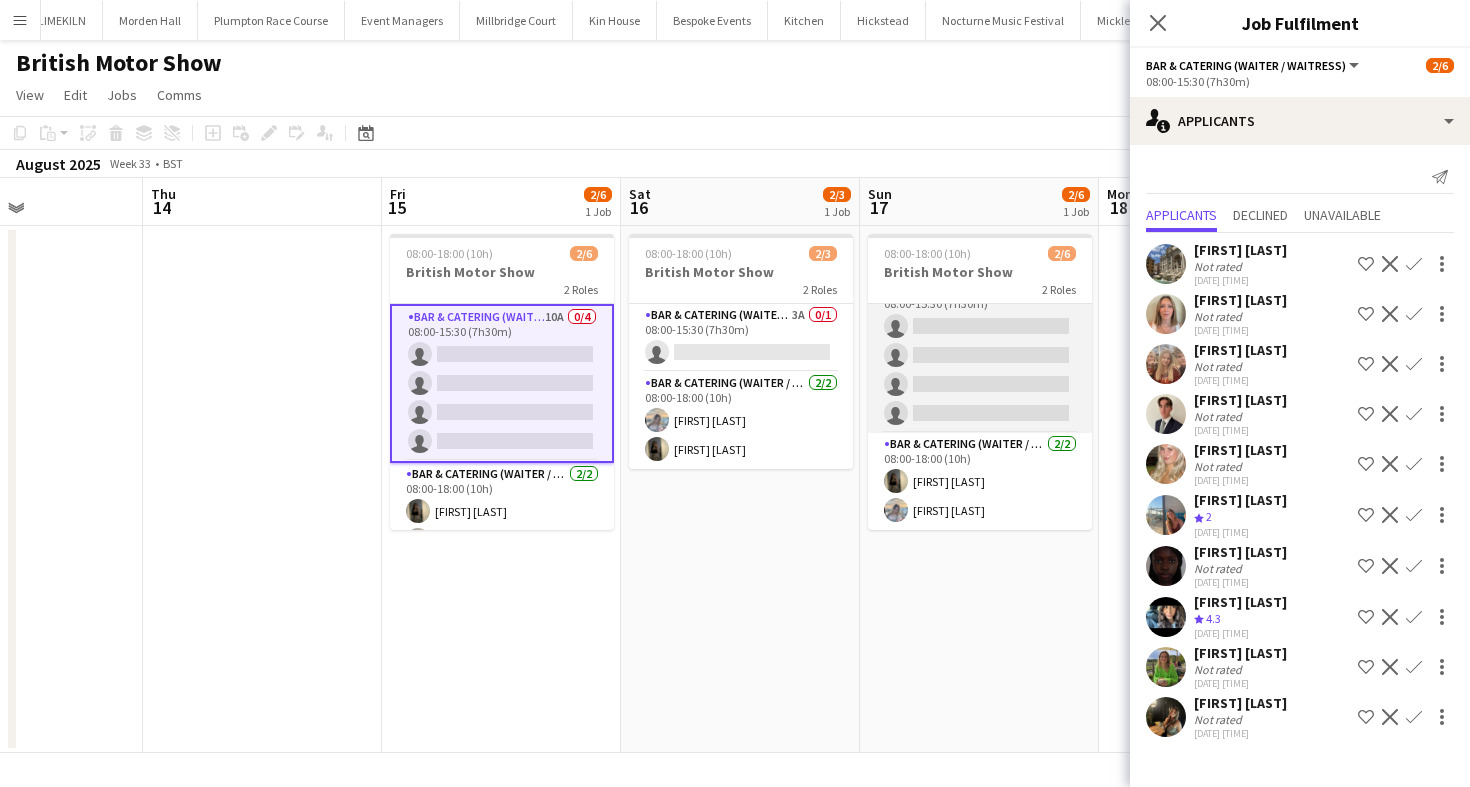 click on "Bar & Catering (Waiter / waitress)   10A   0/4   08:00-15:30 (7h30m)
single-neutral-actions
single-neutral-actions
single-neutral-actions
single-neutral-actions" at bounding box center [980, 355] 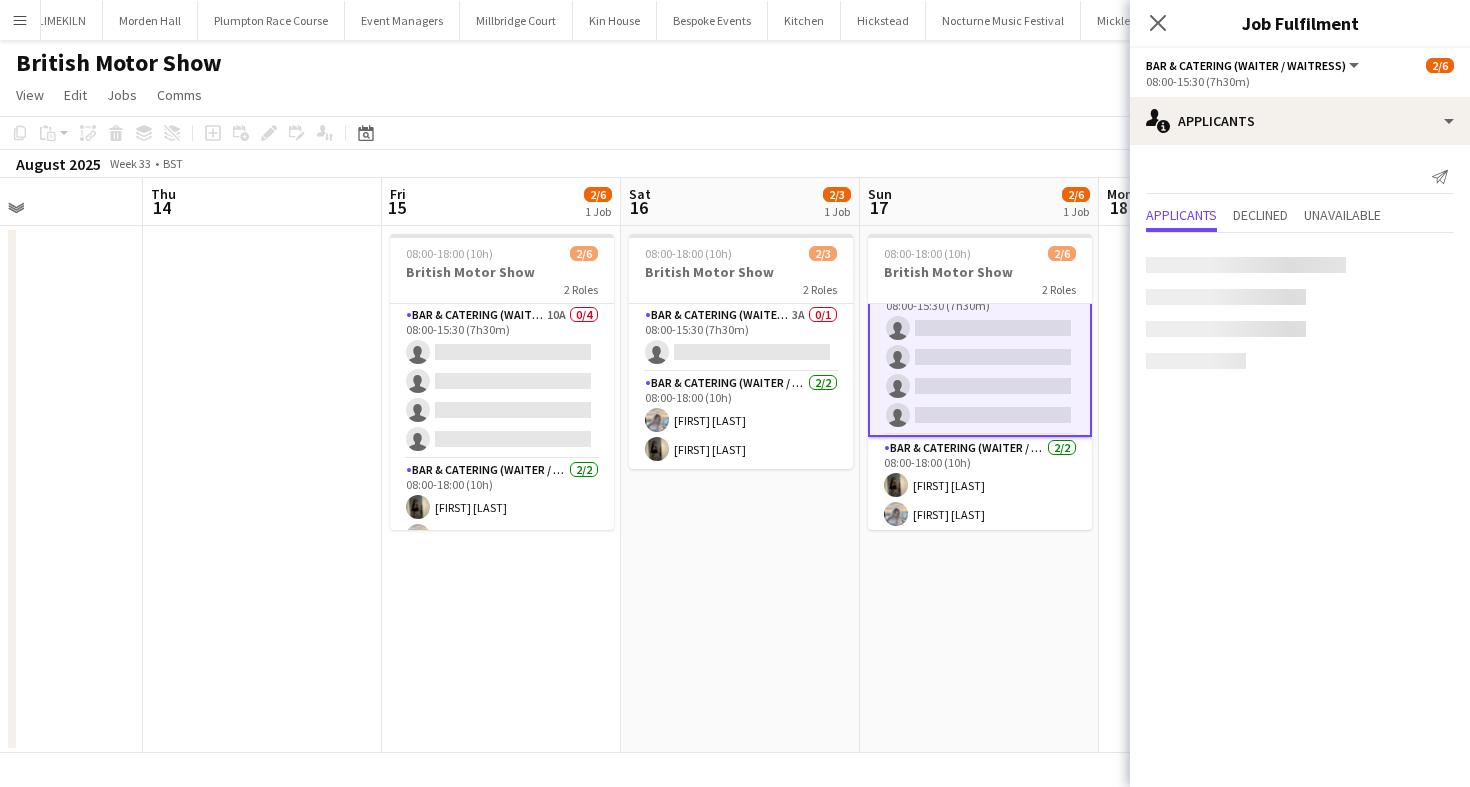 scroll, scrollTop: 28, scrollLeft: 0, axis: vertical 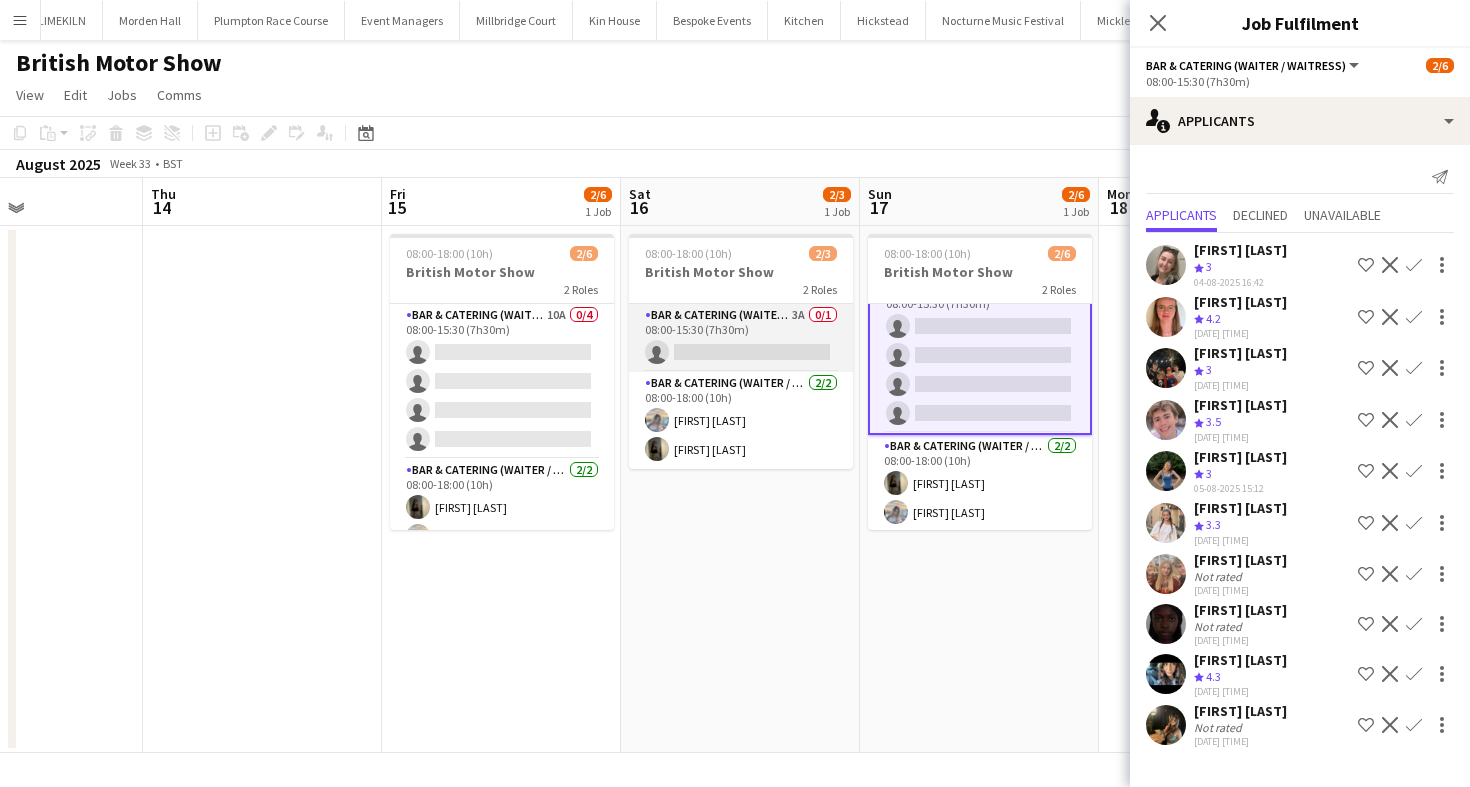 click on "Bar & Catering (Waiter / waitress)   3A   0/1   08:00-15:30 (7h30m)
single-neutral-actions" at bounding box center [741, 338] 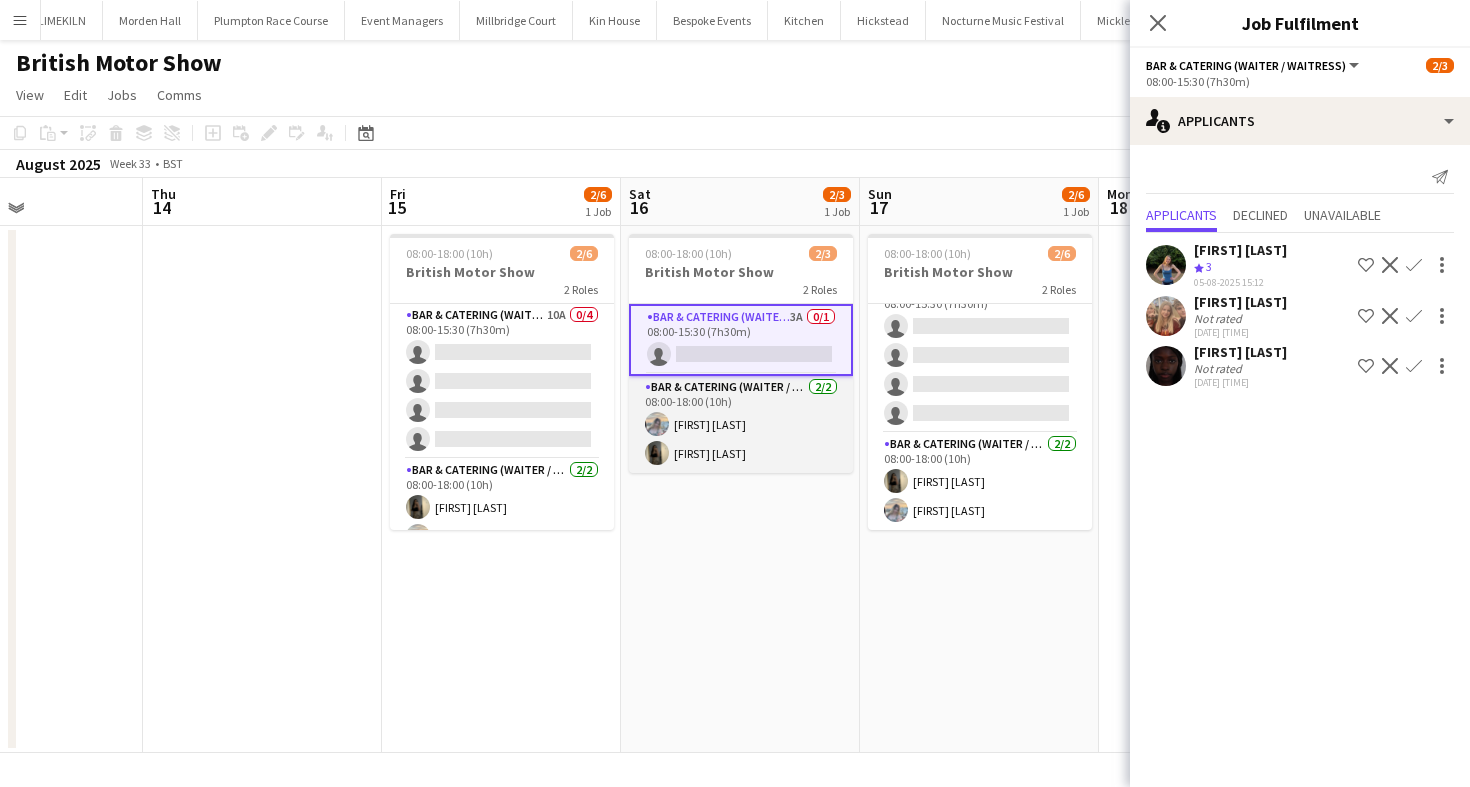 click on "Bar & Catering (Waiter / waitress)   2/2   08:00-18:00 (10h)
Isla Moore Ellie Crosby" at bounding box center [741, 424] 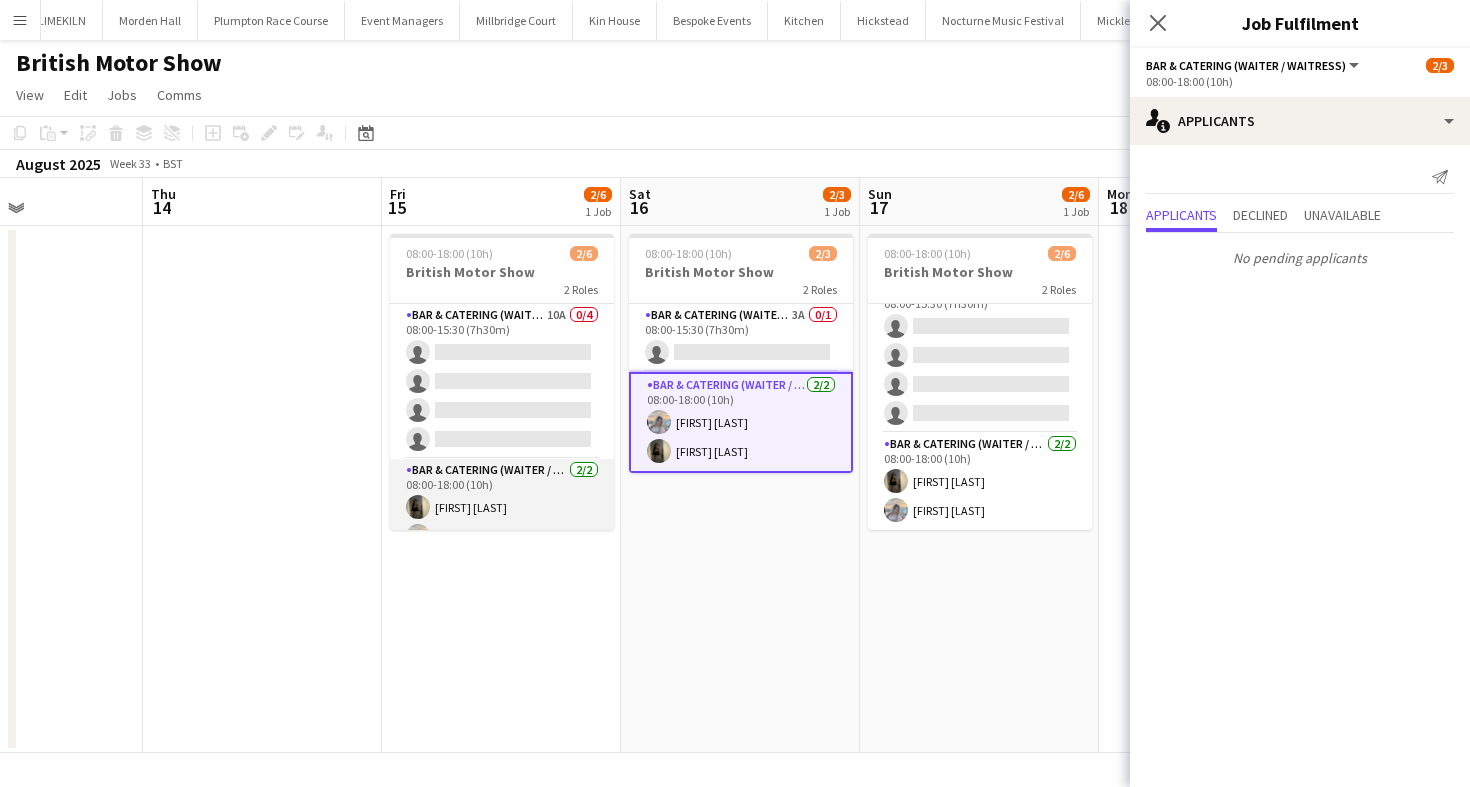 click on "Bar & Catering (Waiter / waitress)   2/2   08:00-18:00 (10h)
Ellie Crosby Isla Moore" at bounding box center [502, 507] 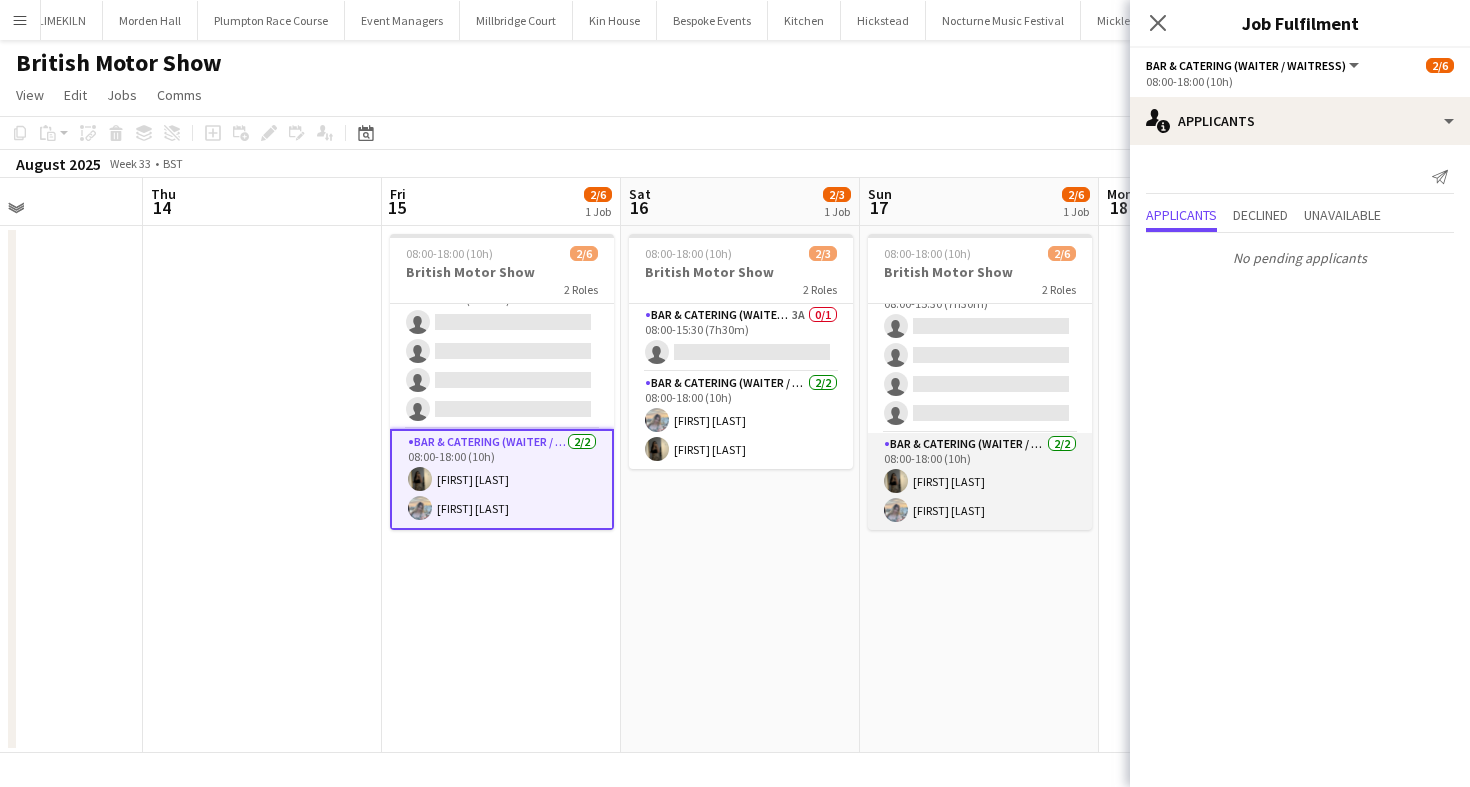 click on "Bar & Catering (Waiter / waitress)   2/2   08:00-18:00 (10h)
Ellie Crosby Isla Moore" at bounding box center [980, 481] 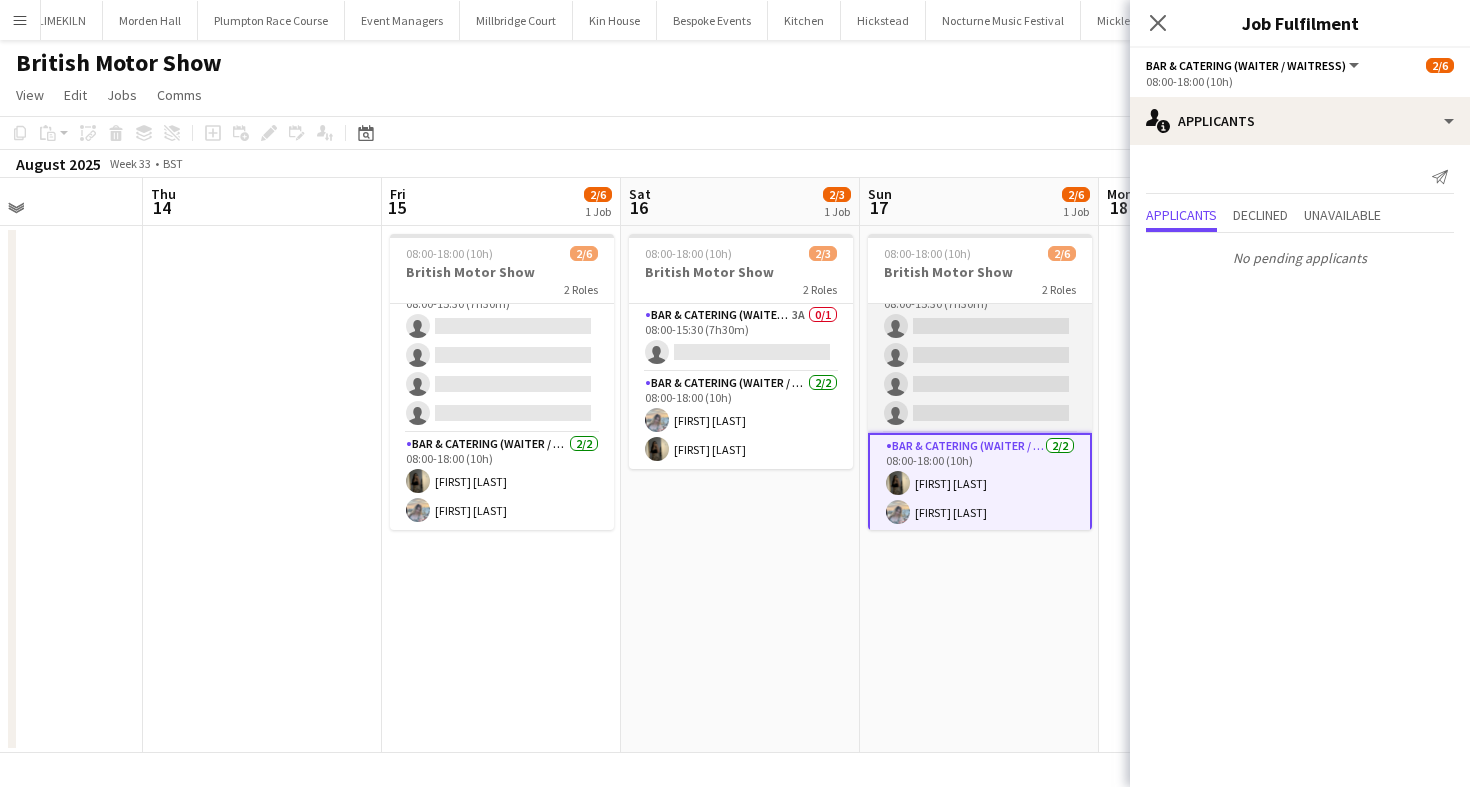 click on "Bar & Catering (Waiter / waitress)   10A   0/4   08:00-15:30 (7h30m)
single-neutral-actions
single-neutral-actions
single-neutral-actions
single-neutral-actions" at bounding box center (980, 355) 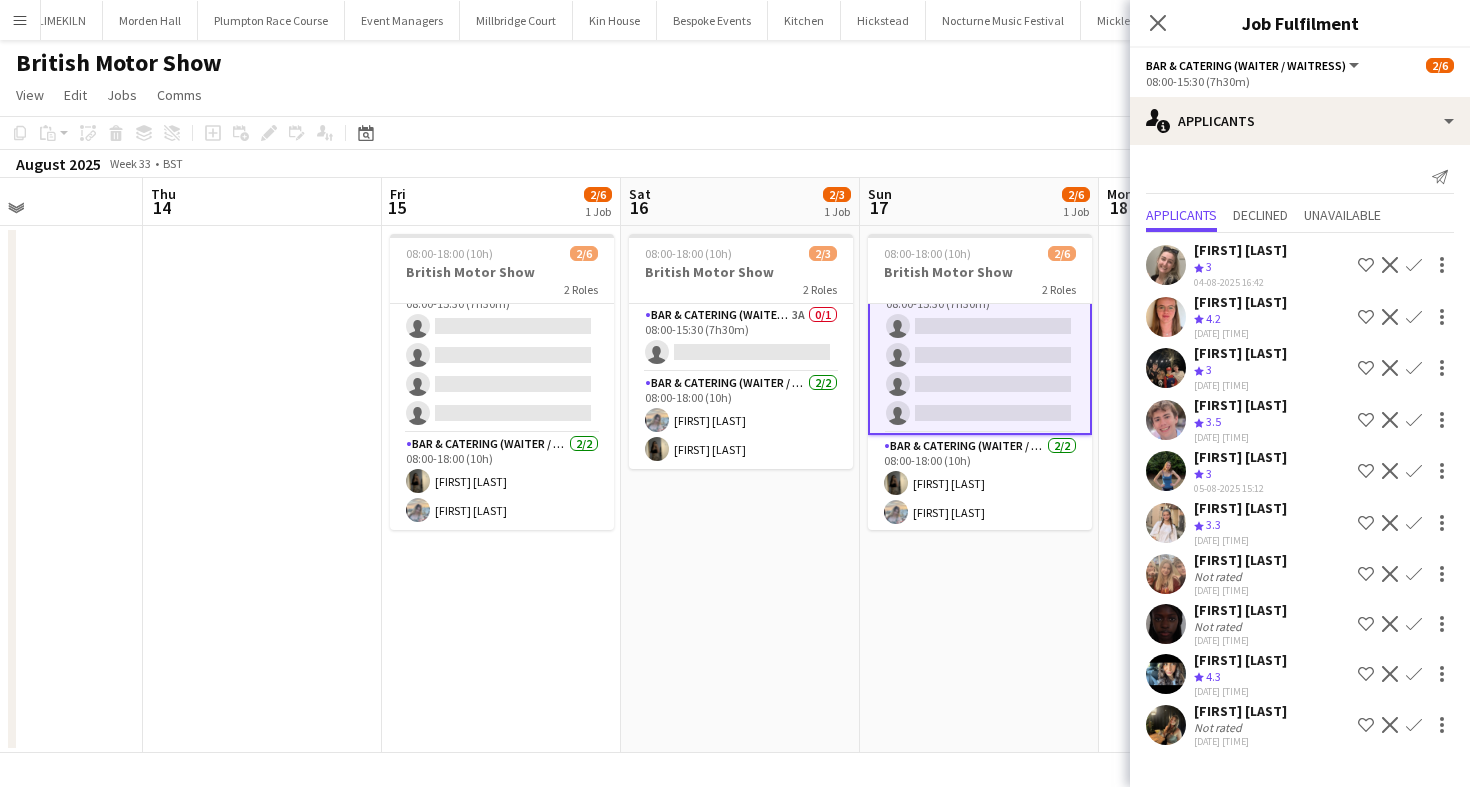 scroll, scrollTop: 0, scrollLeft: 0, axis: both 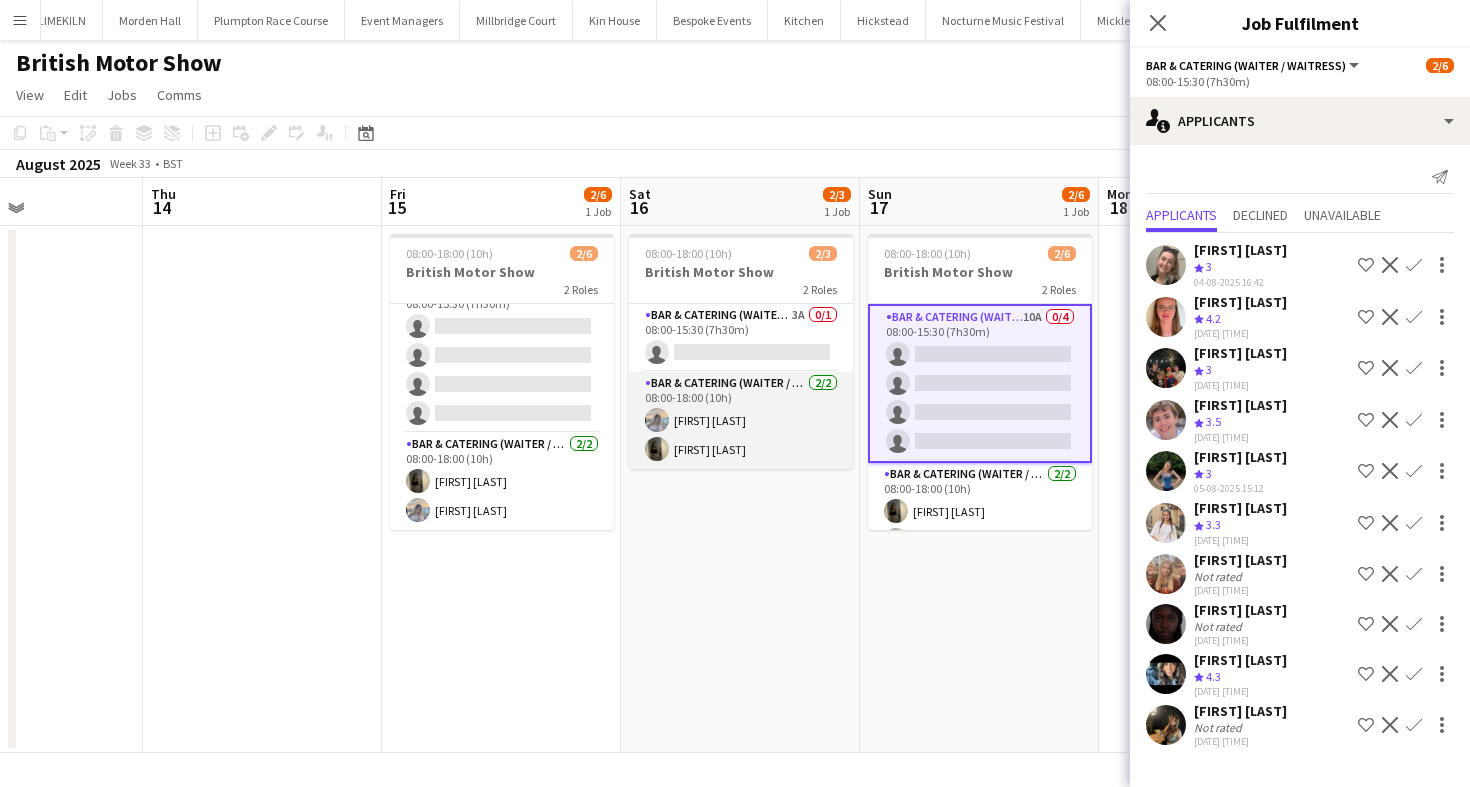 click on "Bar & Catering (Waiter / waitress)   2/2   08:00-18:00 (10h)
Isla Moore Ellie Crosby" at bounding box center (741, 420) 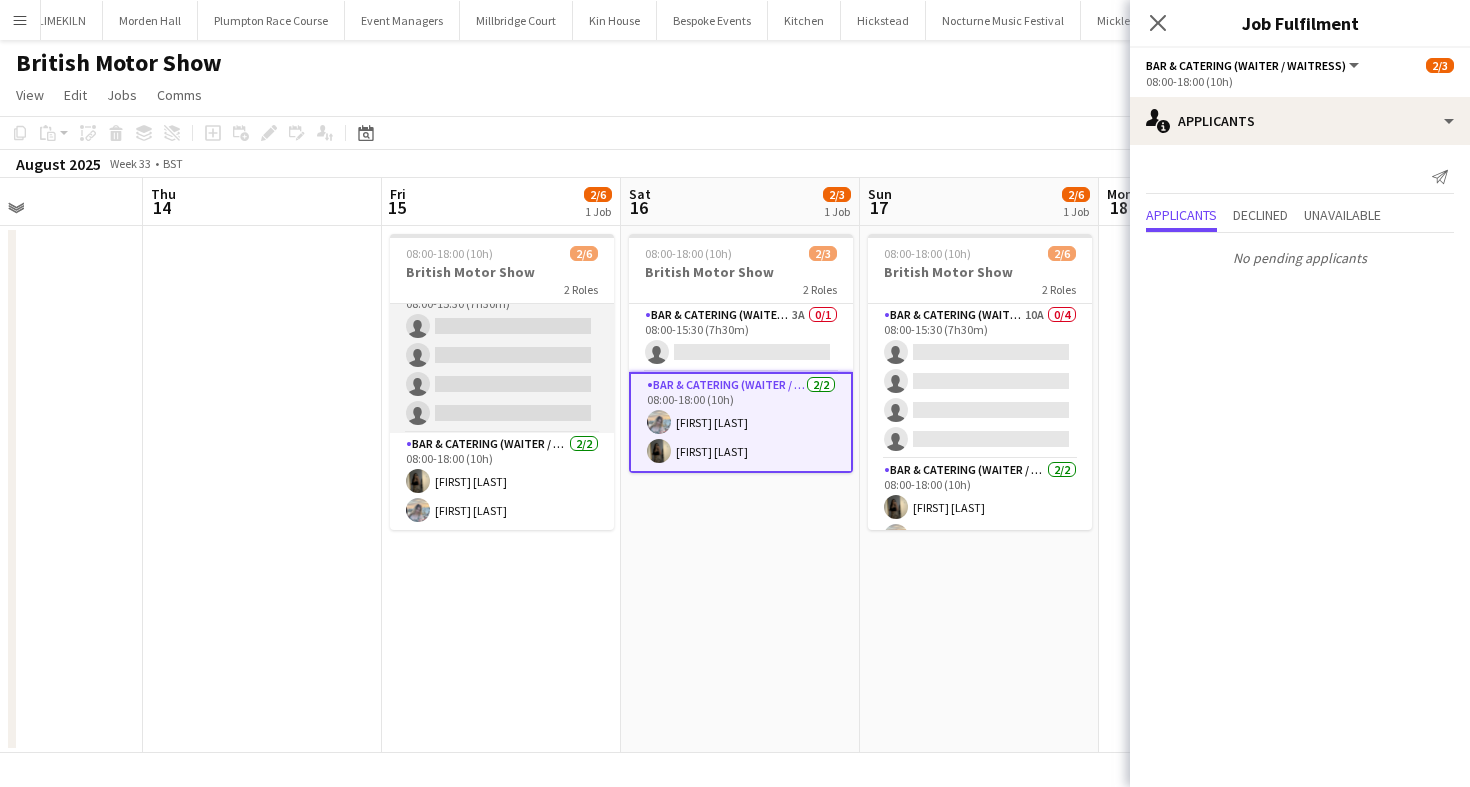 click on "Bar & Catering (Waiter / waitress)   10A   0/4   08:00-15:30 (7h30m)
single-neutral-actions
single-neutral-actions
single-neutral-actions
single-neutral-actions" at bounding box center (502, 355) 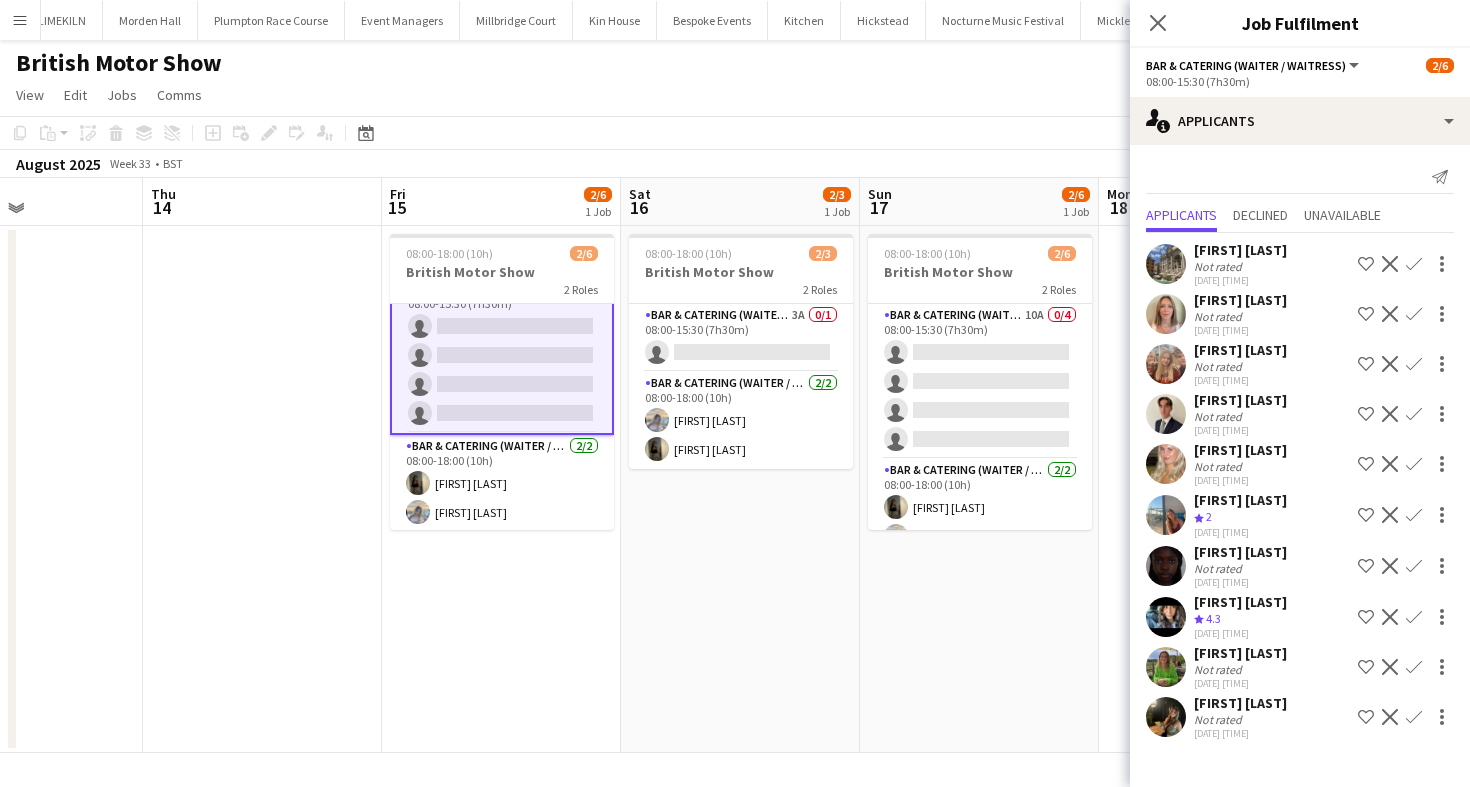 scroll, scrollTop: 0, scrollLeft: 0, axis: both 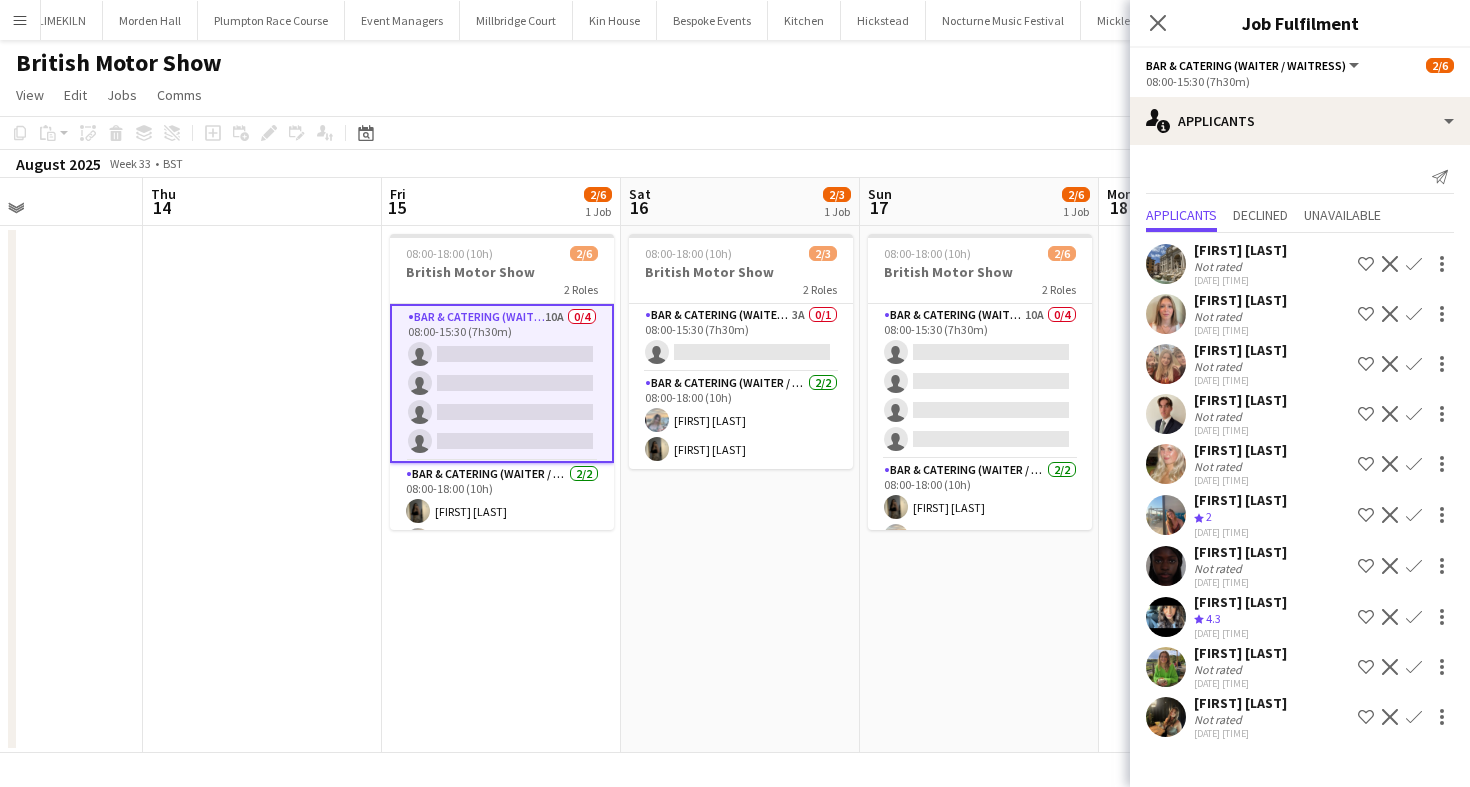 click on "View  Day view expanded Day view collapsed Month view Date picker Jump to today Expand Linked Jobs Collapse Linked Jobs  Edit  Copy
Command
C  Paste  Without Crew
Command
V With Crew
Command
Shift
V Paste as linked job  Group  Group Ungroup  Jobs  New Job Edit Job Delete Job New Linked Job Edit Linked Jobs Job fulfilment Promote Role Copy Role URL  Comms  Notify confirmed crew Create chat" 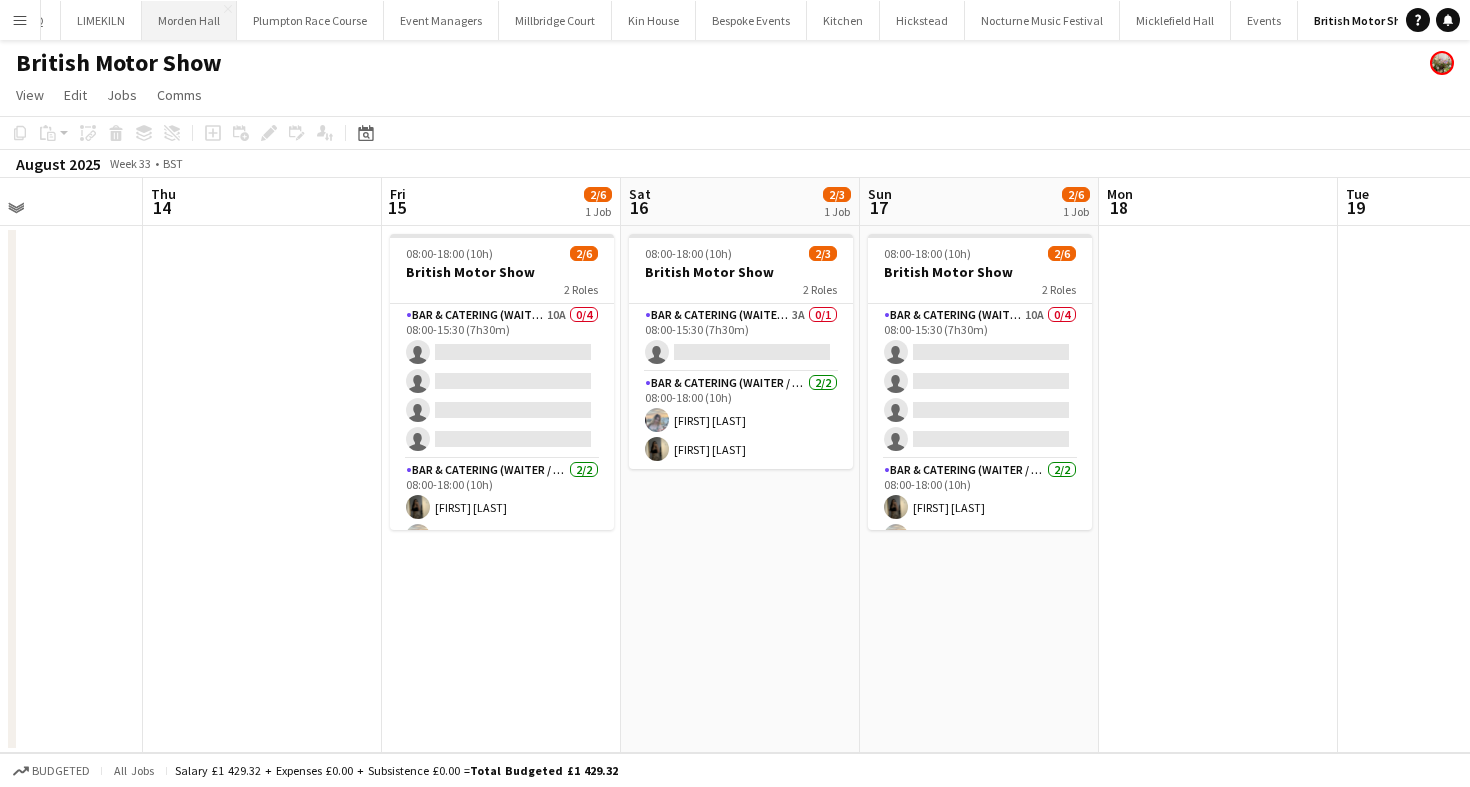 scroll, scrollTop: 0, scrollLeft: 36, axis: horizontal 